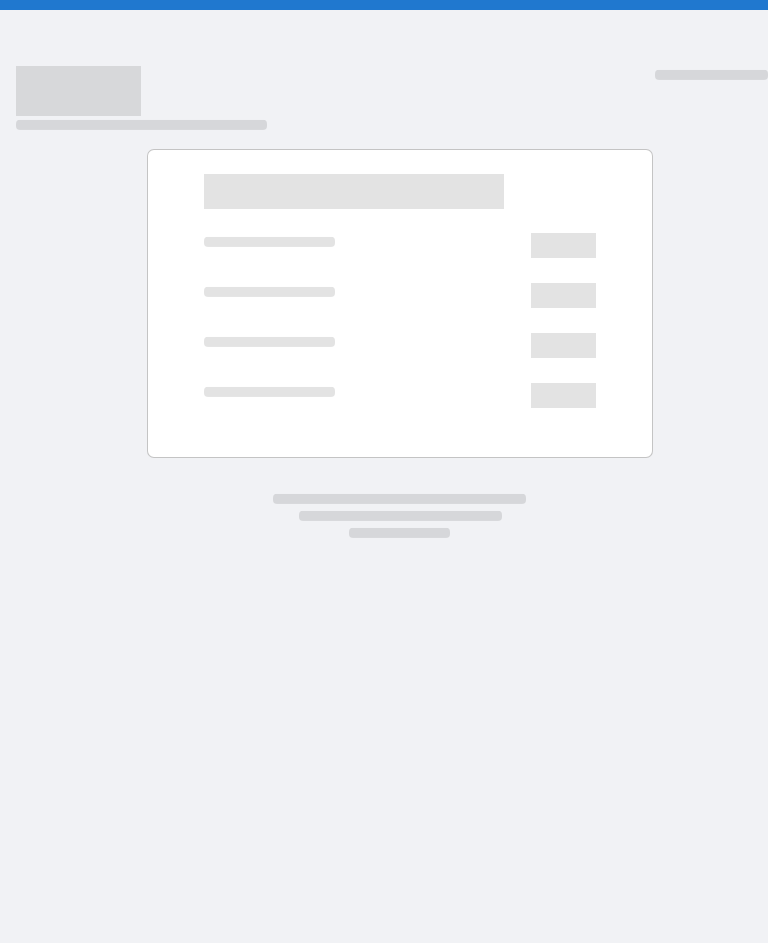 scroll, scrollTop: 0, scrollLeft: 0, axis: both 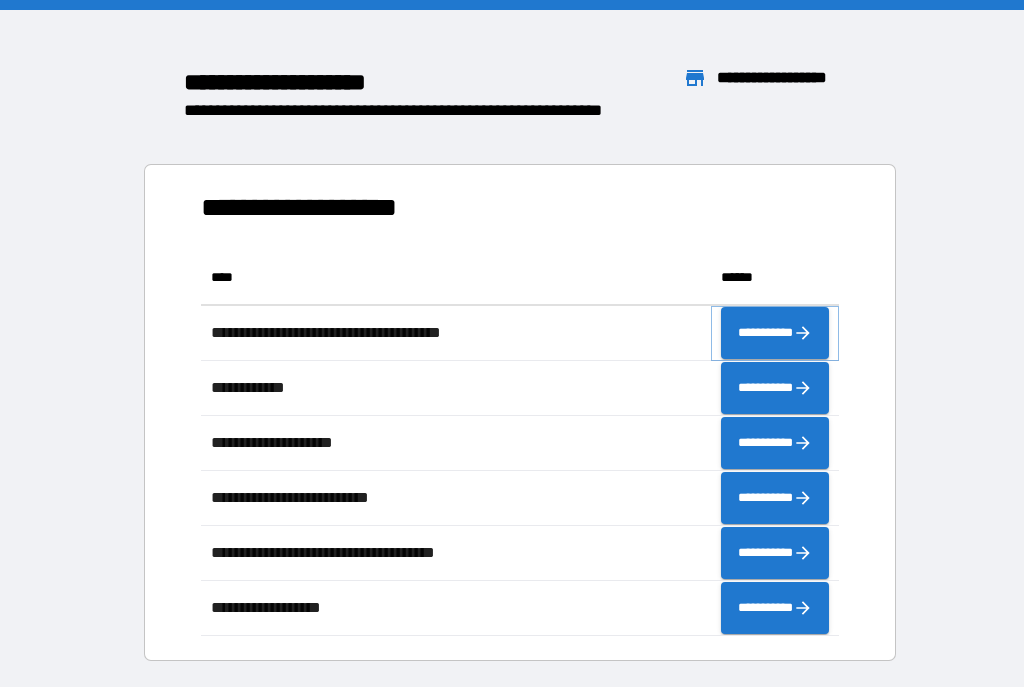 click 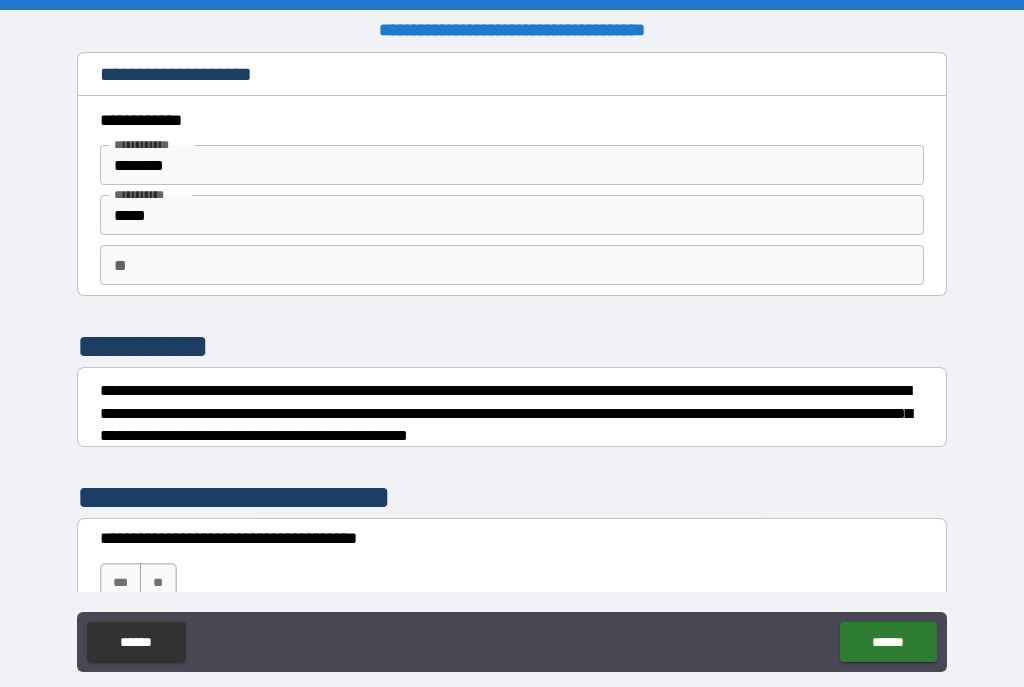 click on "** **" at bounding box center [512, 265] 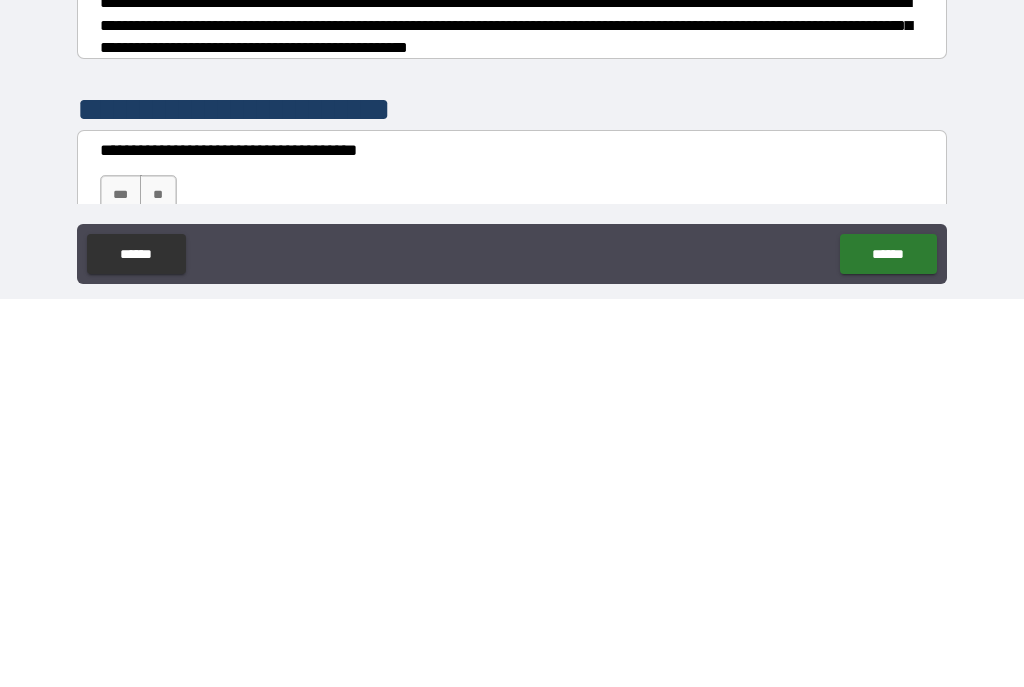 type on "*" 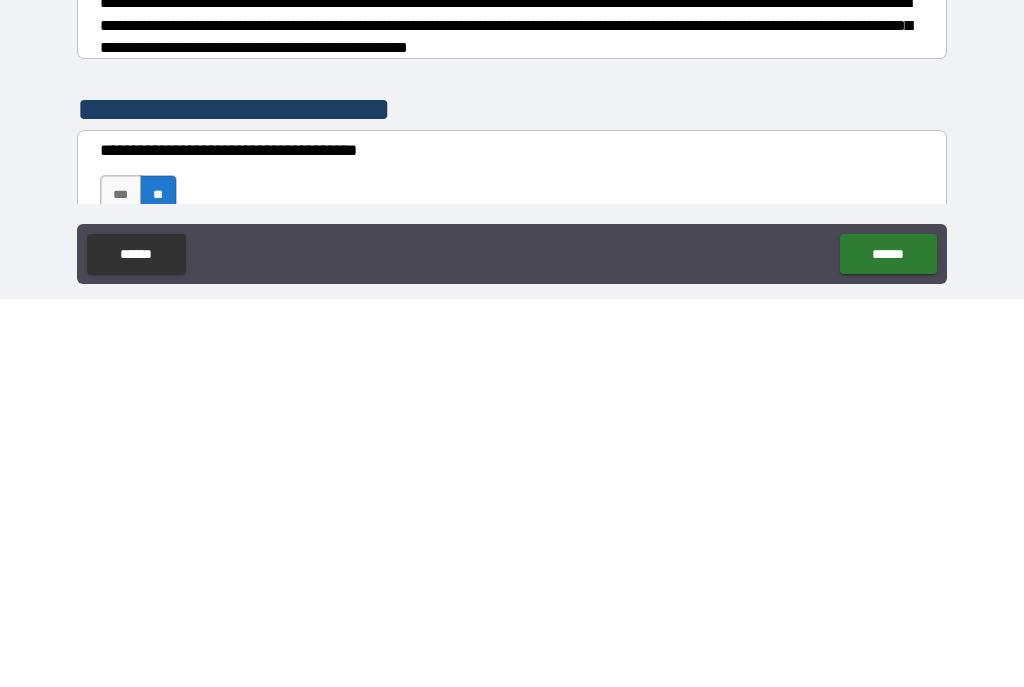 scroll, scrollTop: 36, scrollLeft: 0, axis: vertical 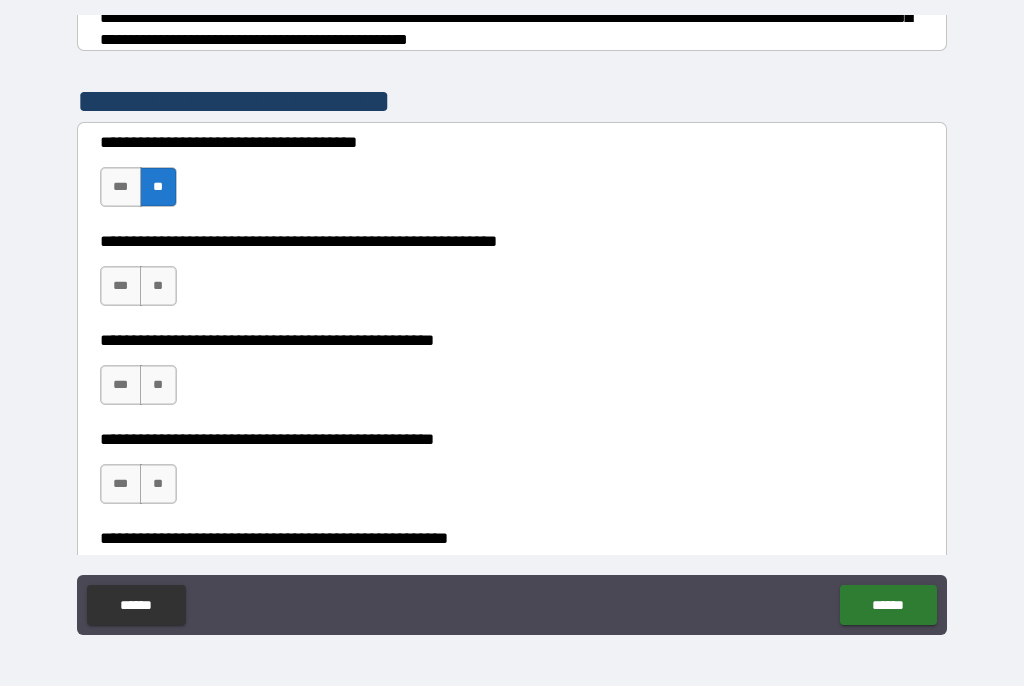 click on "**" at bounding box center [158, 287] 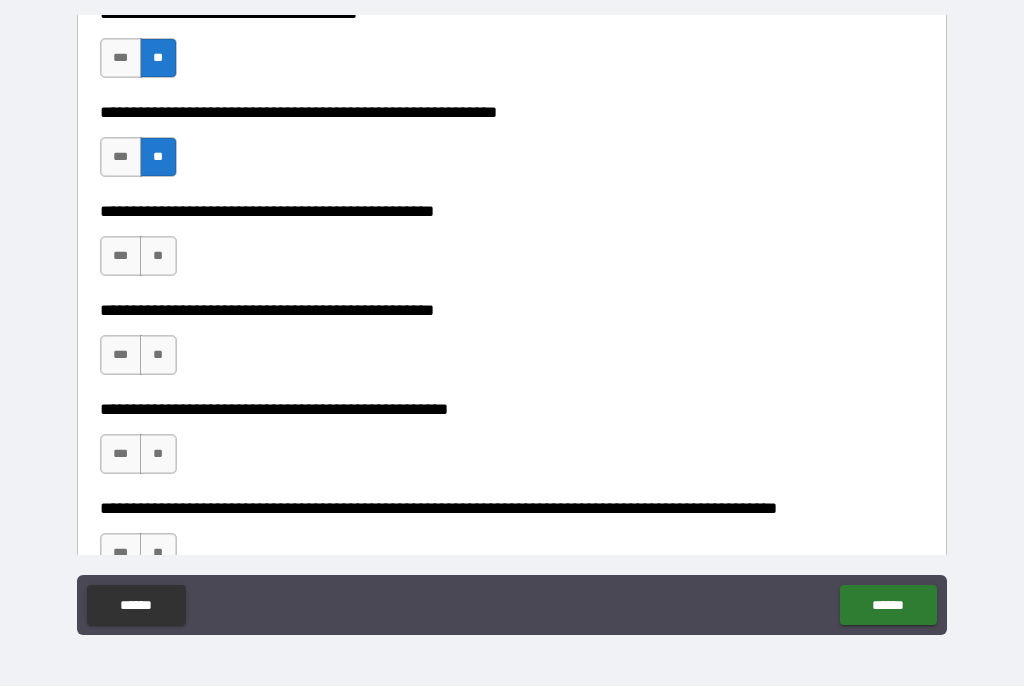 scroll, scrollTop: 488, scrollLeft: 0, axis: vertical 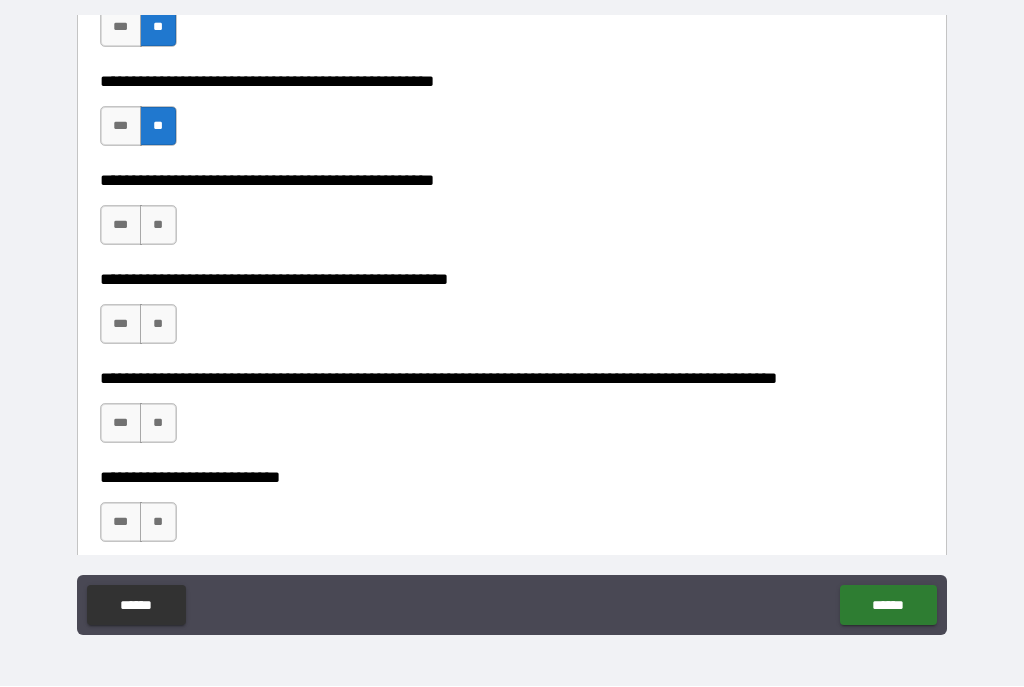 click on "**" at bounding box center [158, 226] 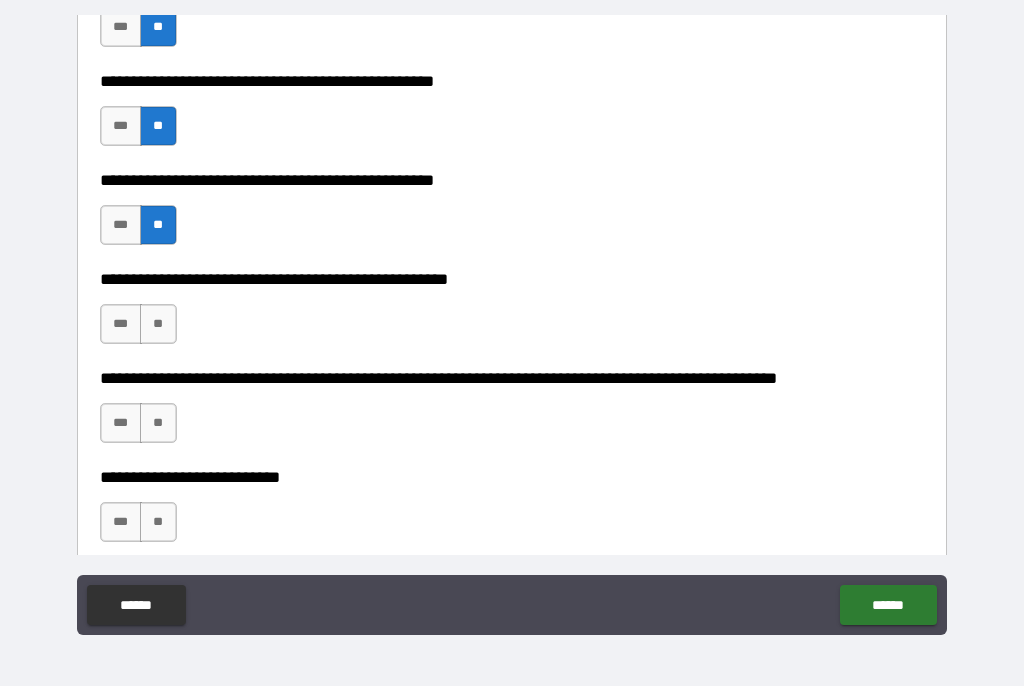 click on "**" at bounding box center [158, 325] 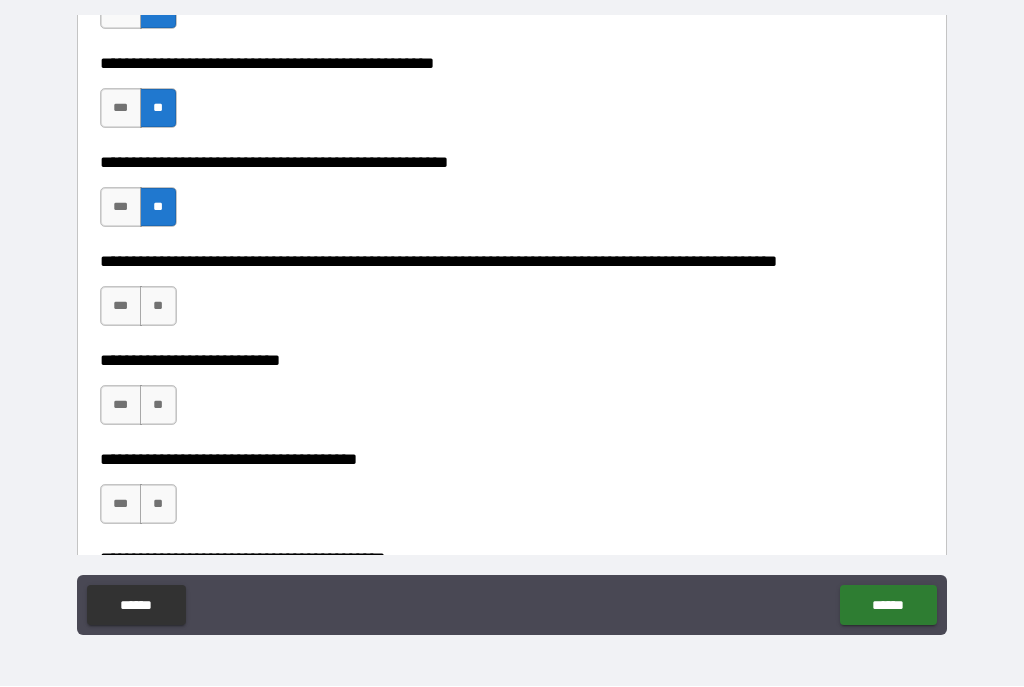 scroll, scrollTop: 737, scrollLeft: 0, axis: vertical 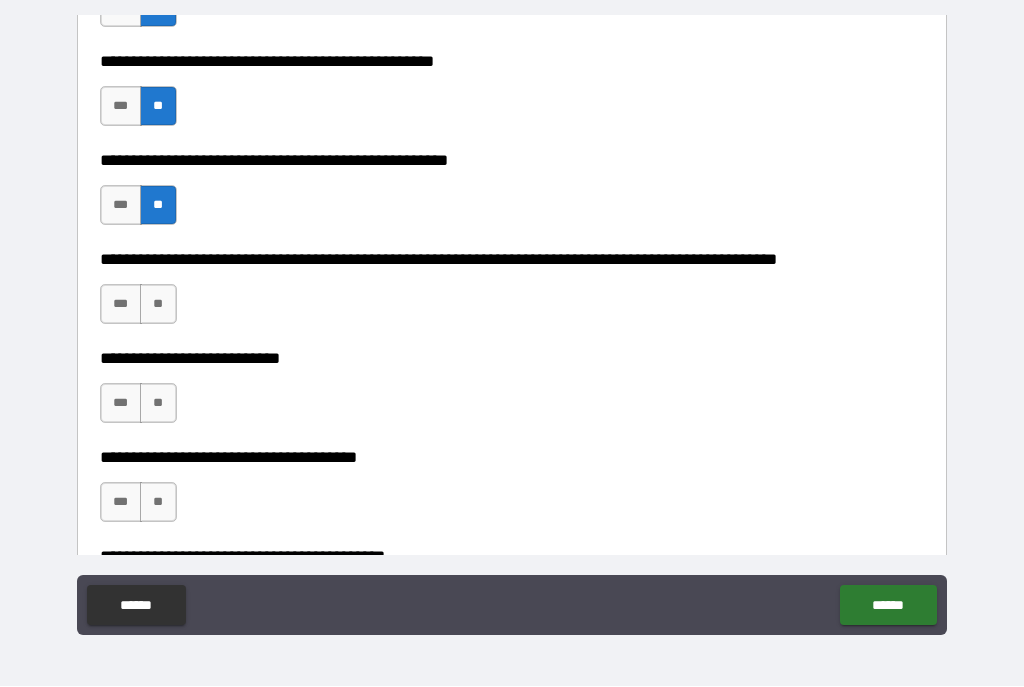click on "**" at bounding box center (158, 305) 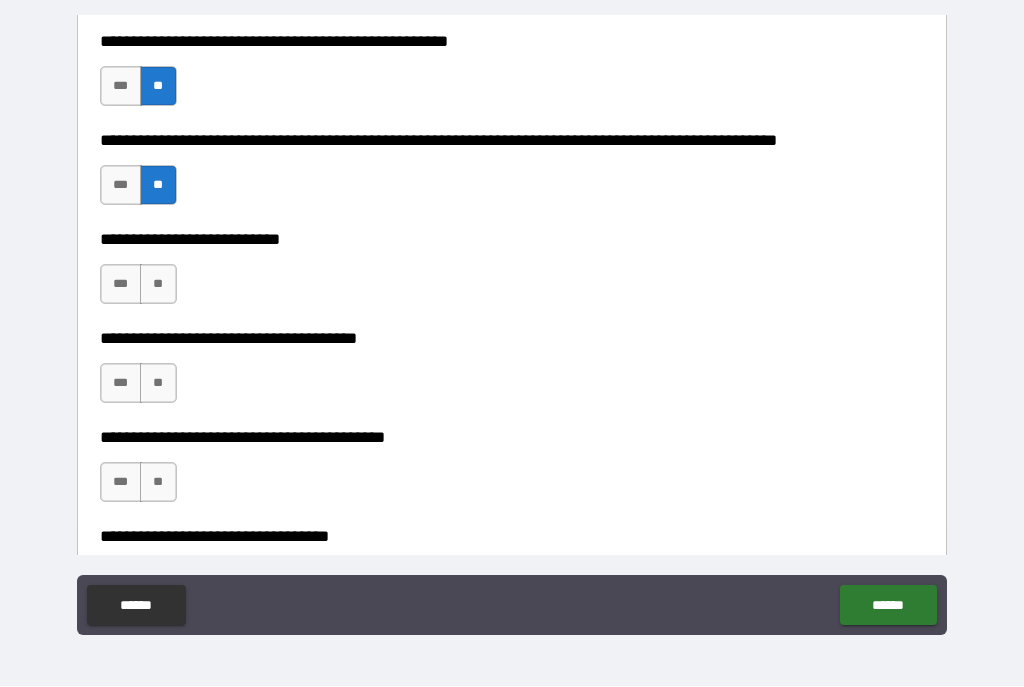 scroll, scrollTop: 889, scrollLeft: 0, axis: vertical 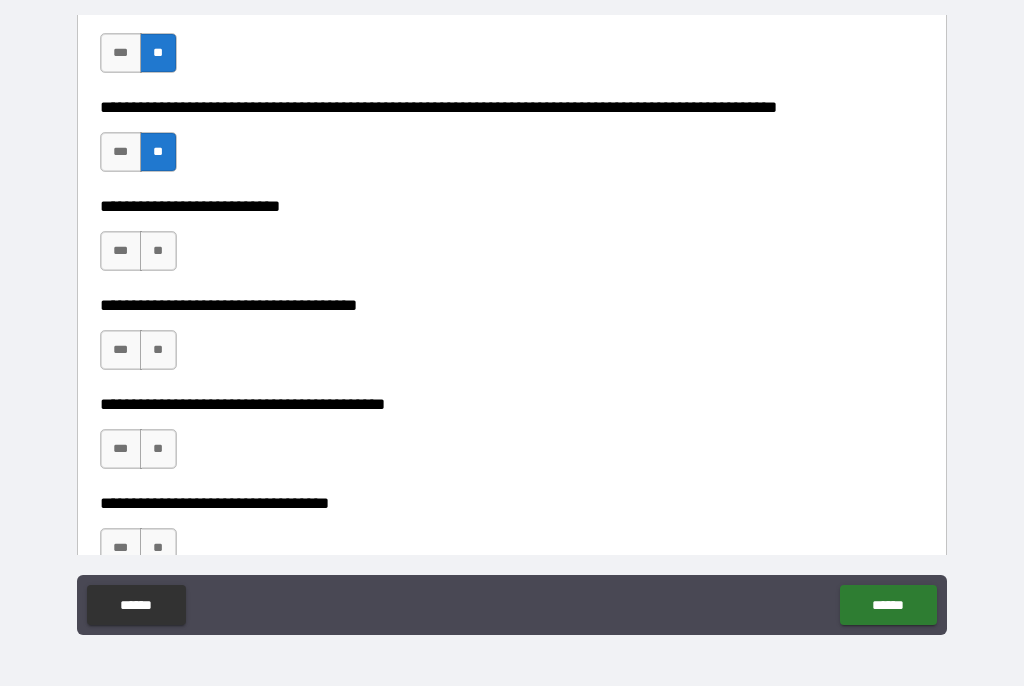 click on "**" at bounding box center [158, 252] 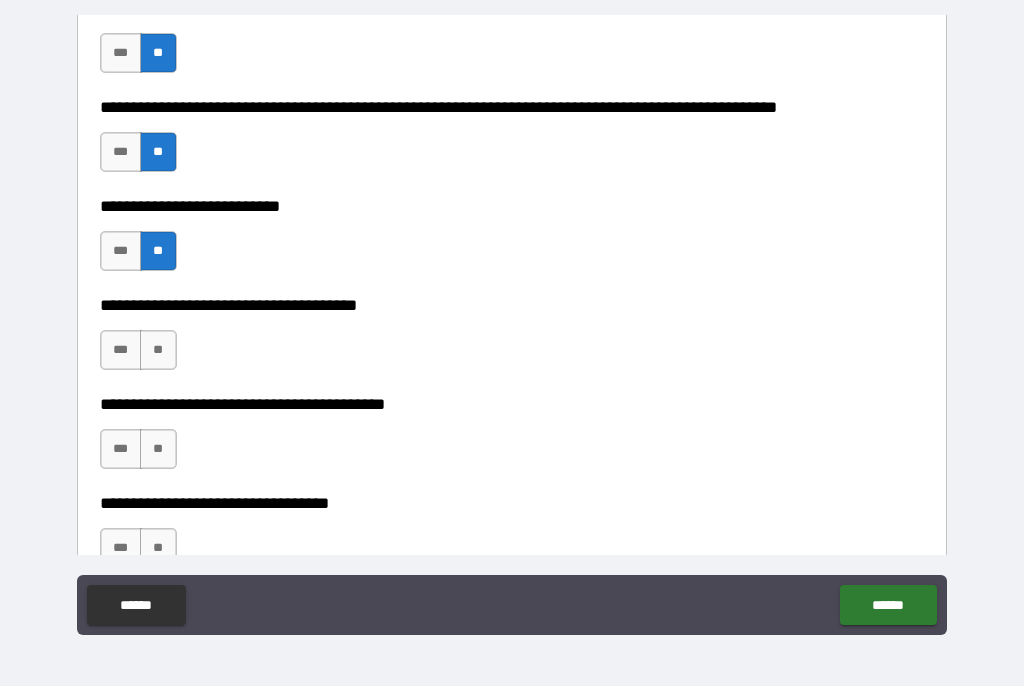 click on "**" at bounding box center [158, 351] 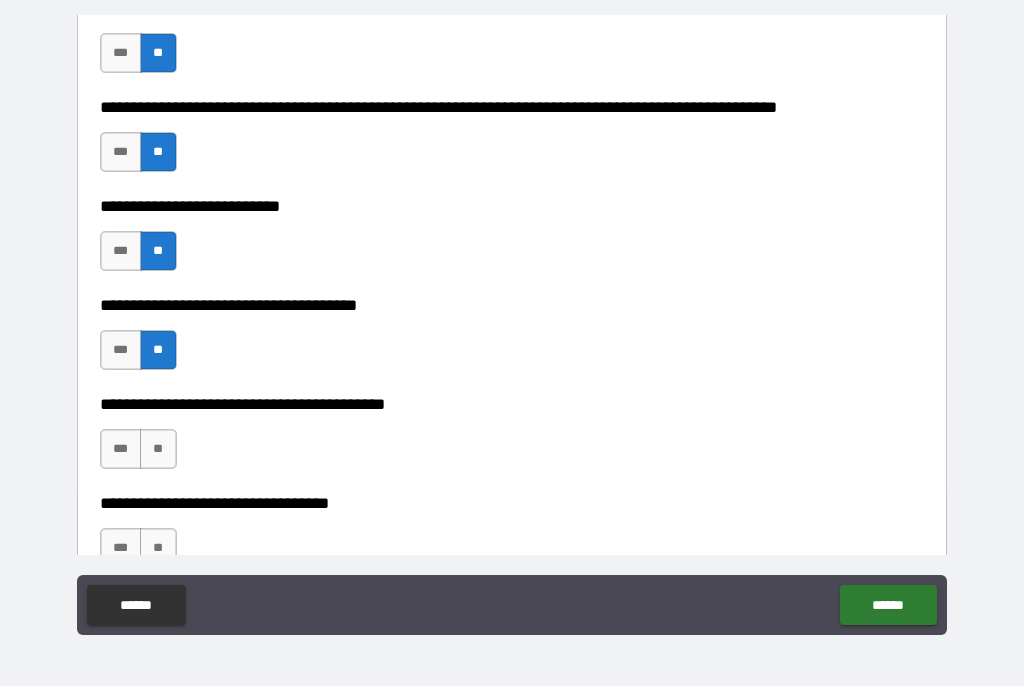click on "**" at bounding box center (158, 450) 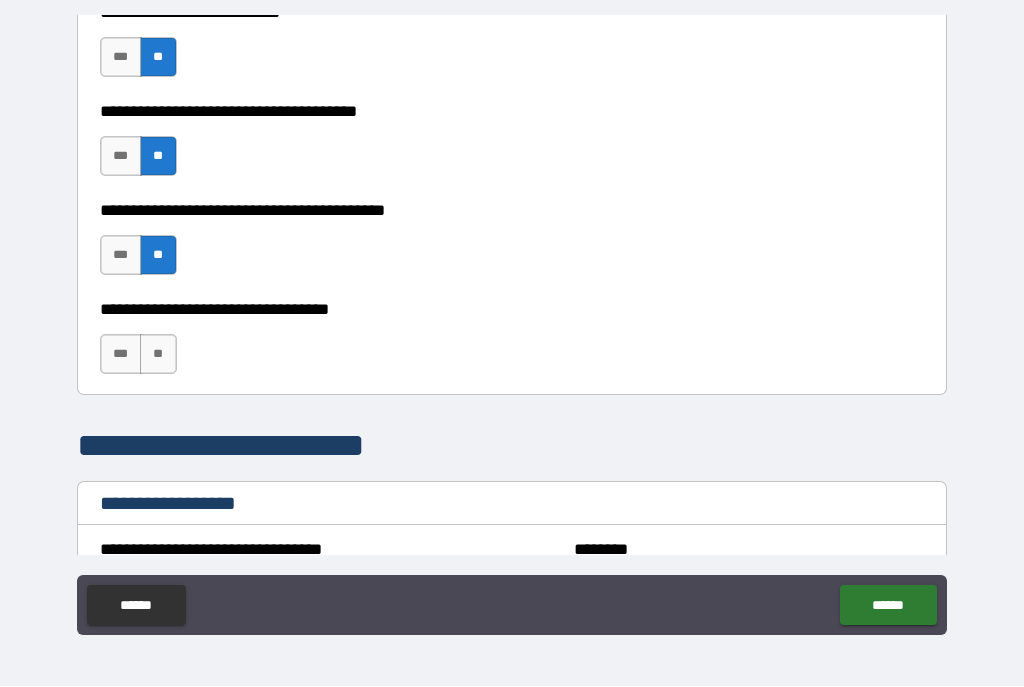 scroll, scrollTop: 1085, scrollLeft: 0, axis: vertical 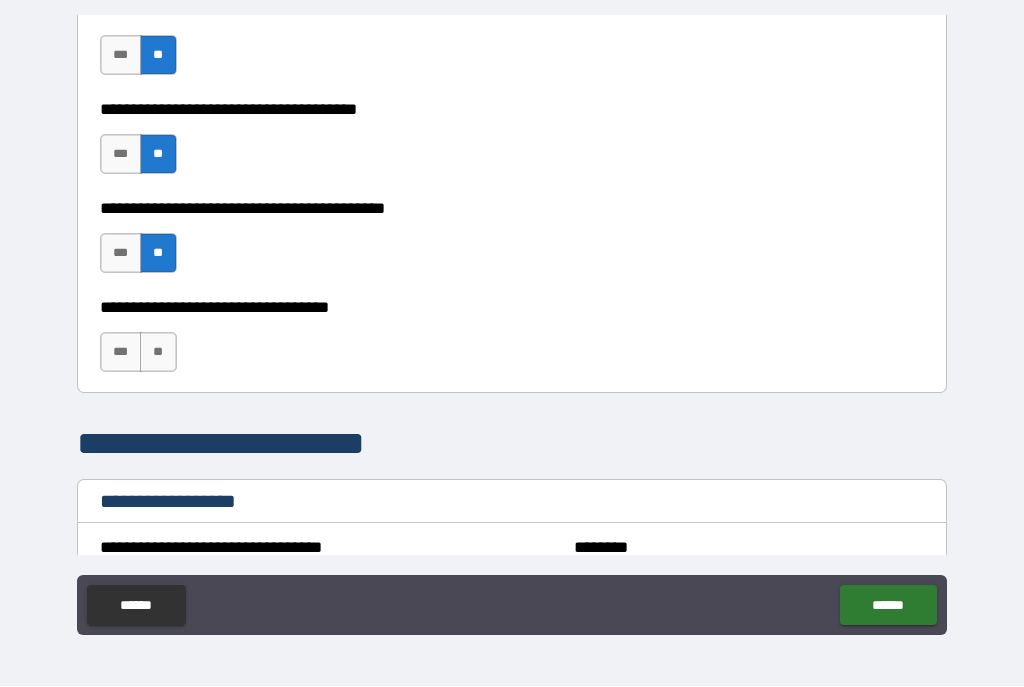 click on "**" at bounding box center [158, 353] 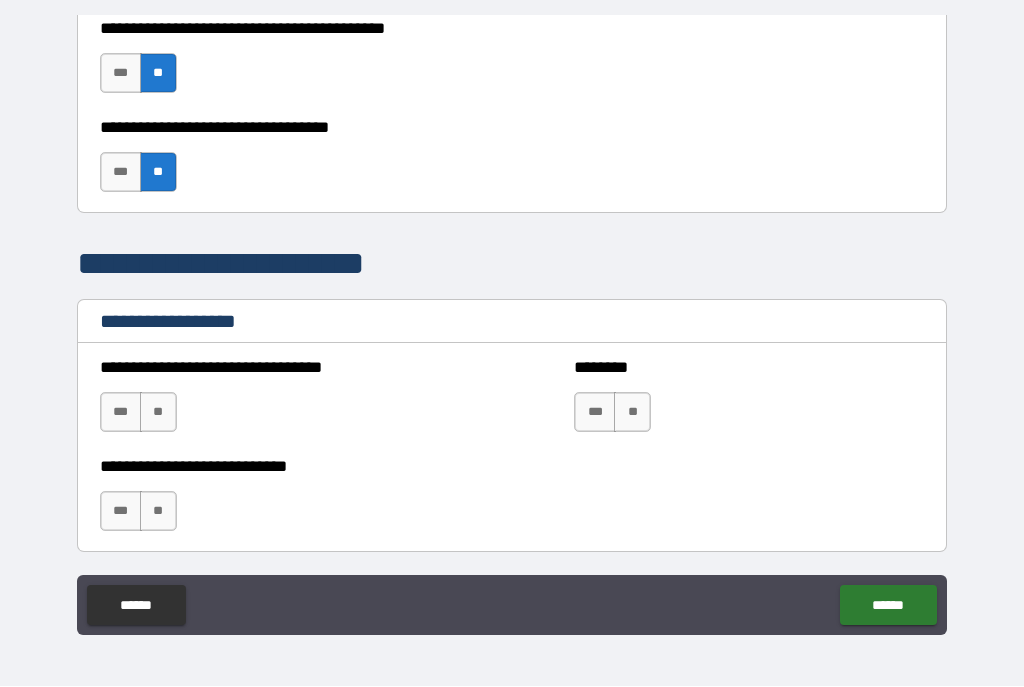 scroll, scrollTop: 1267, scrollLeft: 0, axis: vertical 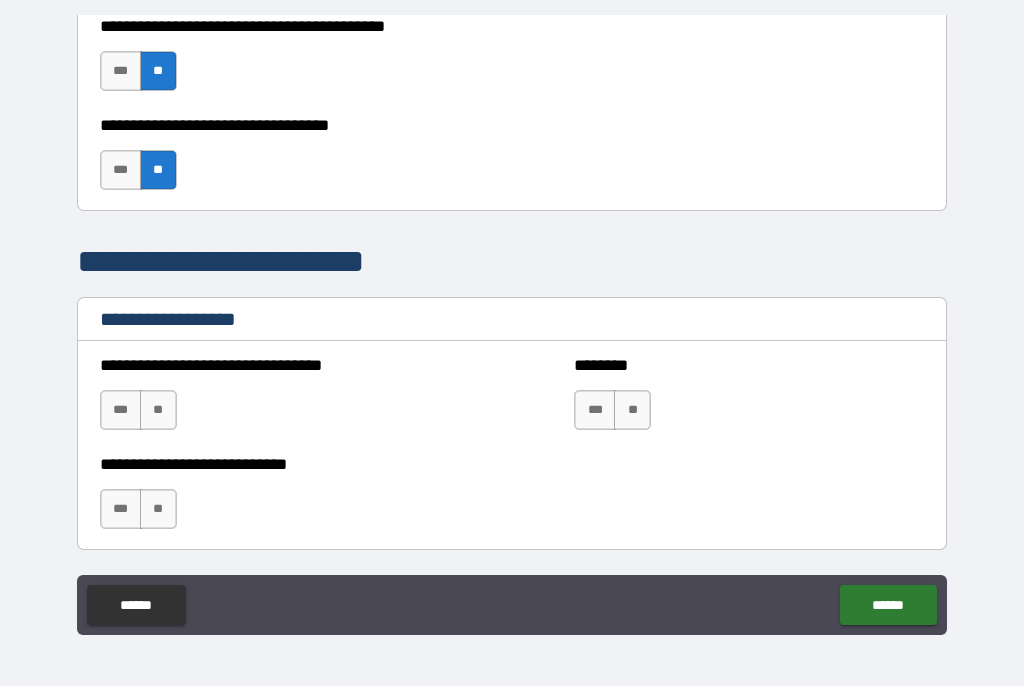 click on "**" at bounding box center [158, 411] 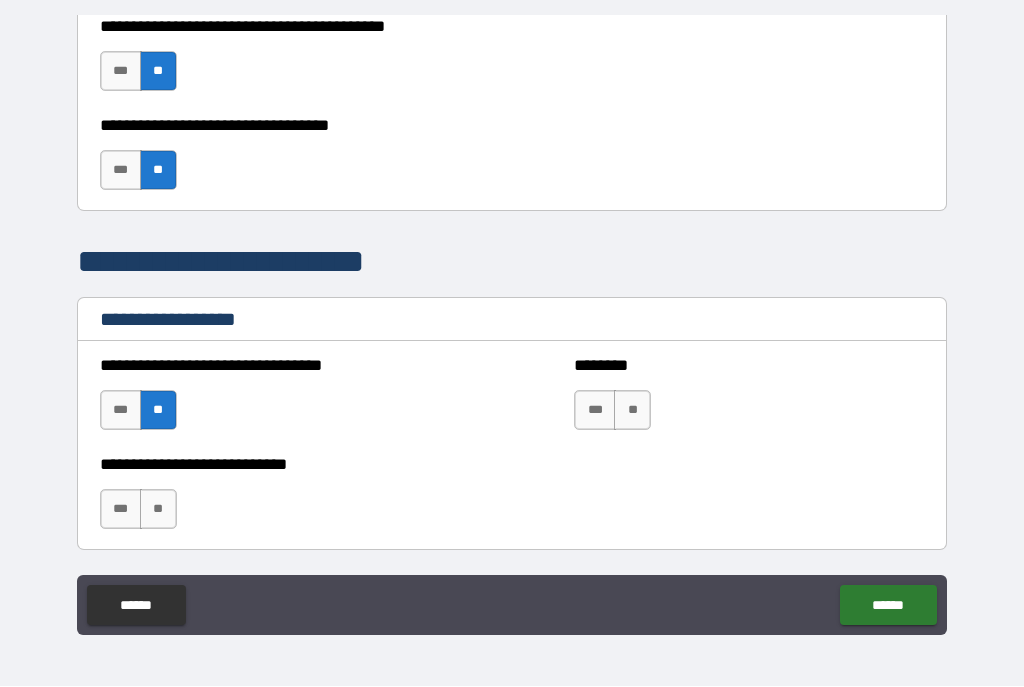 click on "**" at bounding box center (158, 510) 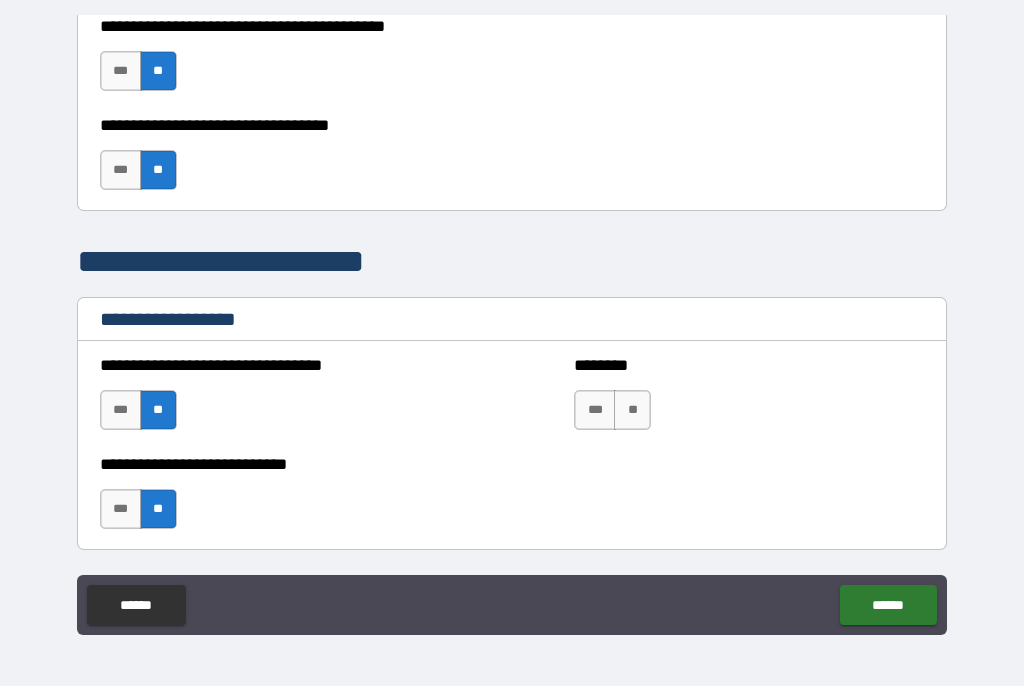 click on "**" at bounding box center [632, 411] 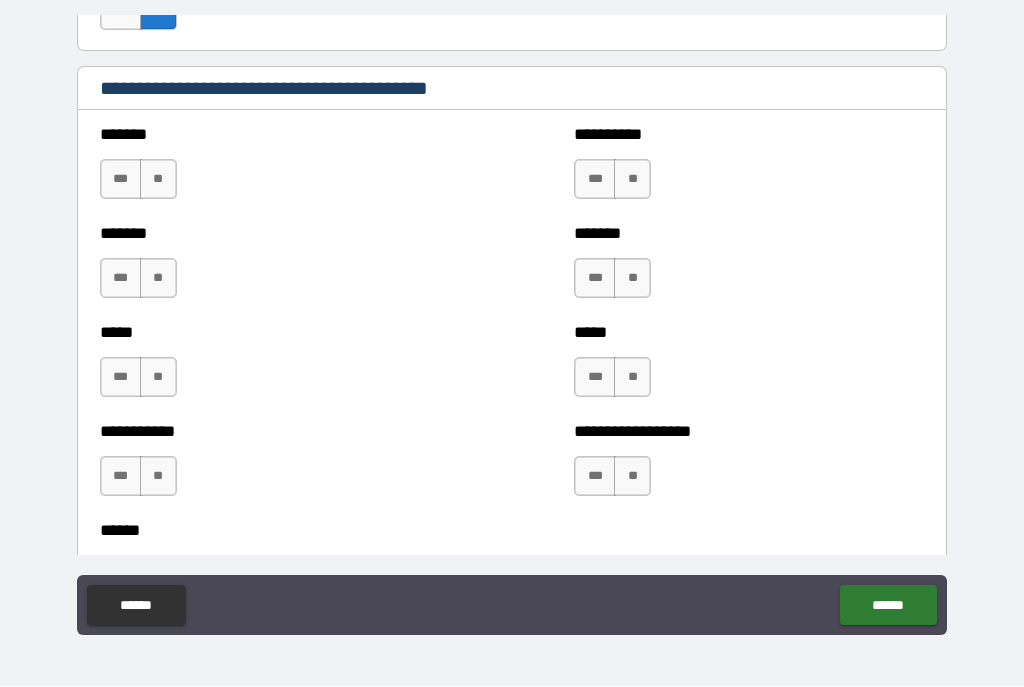 scroll, scrollTop: 1767, scrollLeft: 0, axis: vertical 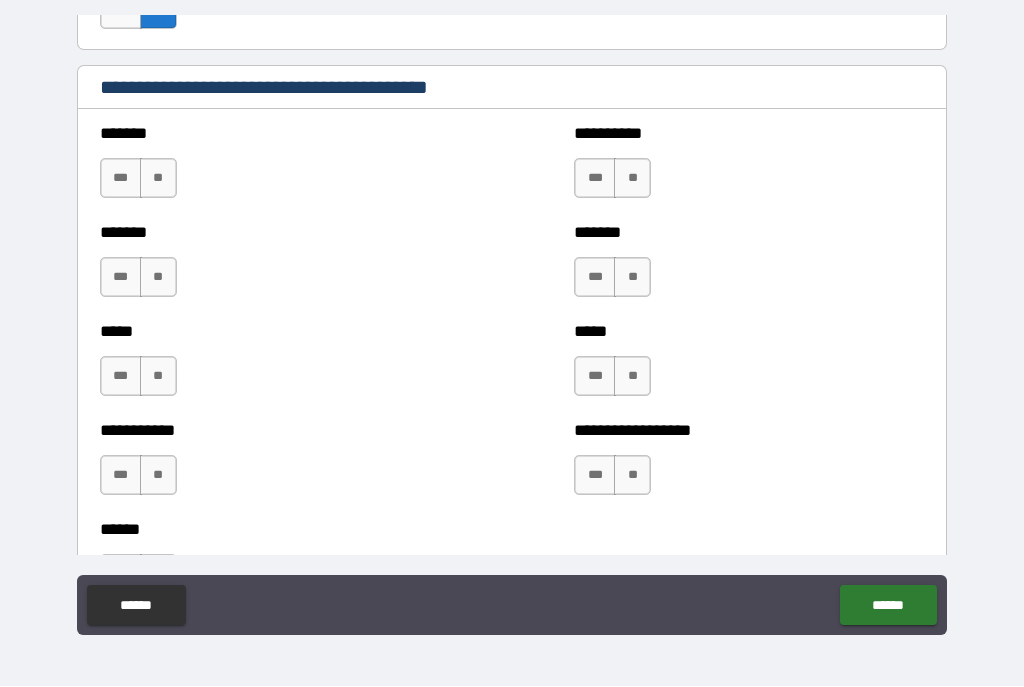click on "**" at bounding box center (158, 179) 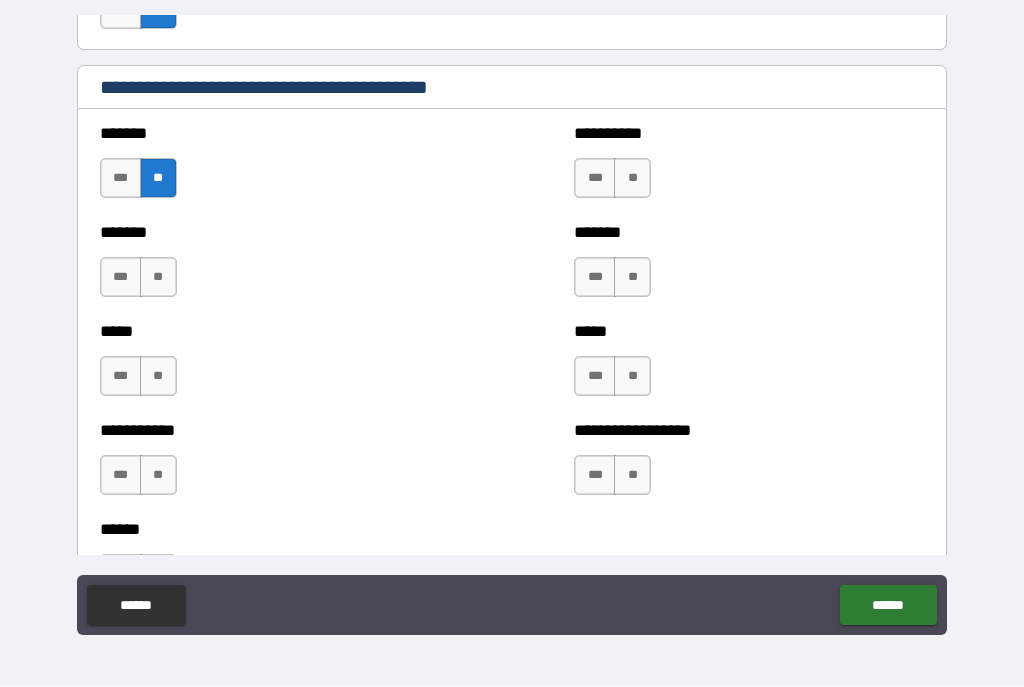 click on "**" at bounding box center (158, 278) 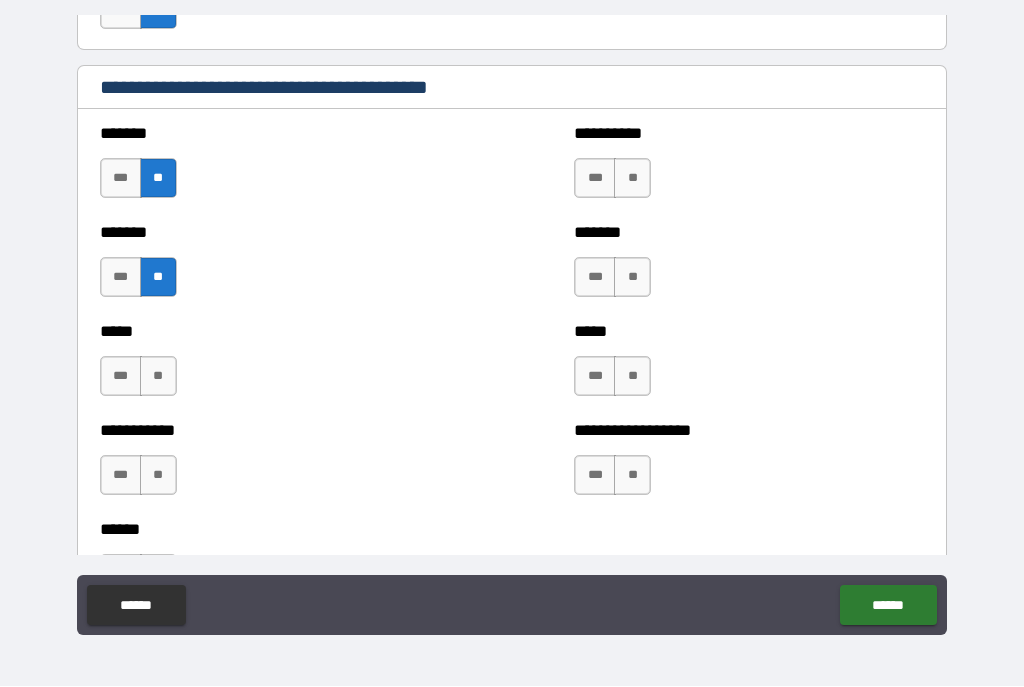 click on "**" at bounding box center [158, 377] 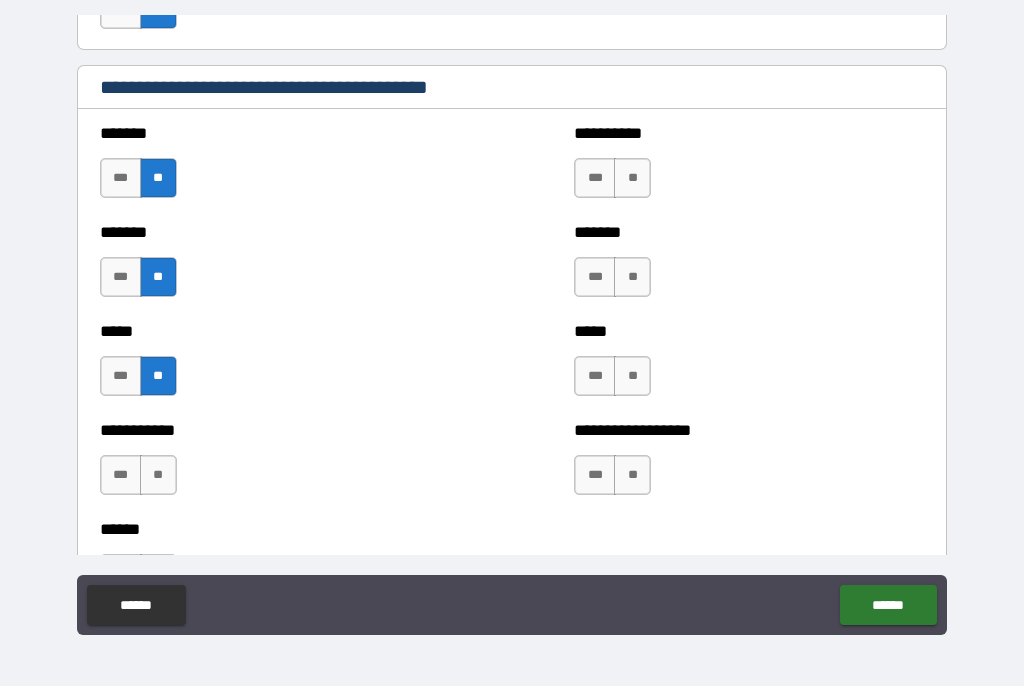 click on "**" at bounding box center (158, 476) 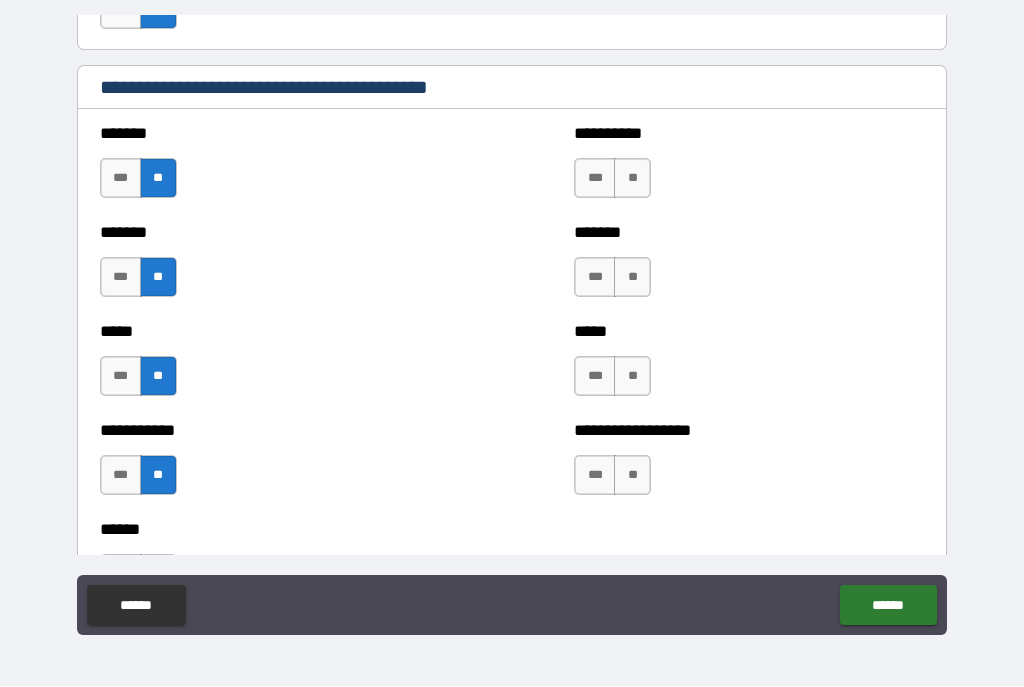 click on "**" at bounding box center (632, 179) 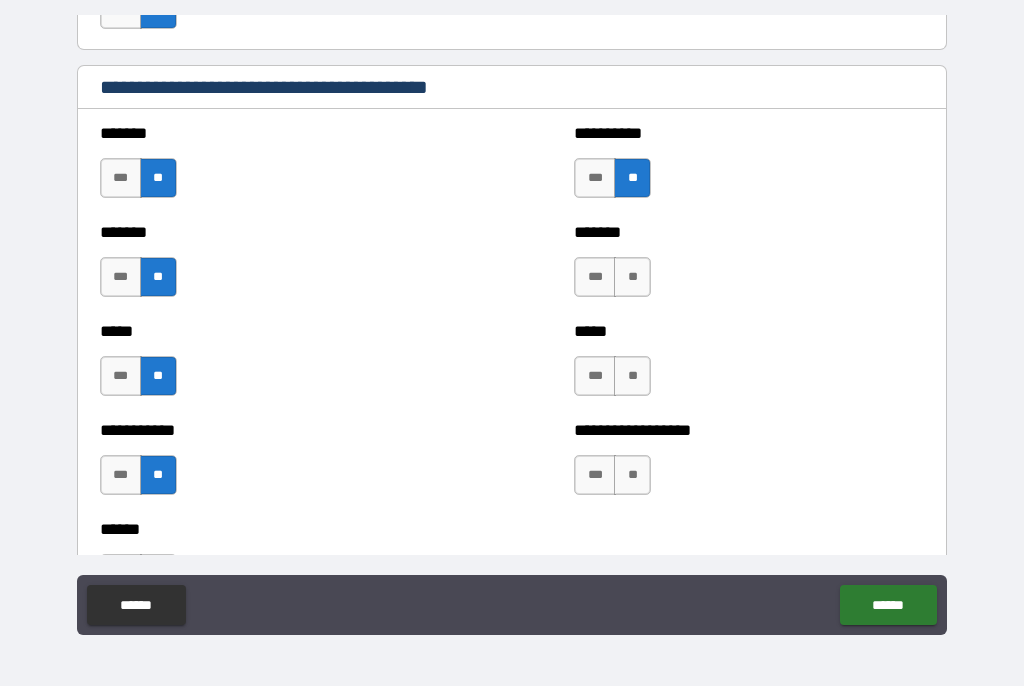click on "**" at bounding box center [632, 278] 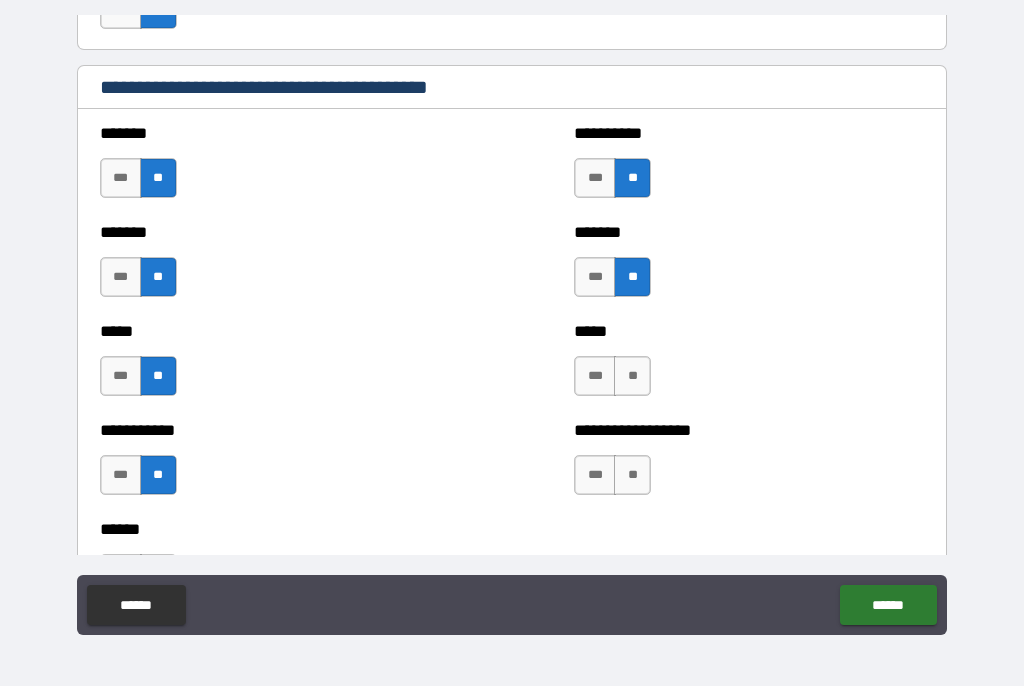 click on "**" at bounding box center (632, 377) 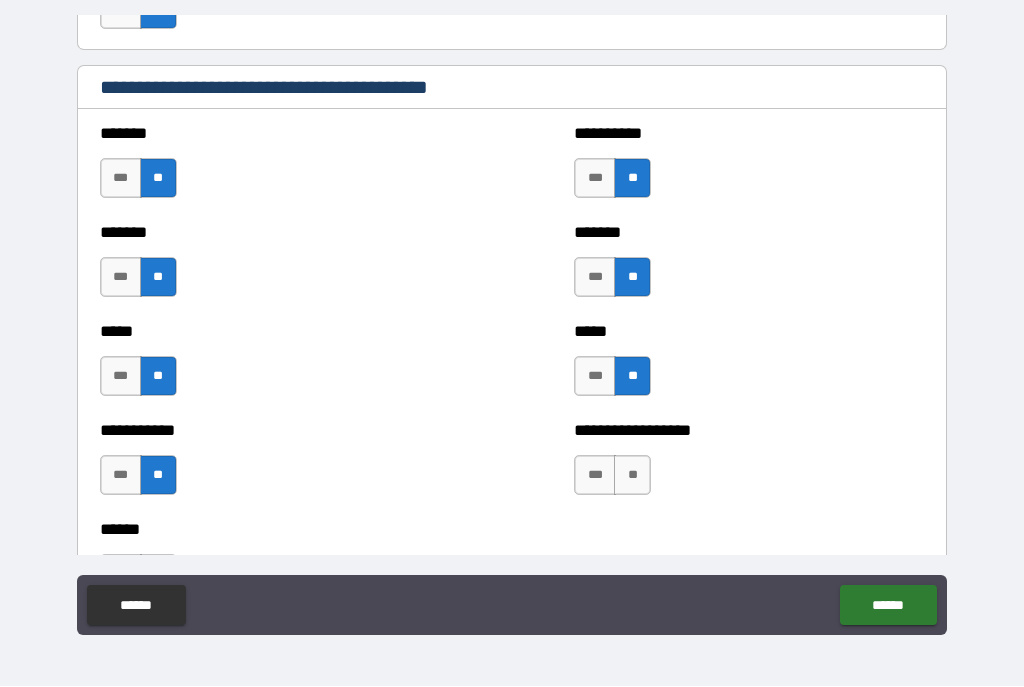 click on "**" at bounding box center [632, 476] 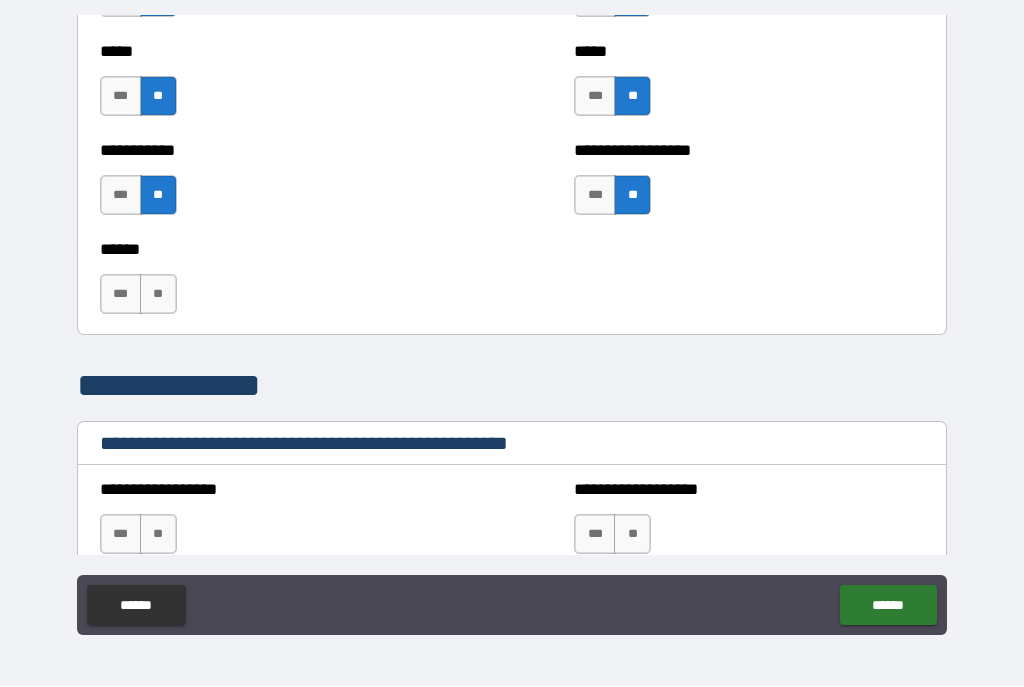 scroll, scrollTop: 2051, scrollLeft: 0, axis: vertical 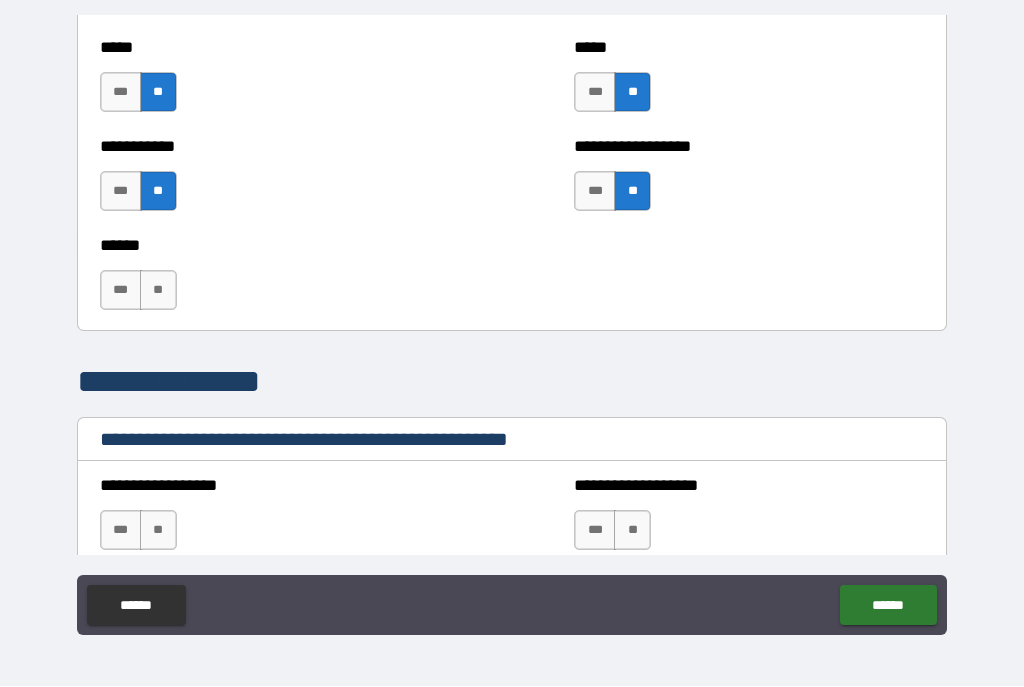 click on "**" at bounding box center [158, 291] 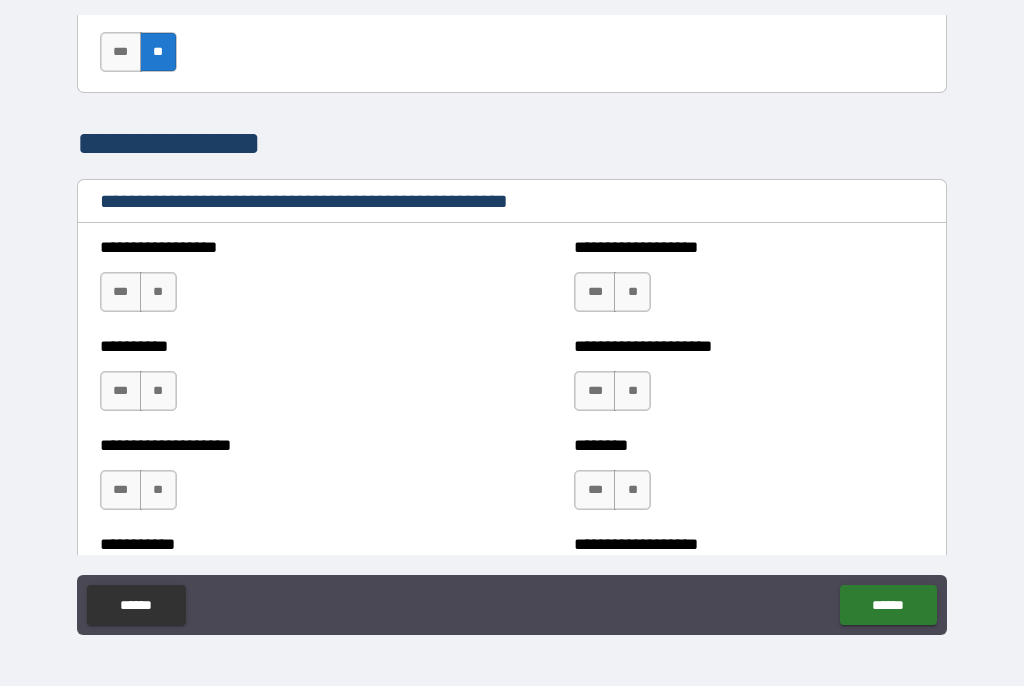 scroll, scrollTop: 2291, scrollLeft: 0, axis: vertical 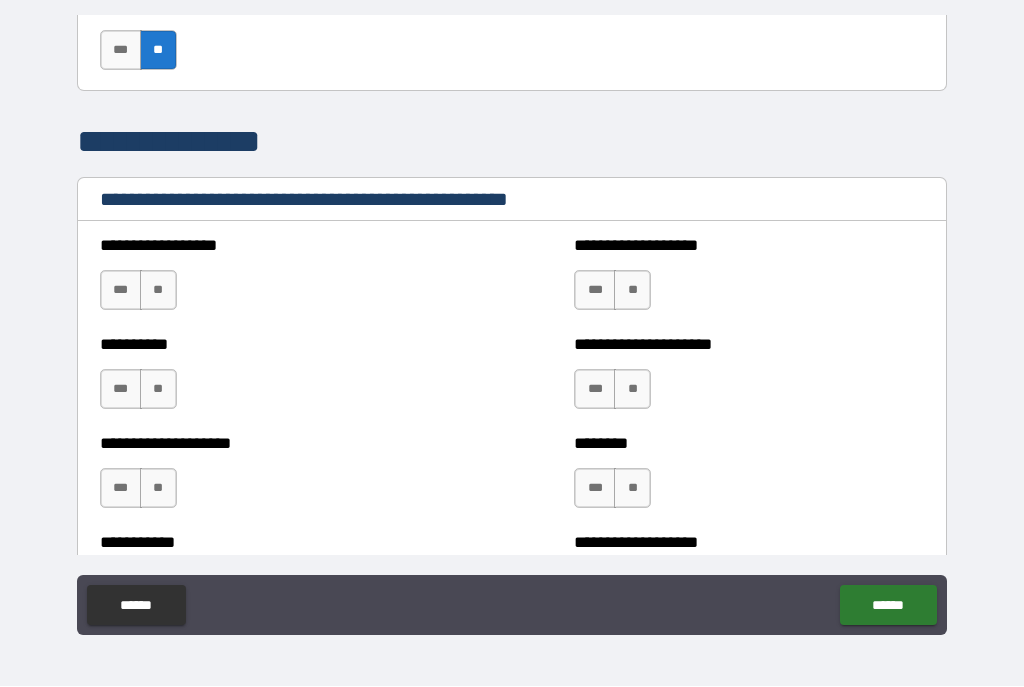 click on "**" at bounding box center [158, 291] 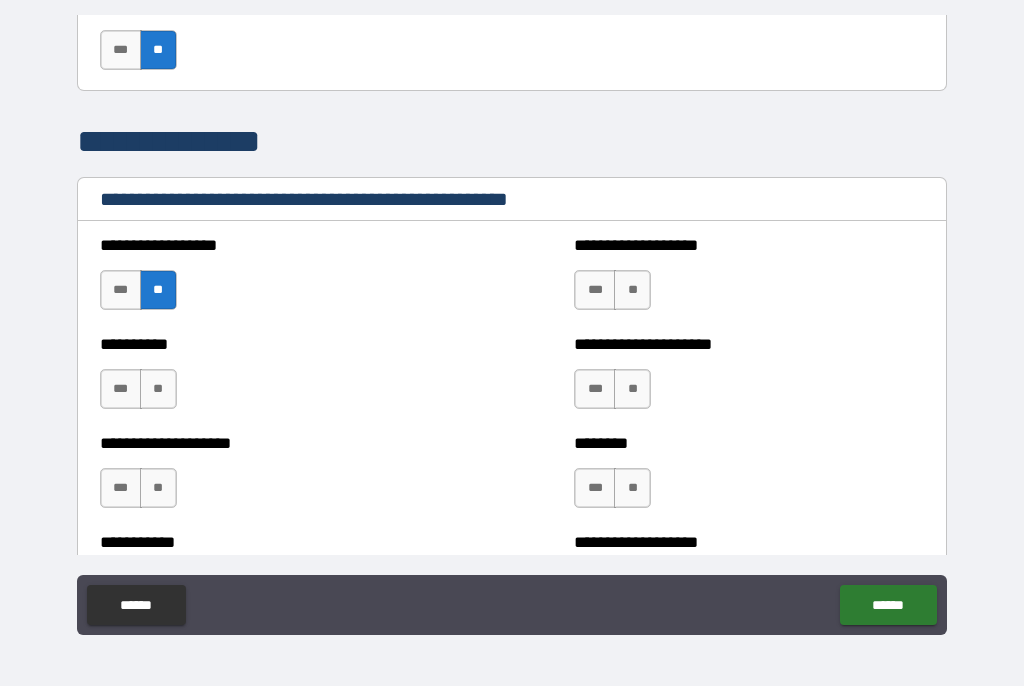 click on "**" at bounding box center [158, 390] 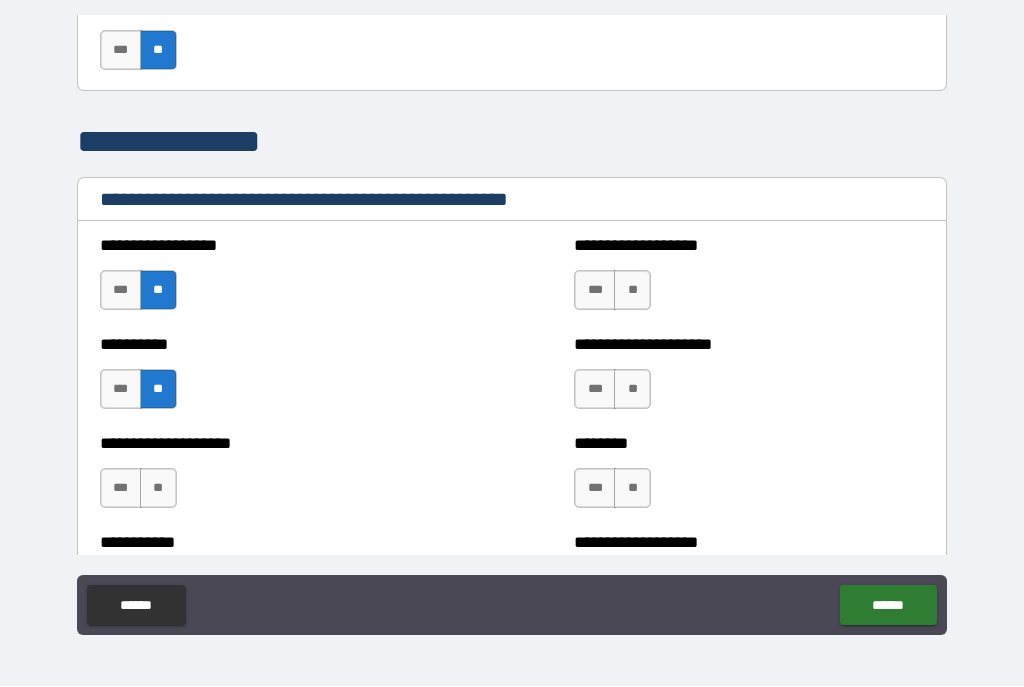 click on "**" at bounding box center (158, 489) 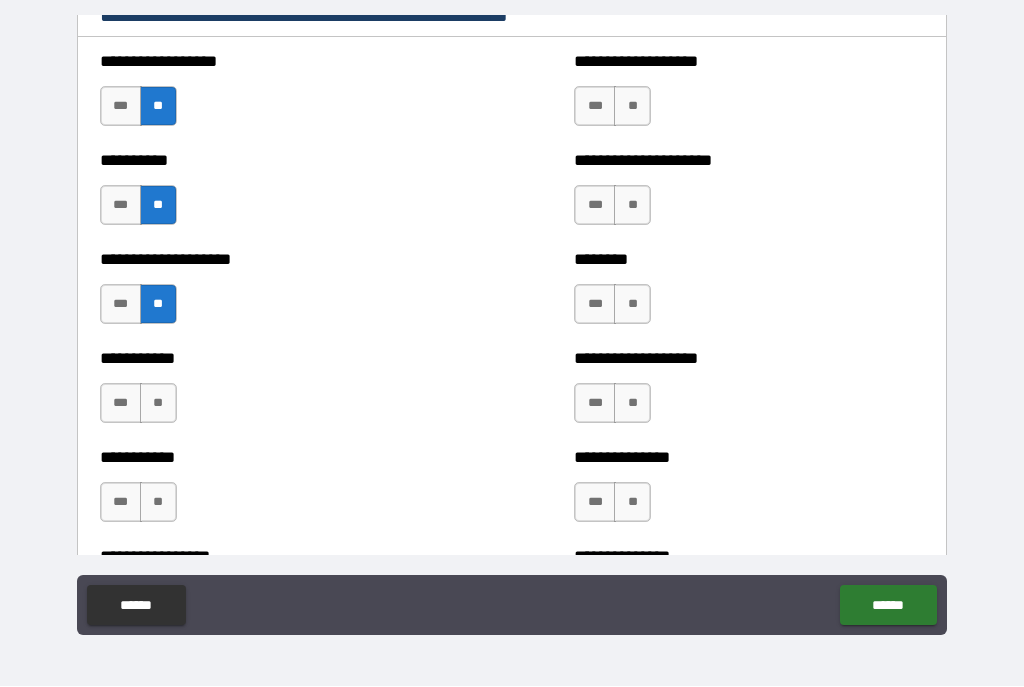 scroll, scrollTop: 2477, scrollLeft: 0, axis: vertical 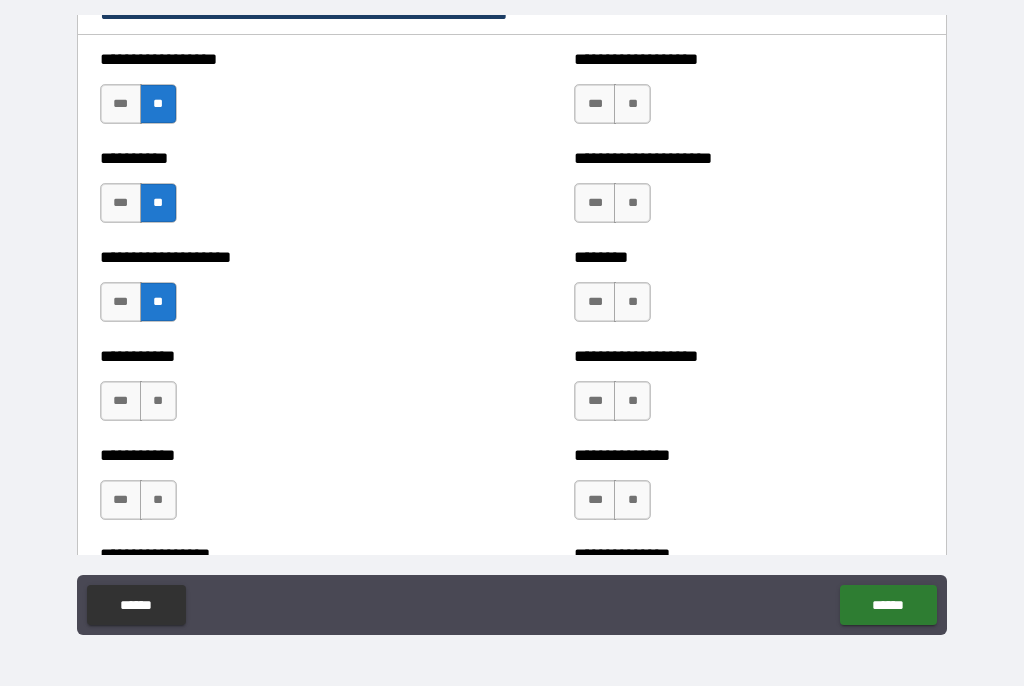 click on "**" at bounding box center (158, 402) 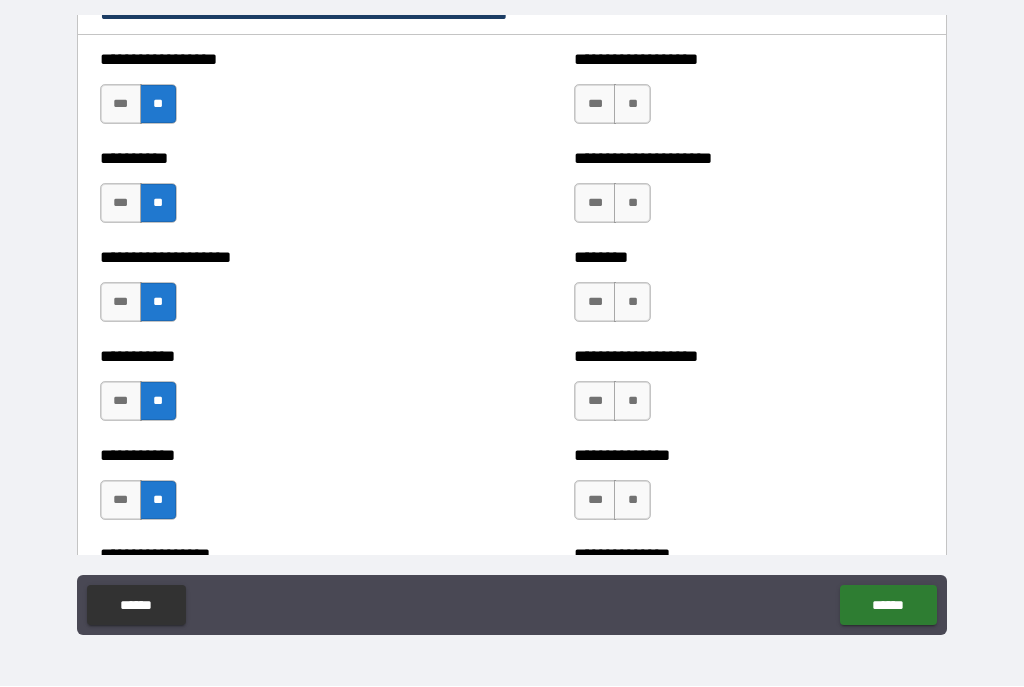 click on "**" at bounding box center (632, 105) 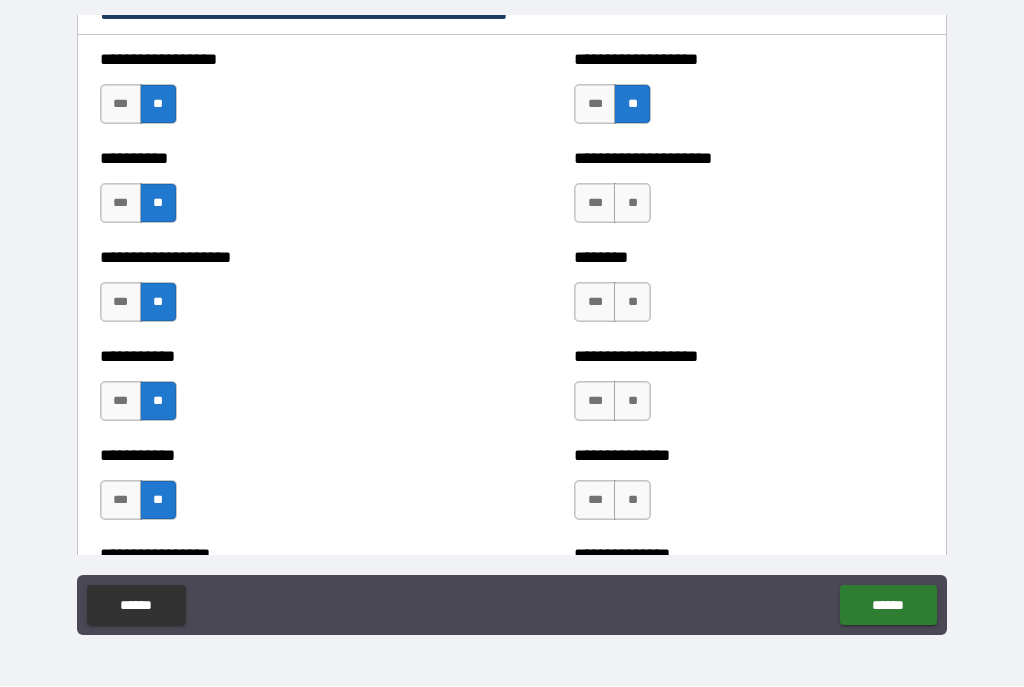 click on "**" at bounding box center [632, 204] 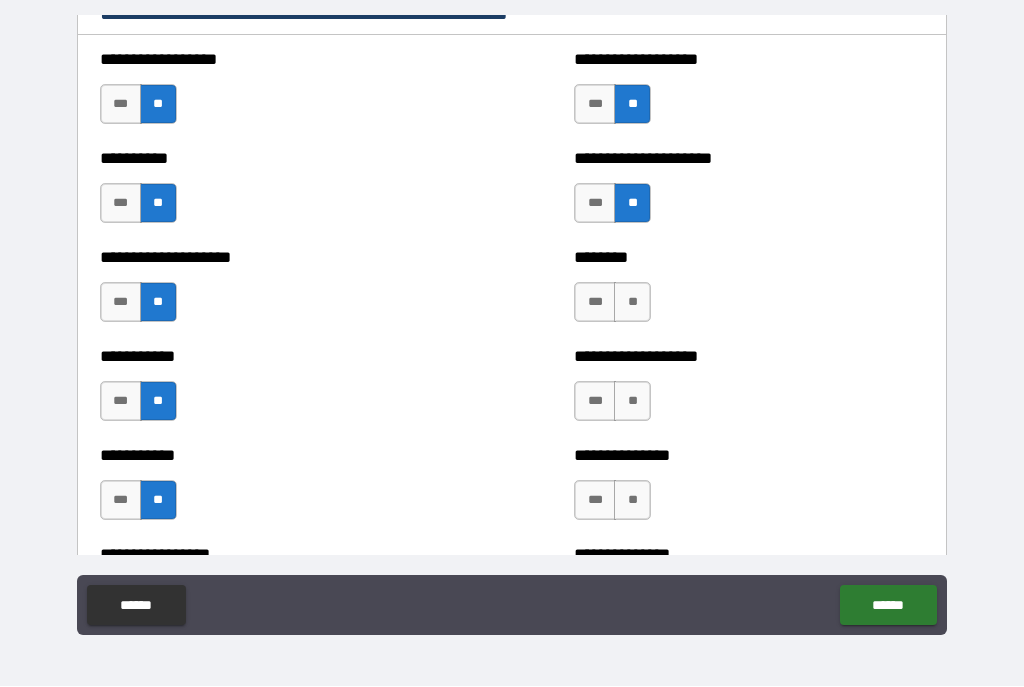 click on "**" at bounding box center [632, 303] 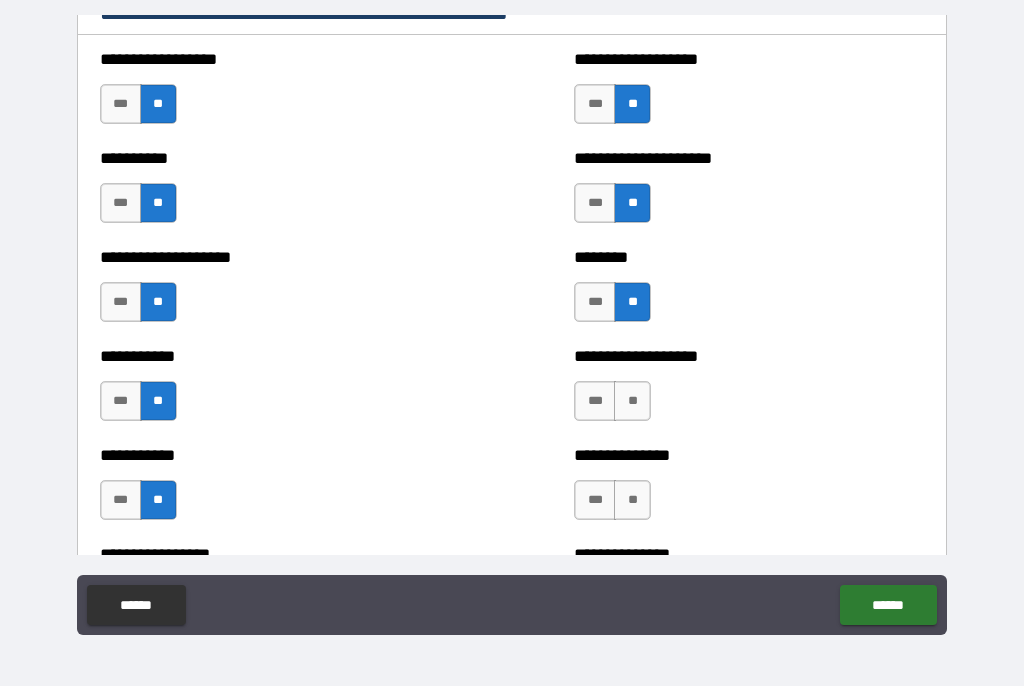 click on "**" at bounding box center (632, 402) 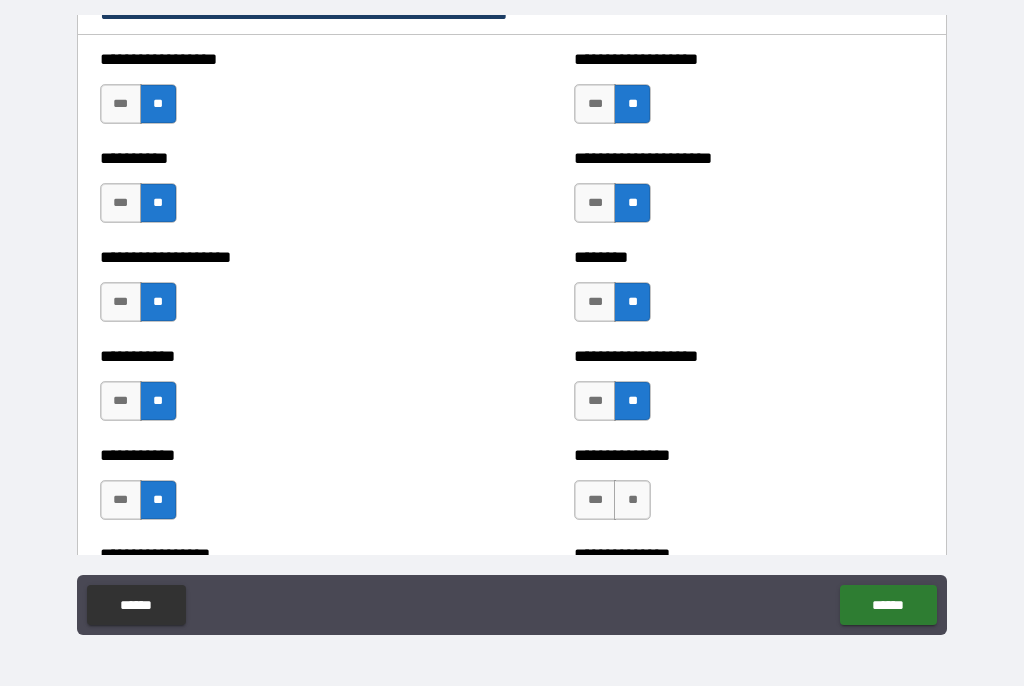 click on "**" at bounding box center (632, 501) 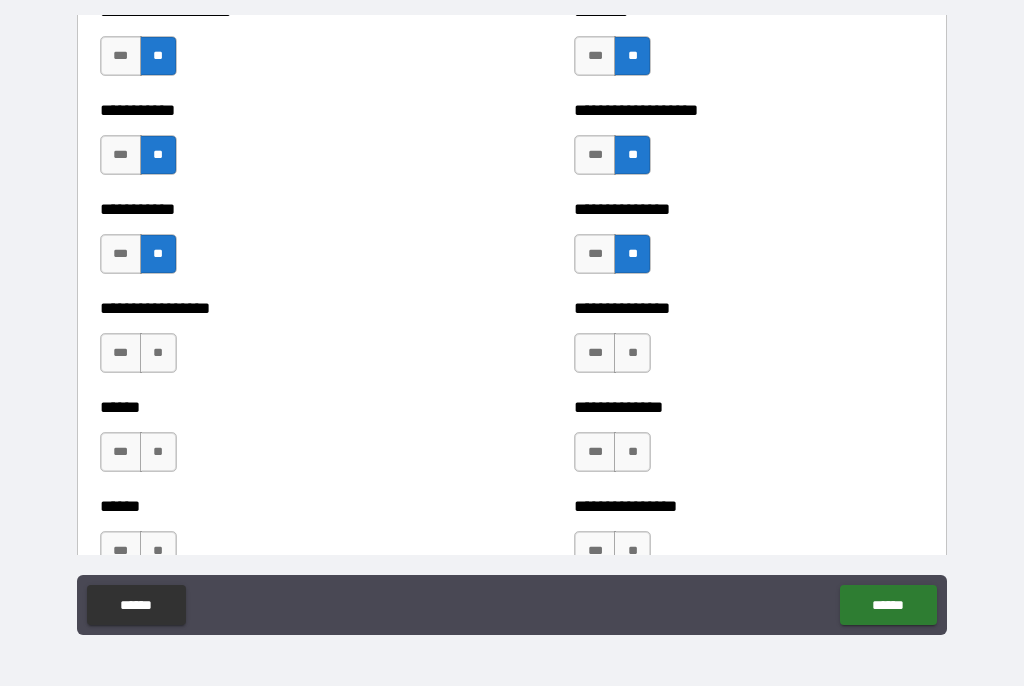 scroll, scrollTop: 2737, scrollLeft: 0, axis: vertical 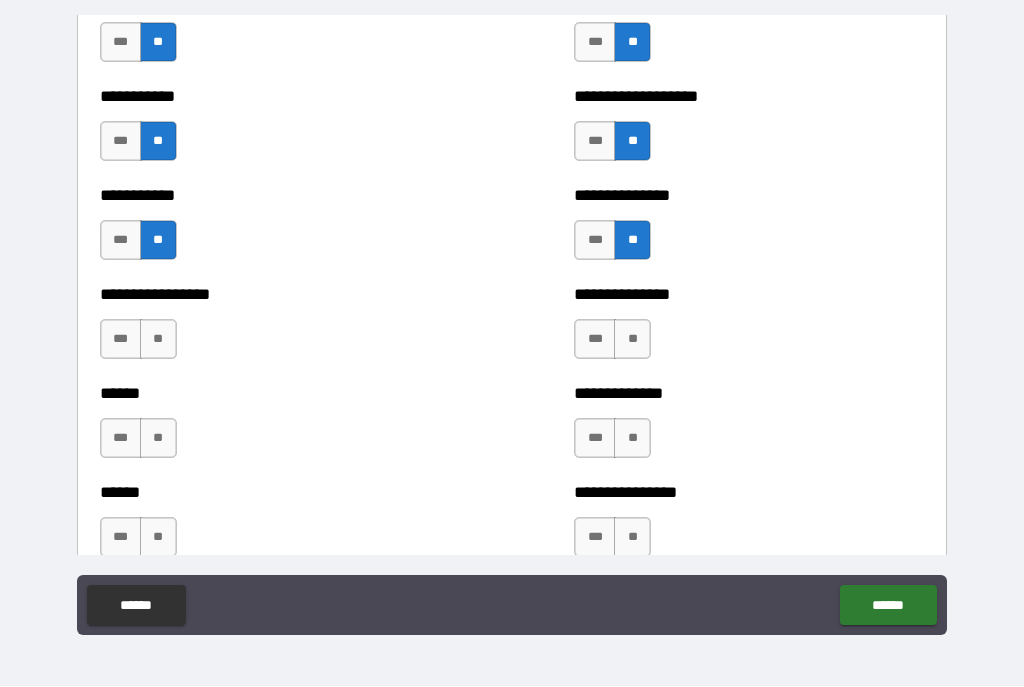 click on "**" at bounding box center (632, 340) 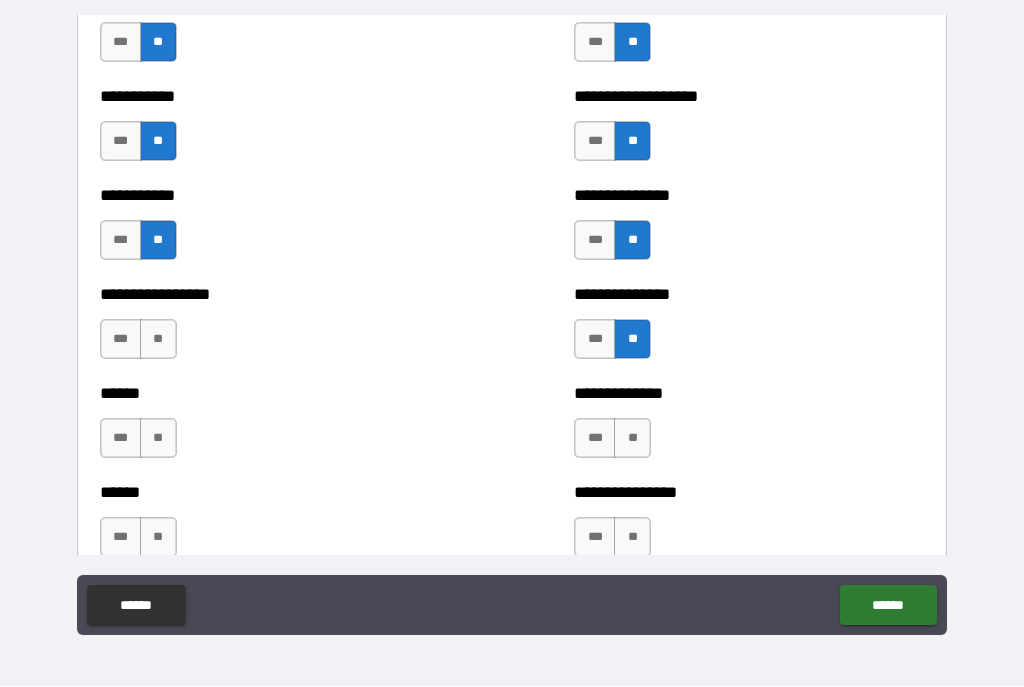 click on "**" at bounding box center (632, 439) 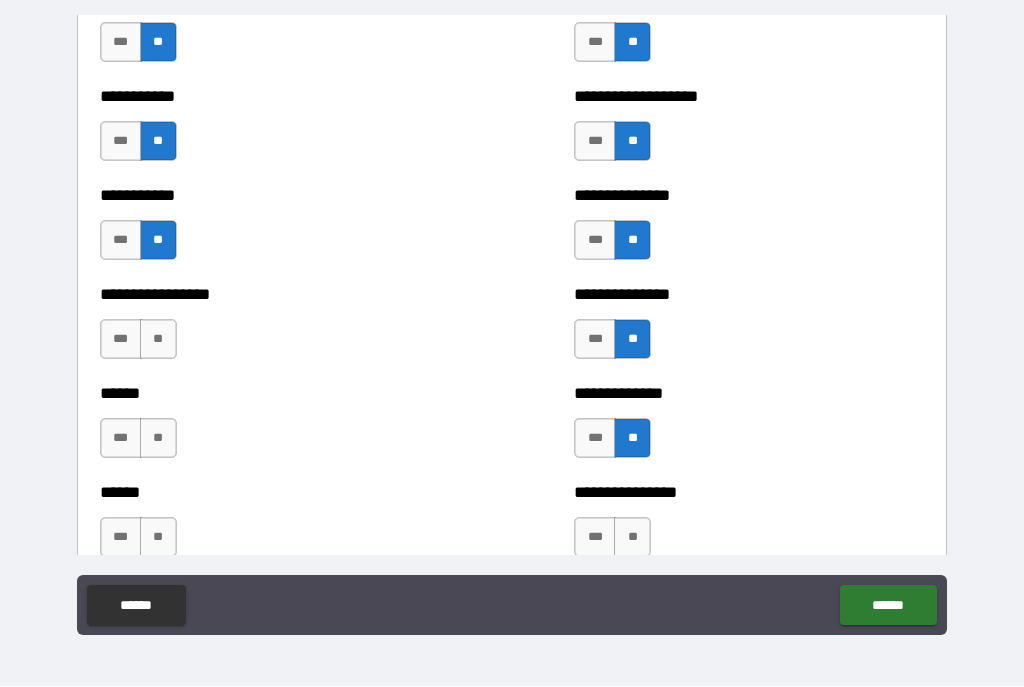 click on "**" at bounding box center [632, 538] 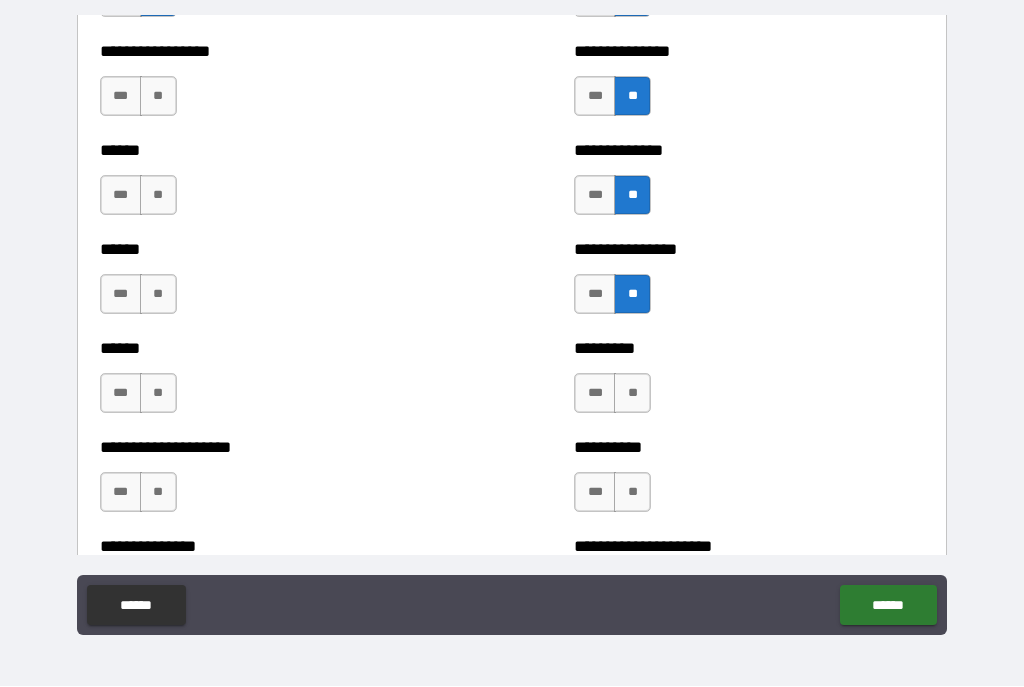 scroll, scrollTop: 2991, scrollLeft: 0, axis: vertical 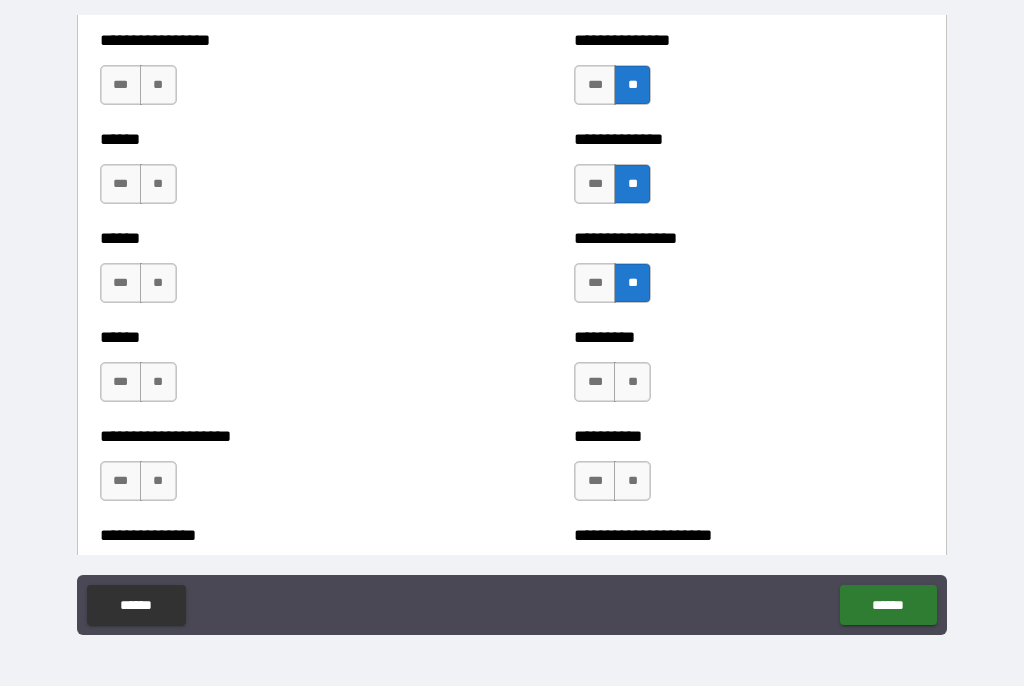 click on "**" at bounding box center [158, 86] 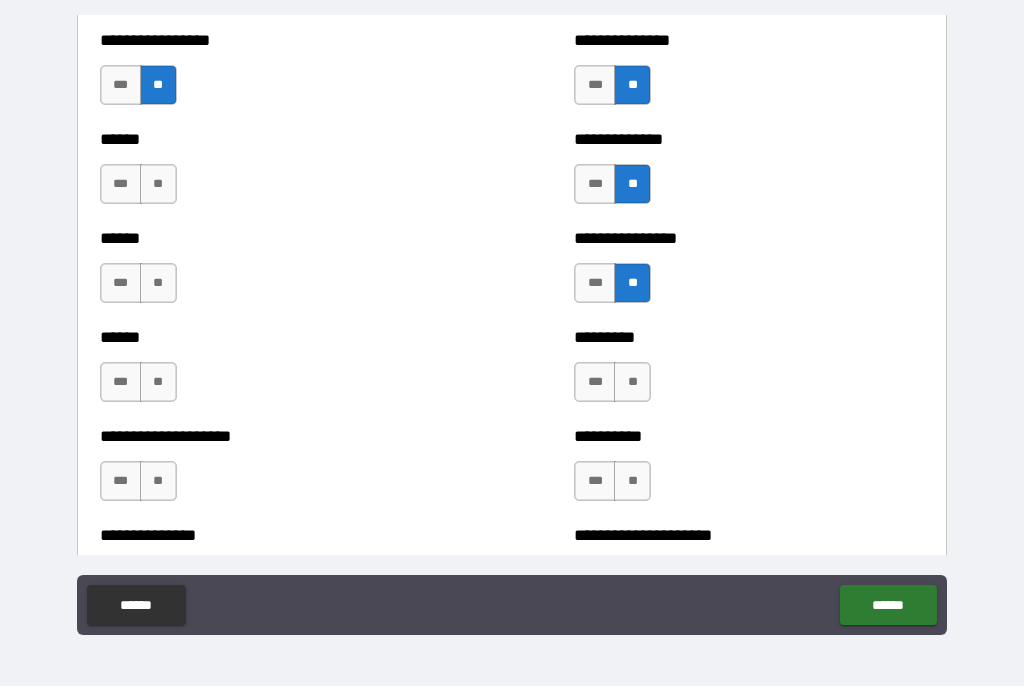 click on "**" at bounding box center [158, 185] 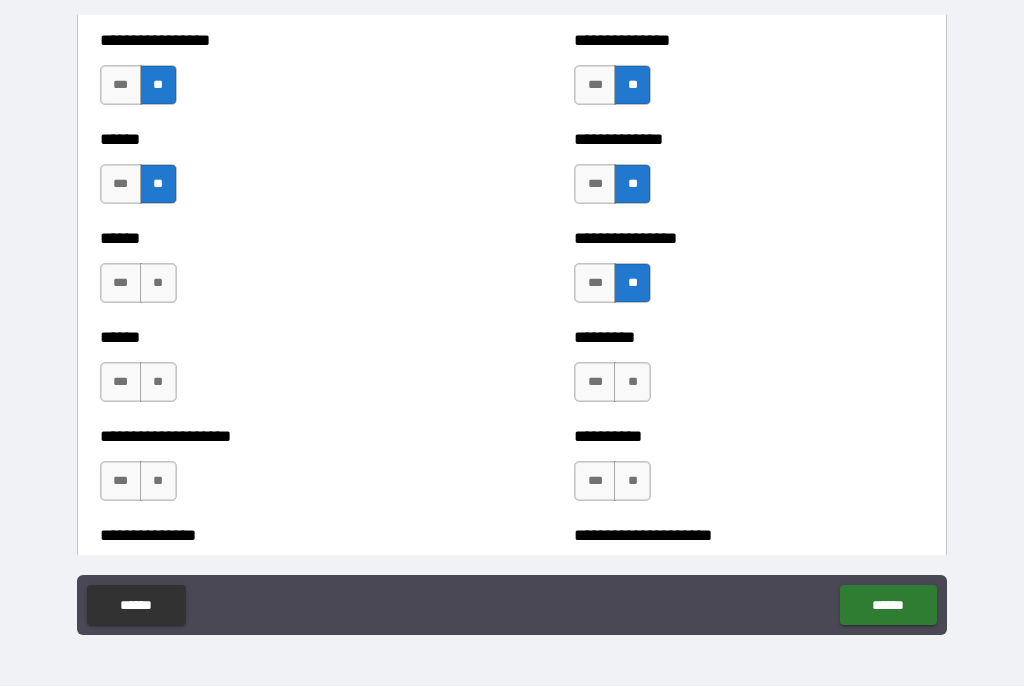 click on "**" at bounding box center [158, 284] 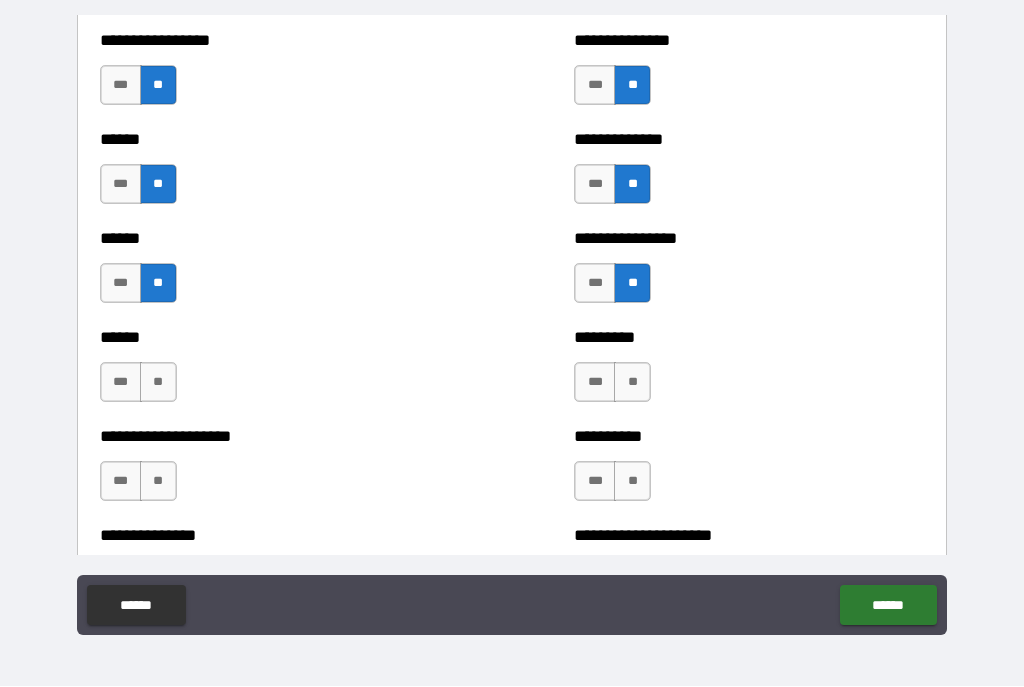click on "**" at bounding box center (158, 383) 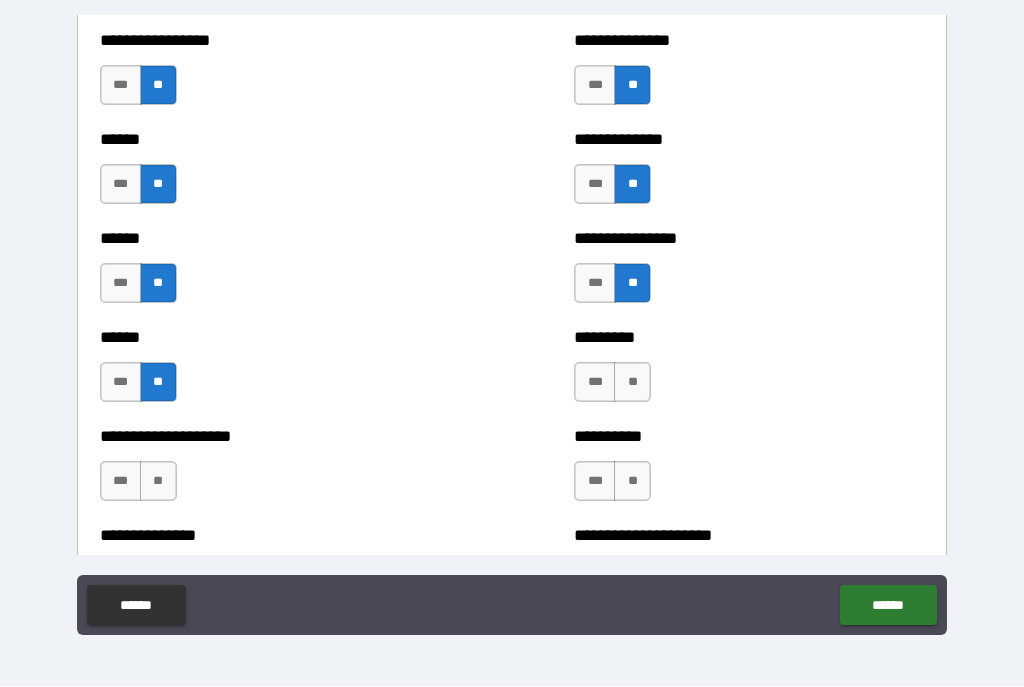 click on "**" at bounding box center (158, 482) 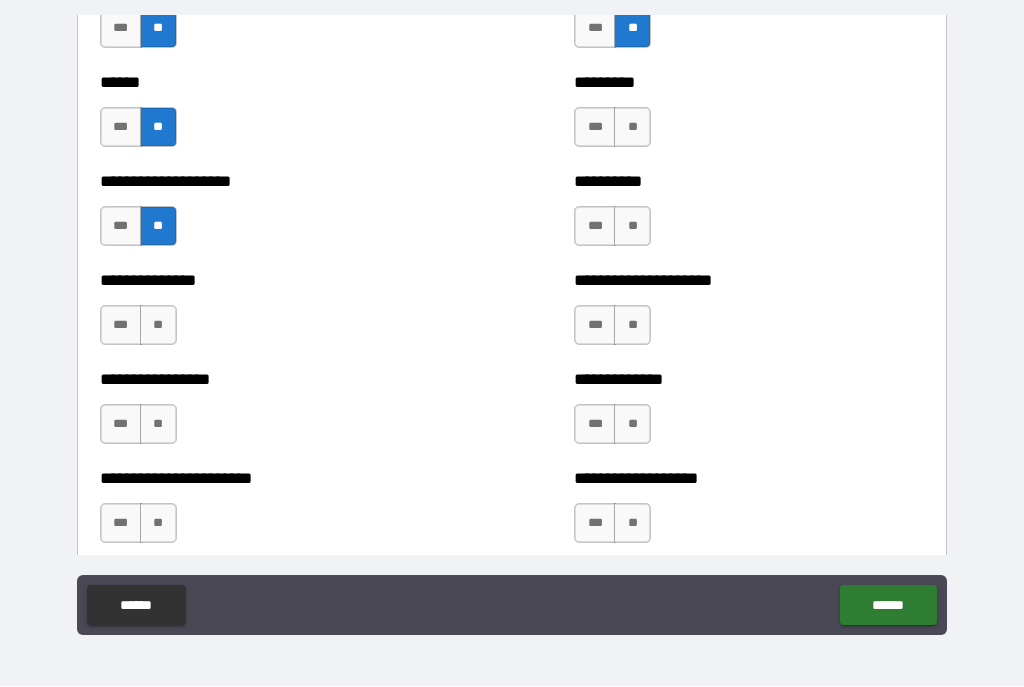 scroll, scrollTop: 3247, scrollLeft: 0, axis: vertical 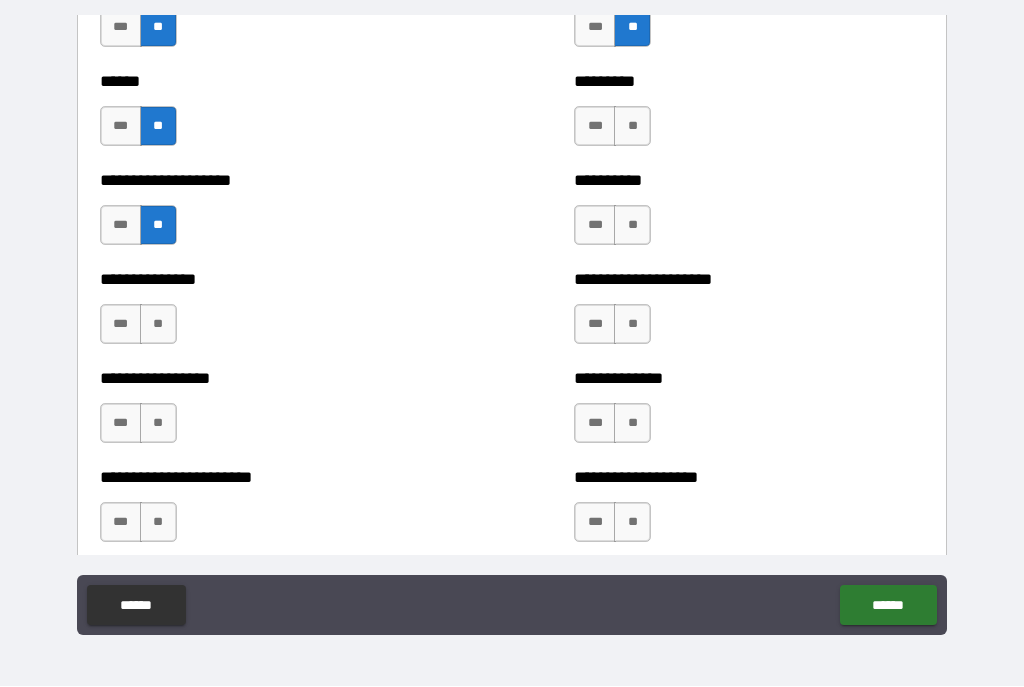 click on "**" at bounding box center (158, 325) 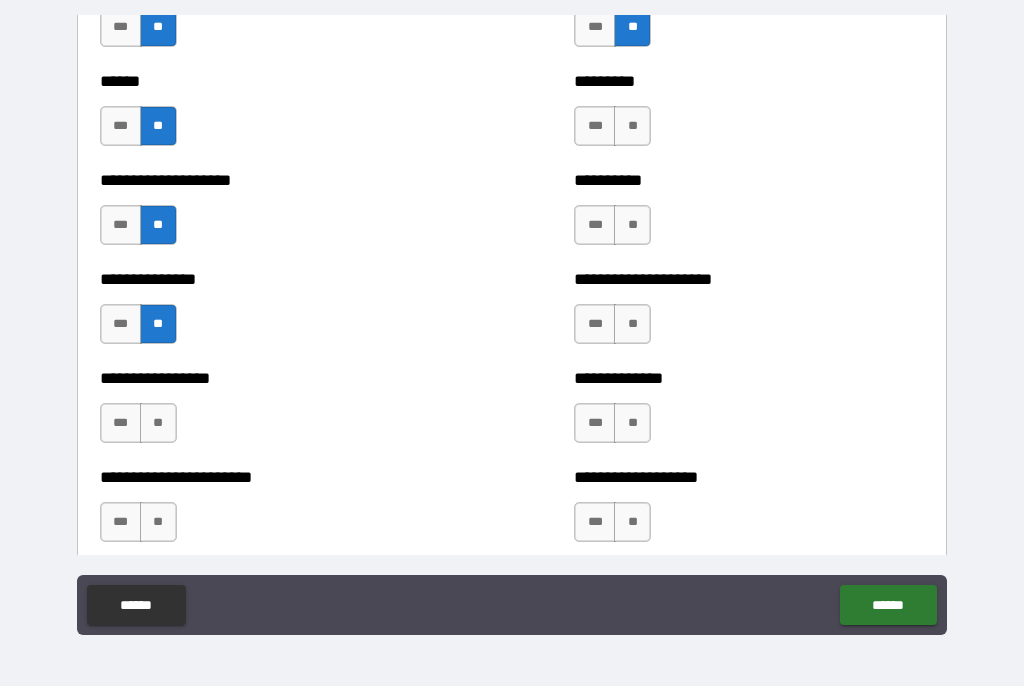 click on "**" at bounding box center [158, 424] 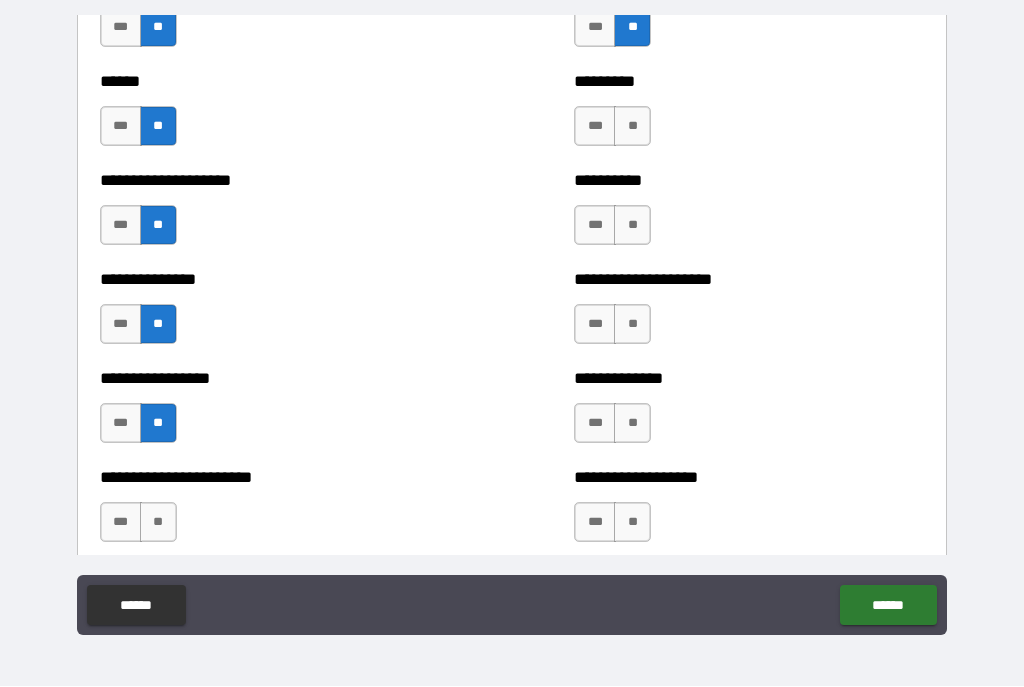 click on "**" at bounding box center [158, 523] 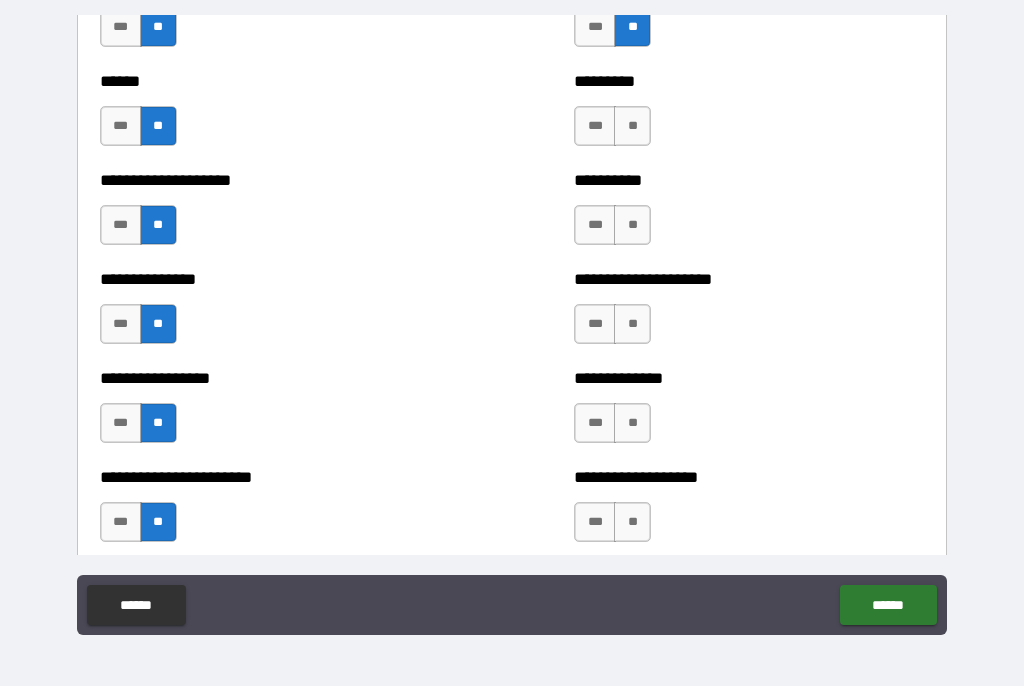 click on "**" at bounding box center (632, 127) 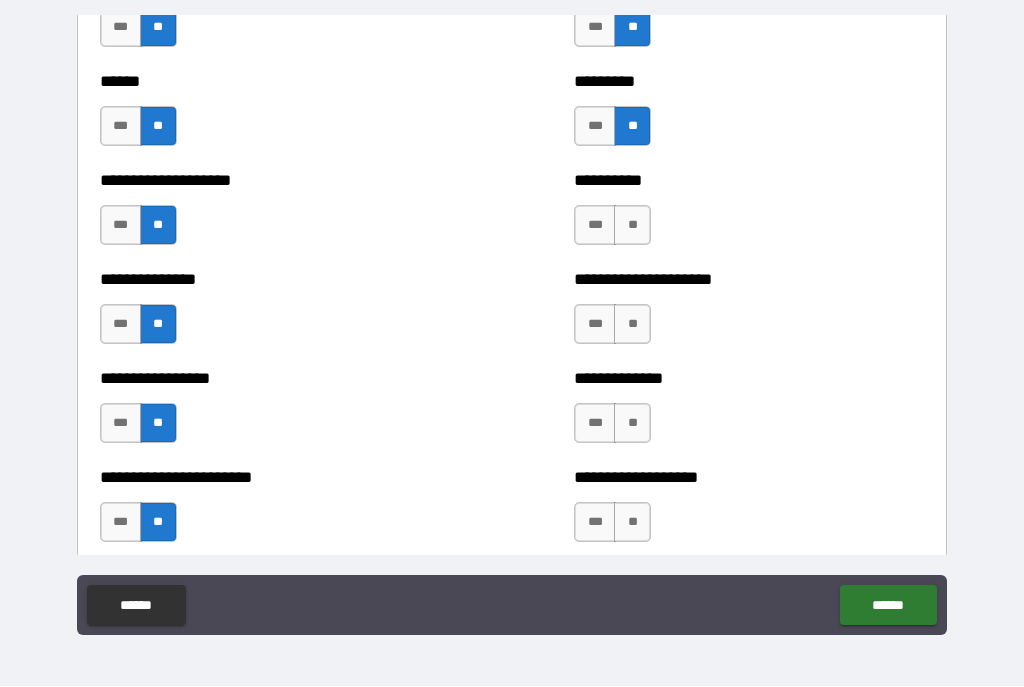 click on "**" at bounding box center (632, 226) 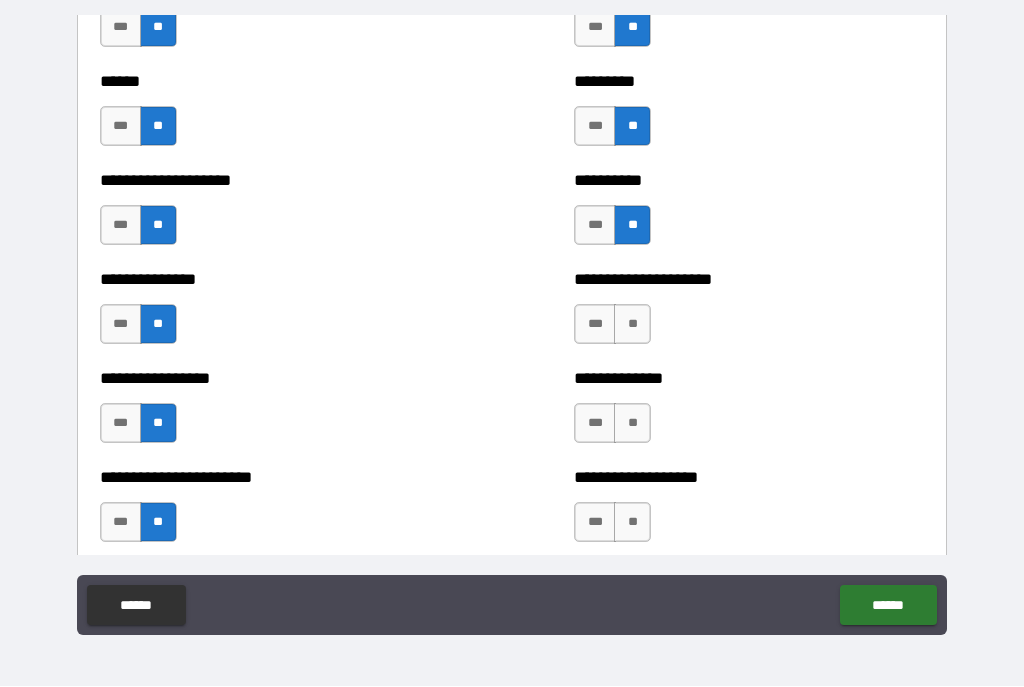 click on "**" at bounding box center (632, 325) 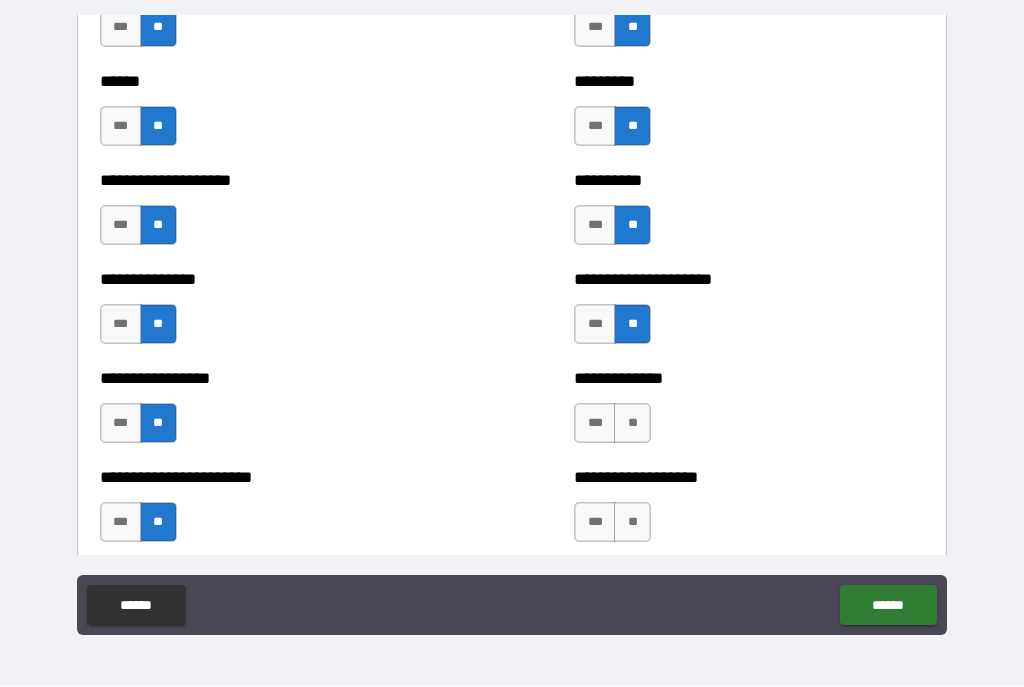 click on "**" at bounding box center (632, 424) 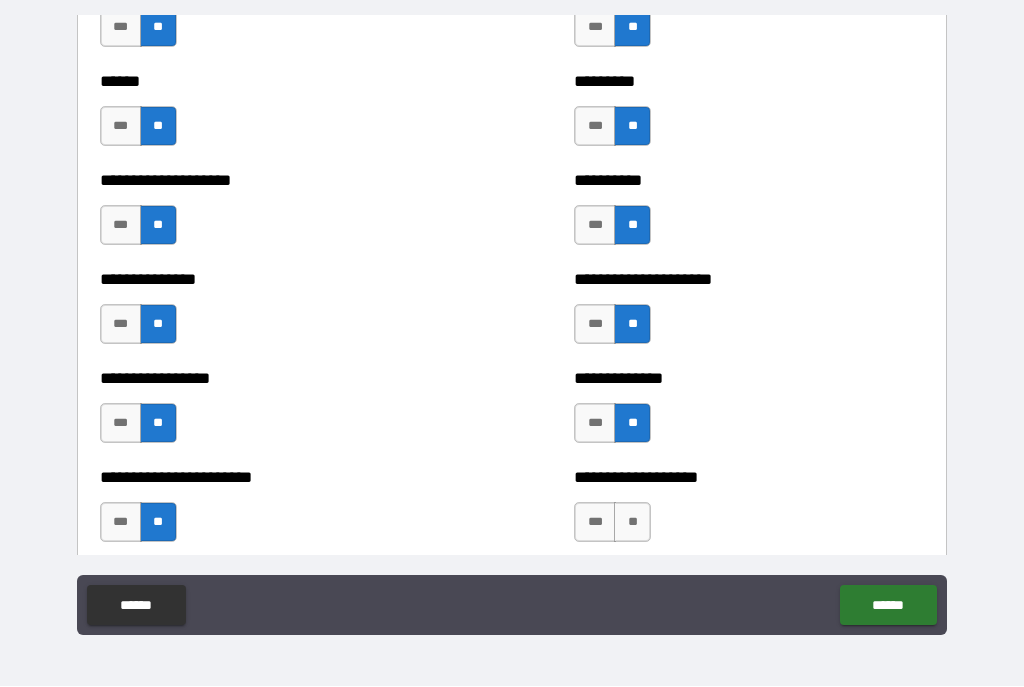 click on "**" at bounding box center (632, 523) 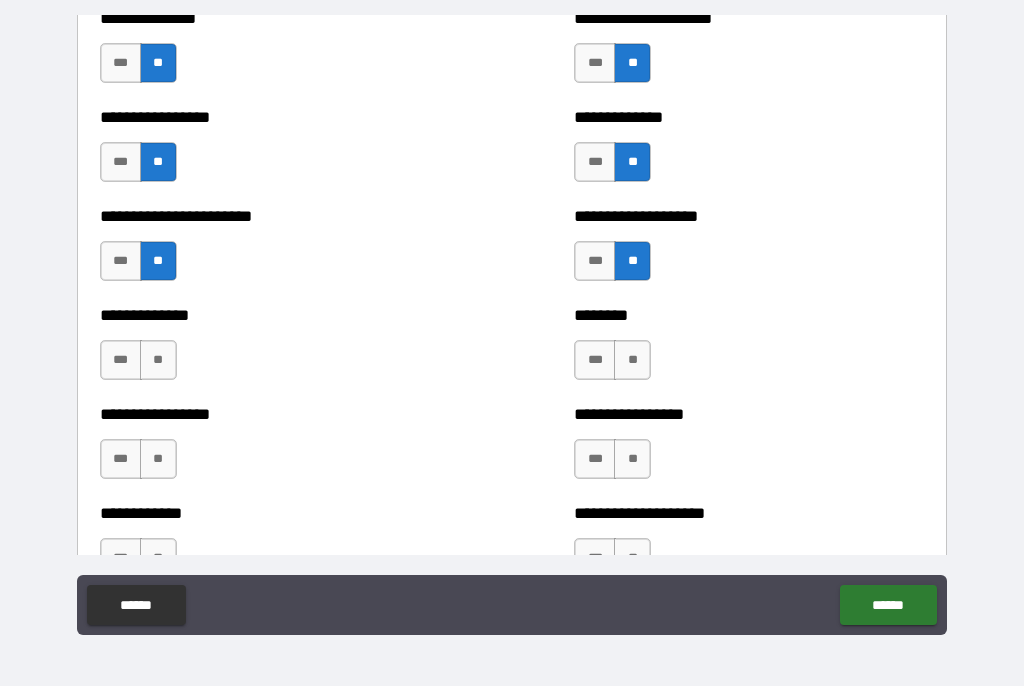 scroll, scrollTop: 3515, scrollLeft: 0, axis: vertical 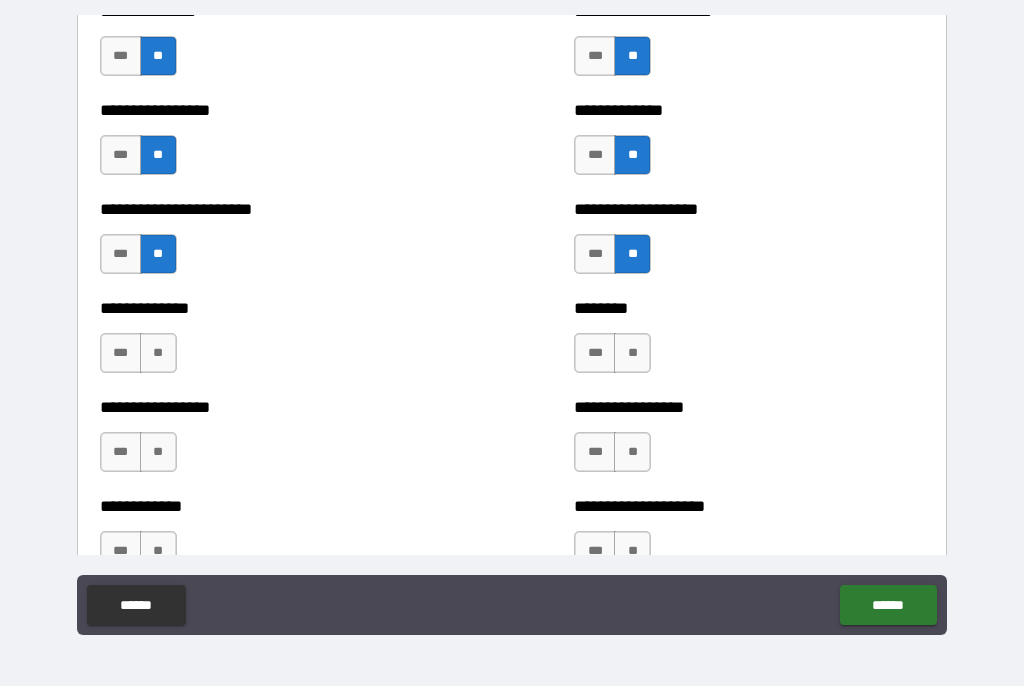 click on "**" at bounding box center (158, 354) 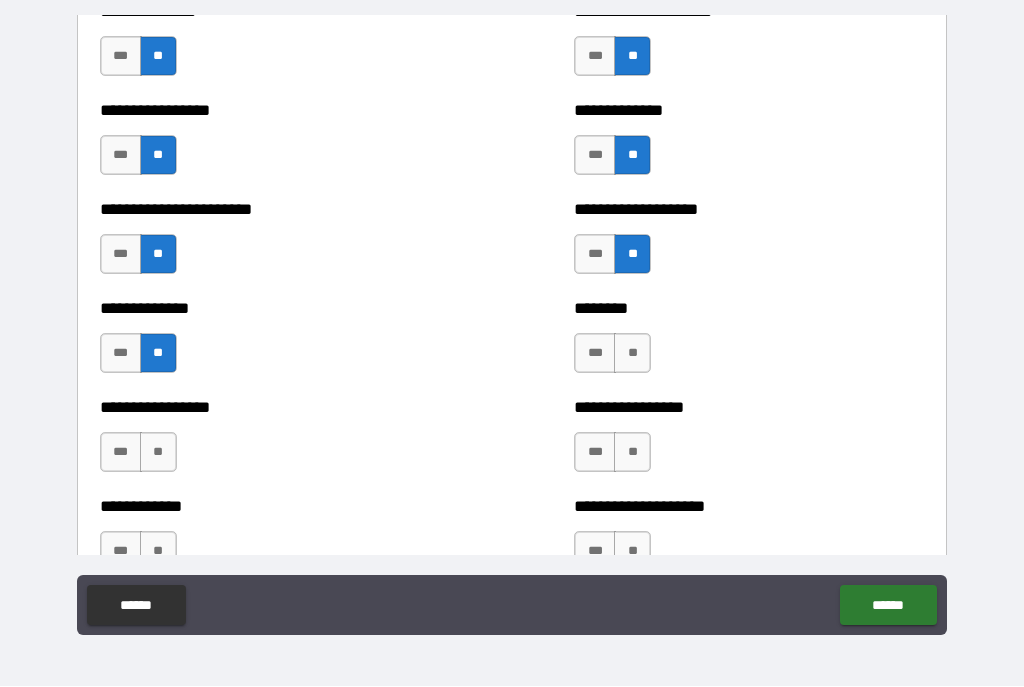click on "**" at bounding box center (158, 453) 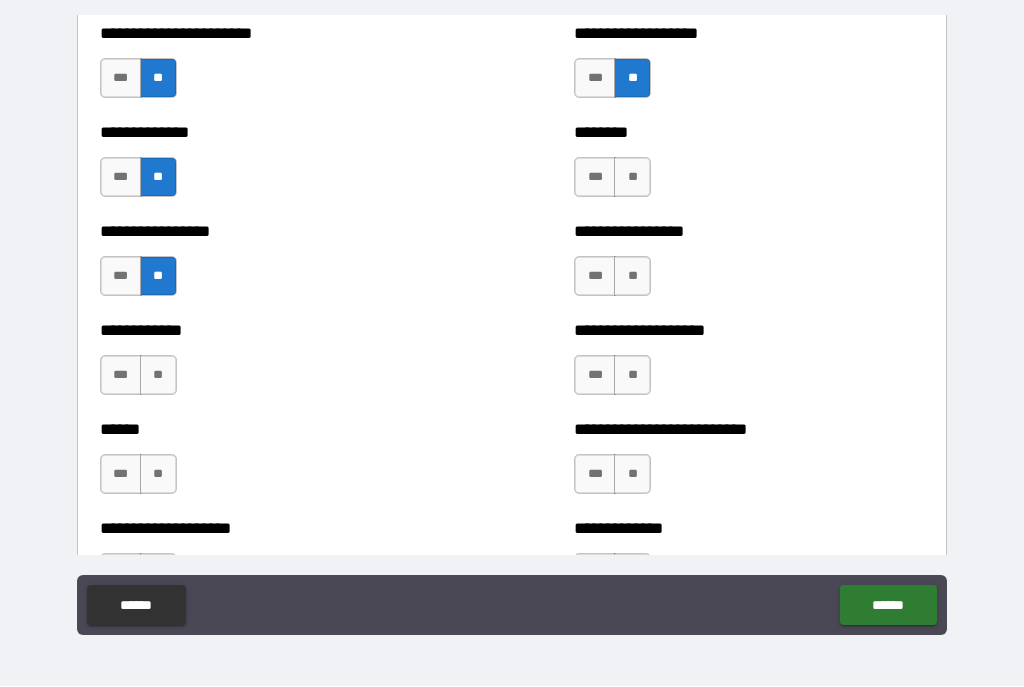 scroll, scrollTop: 3688, scrollLeft: 0, axis: vertical 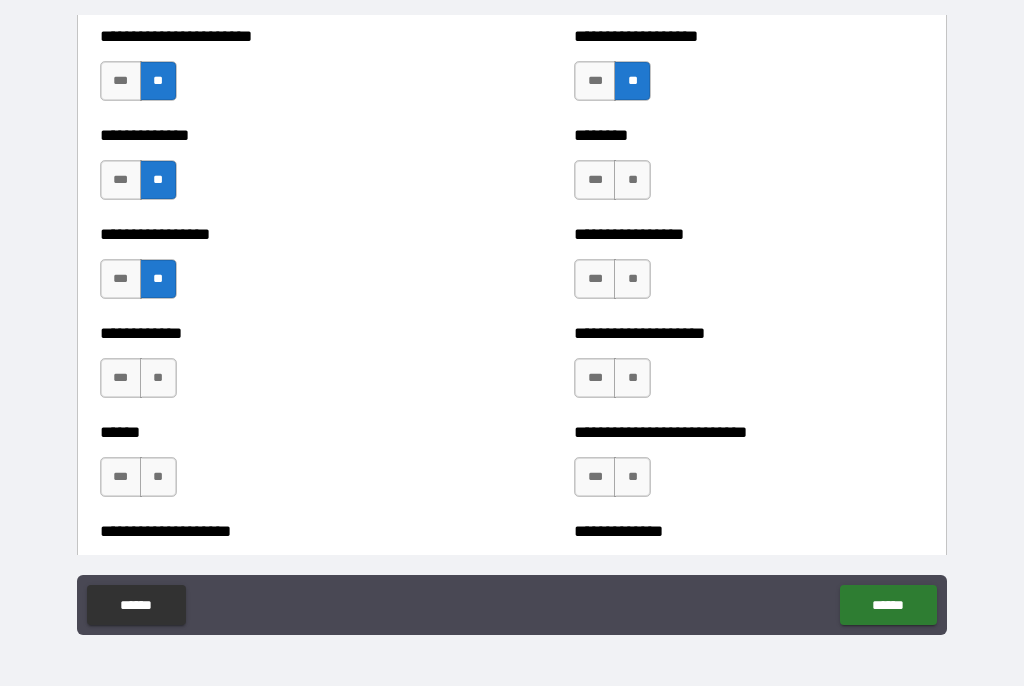 click on "**" at bounding box center (158, 379) 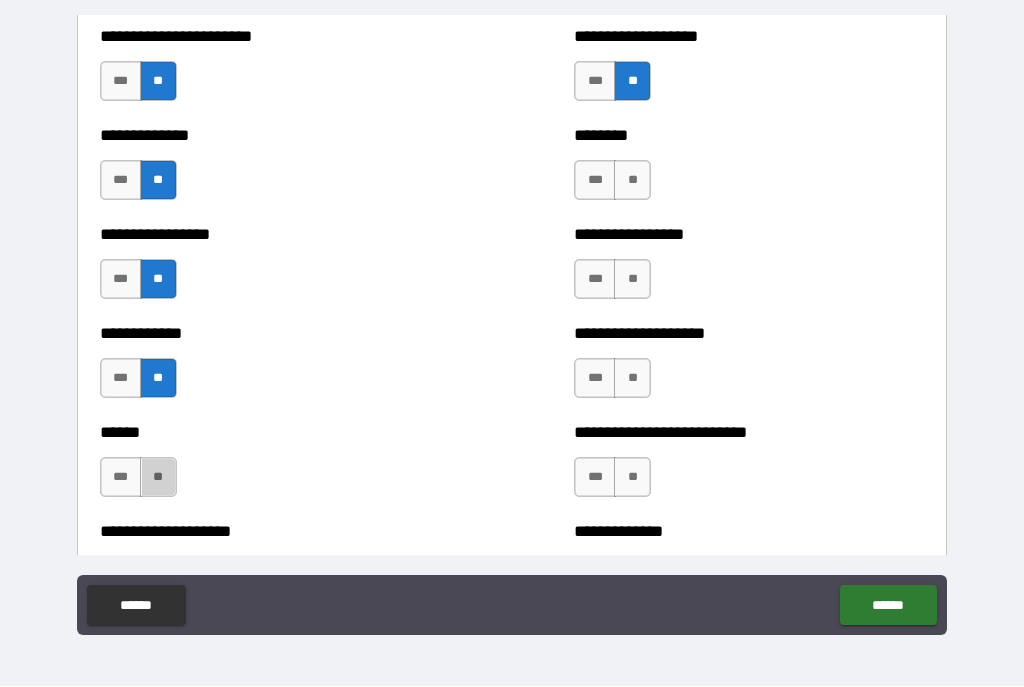 click on "**" at bounding box center (158, 478) 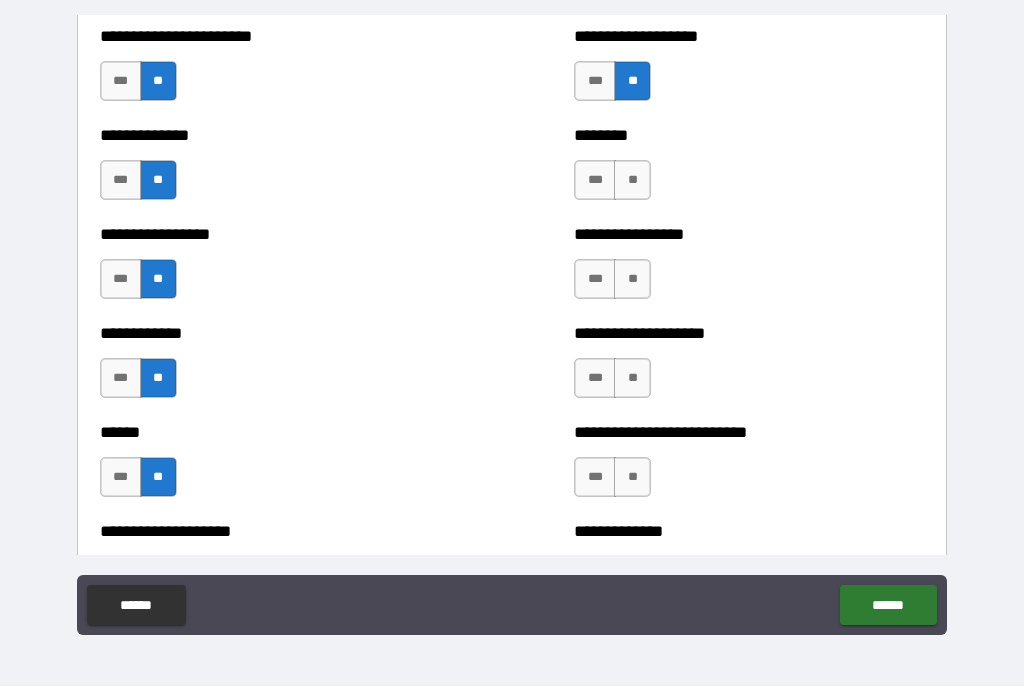 click on "**" at bounding box center [632, 280] 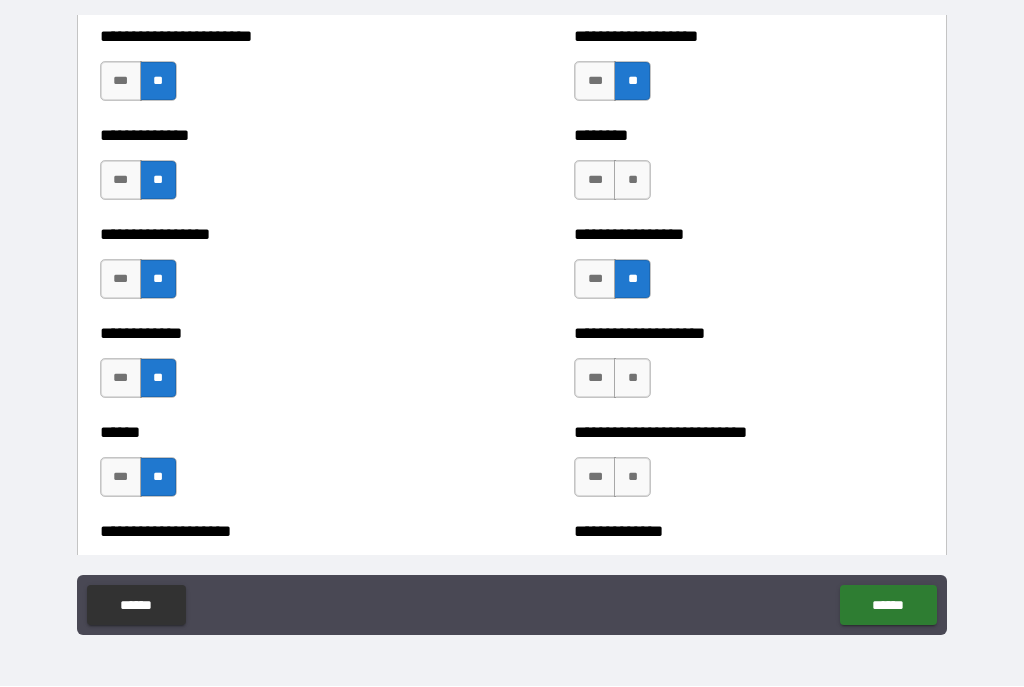 click on "**" at bounding box center (632, 181) 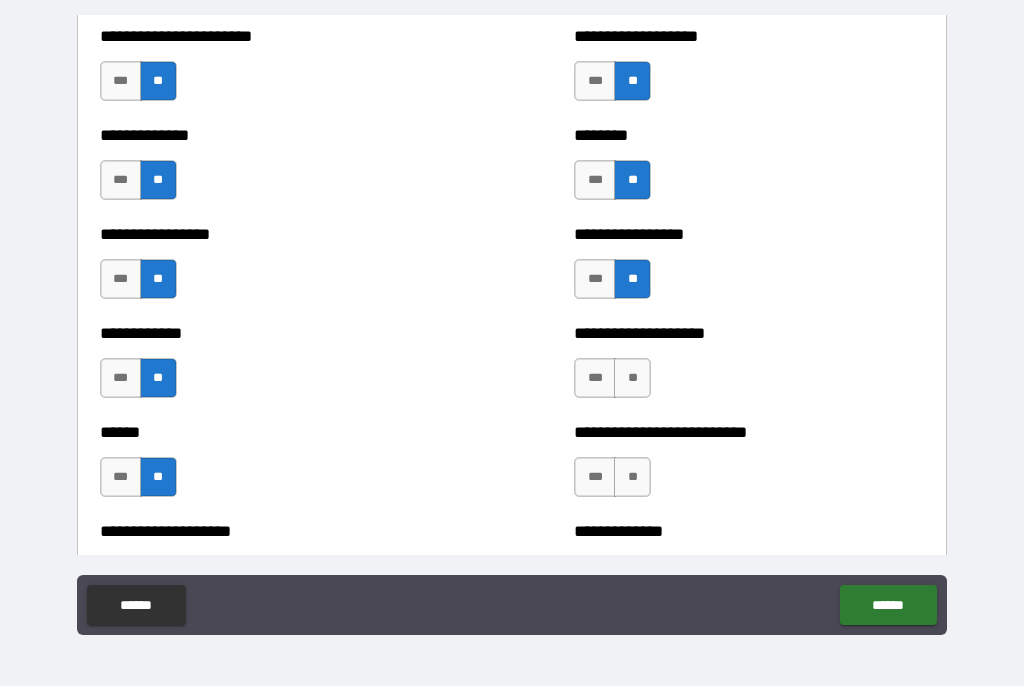click on "**" at bounding box center [632, 379] 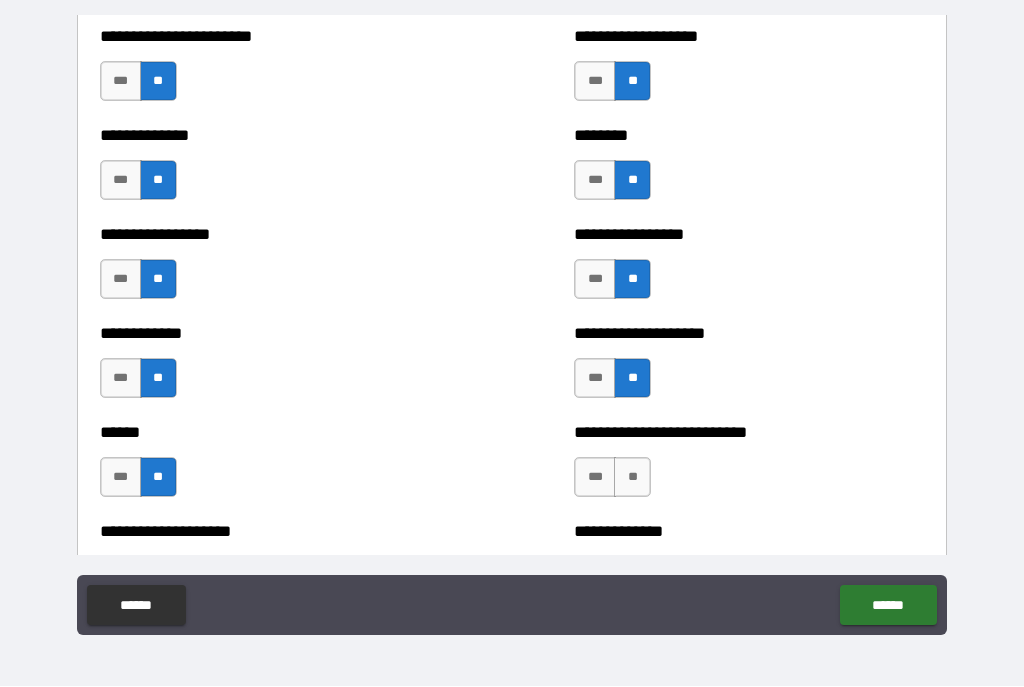 click on "**" at bounding box center (632, 478) 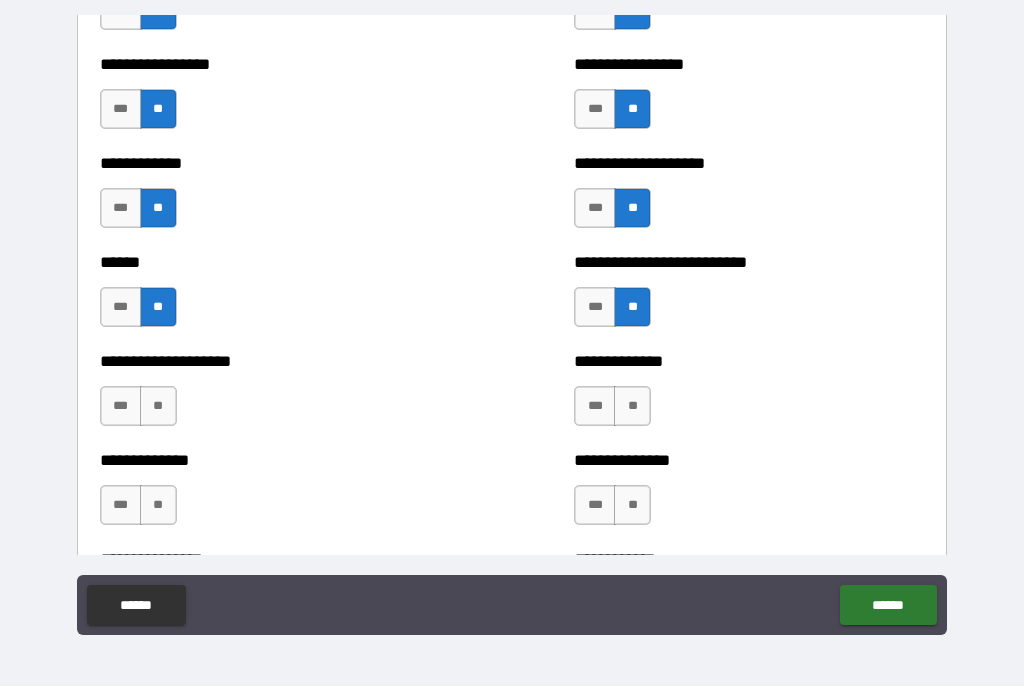 scroll, scrollTop: 3925, scrollLeft: 0, axis: vertical 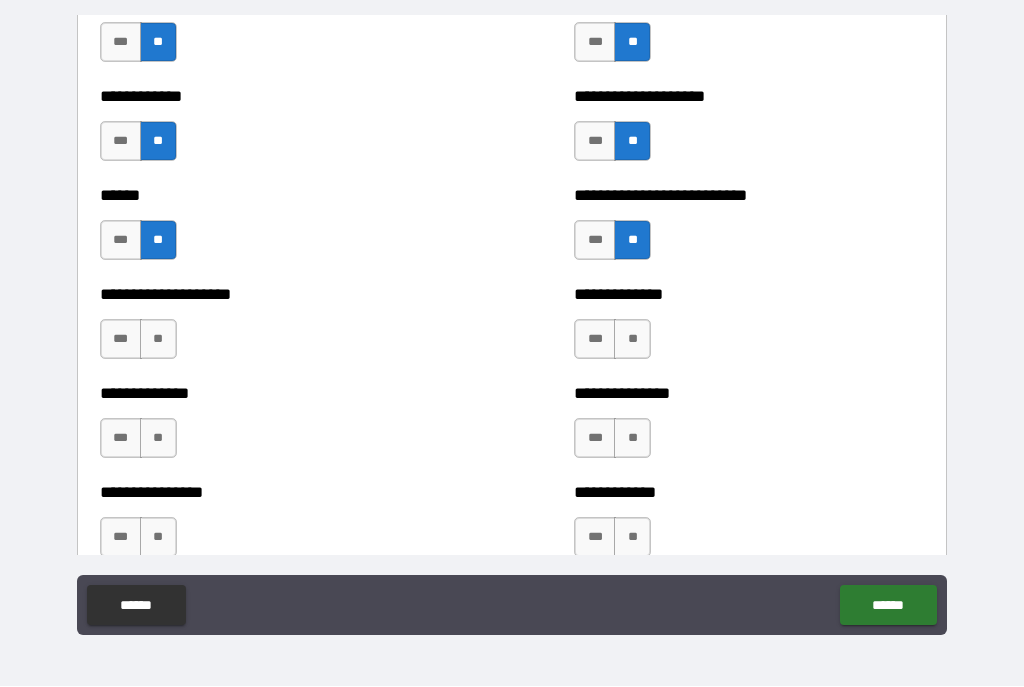 click on "**" at bounding box center (632, 340) 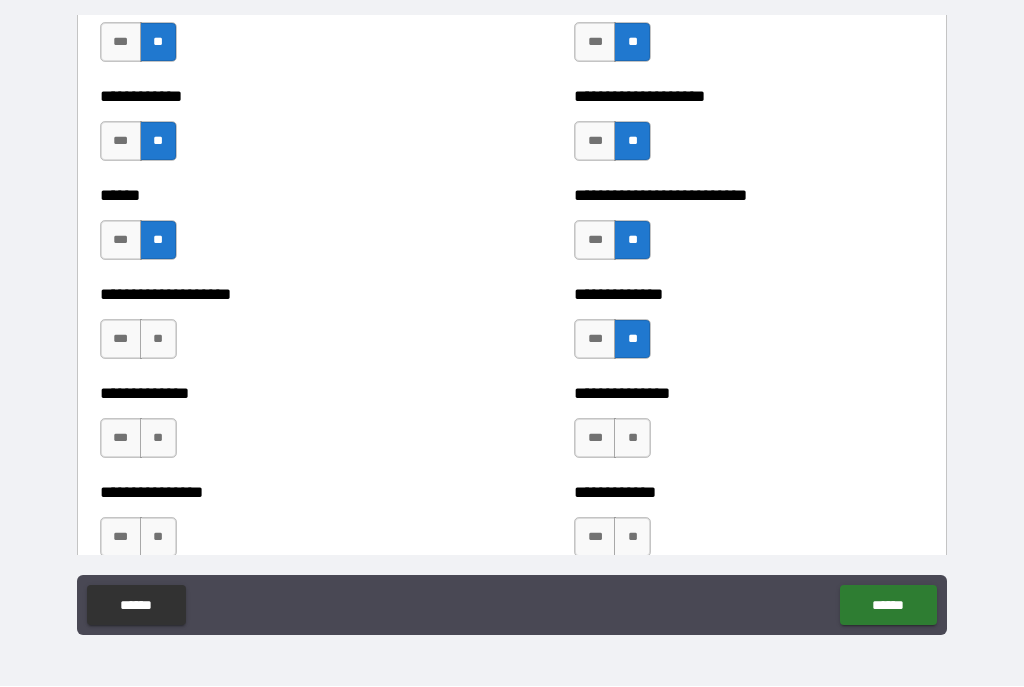 click on "**" at bounding box center (632, 439) 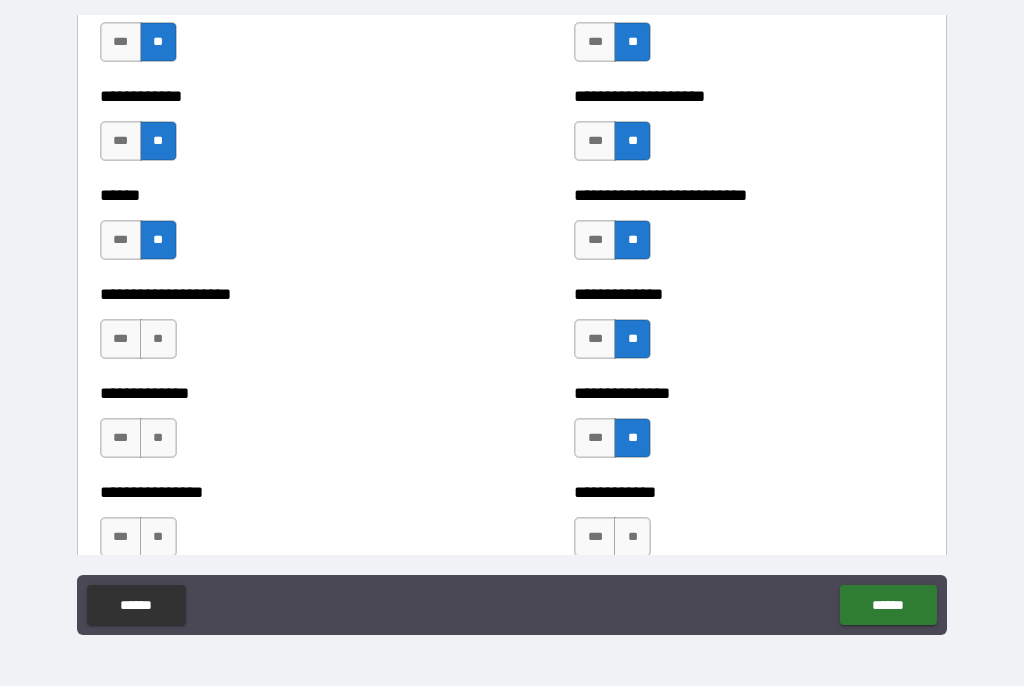 click on "**" at bounding box center (632, 538) 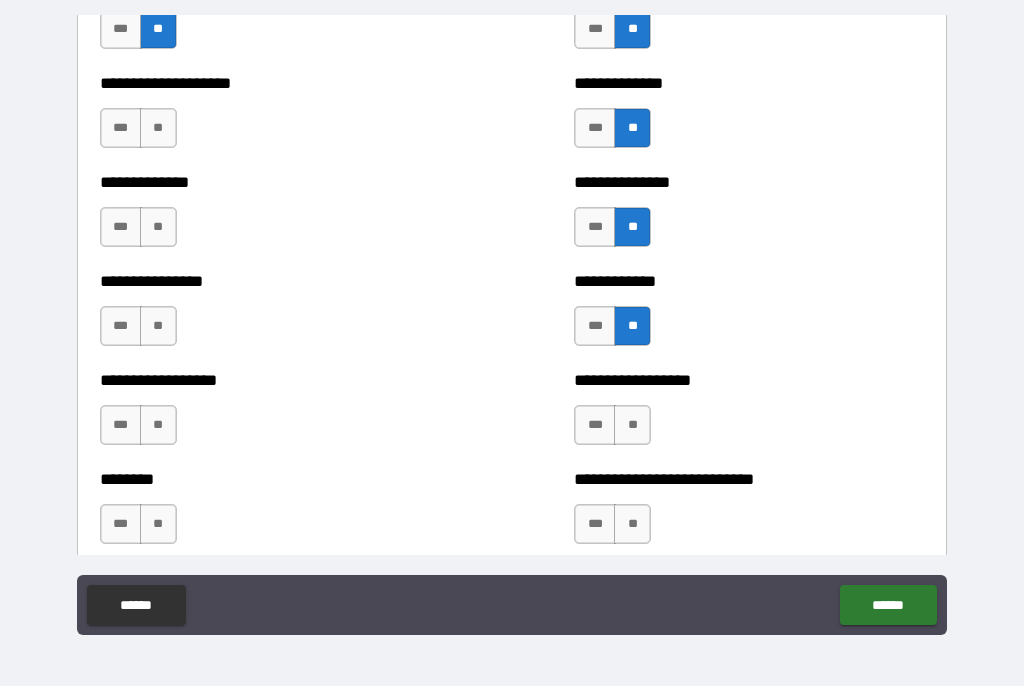 scroll, scrollTop: 4147, scrollLeft: 0, axis: vertical 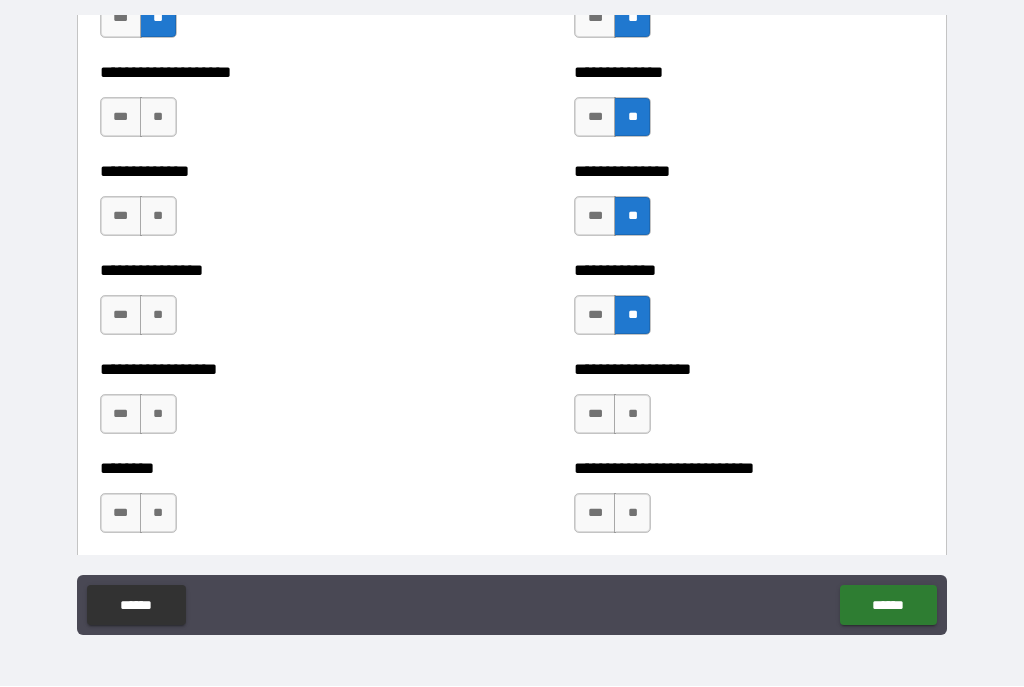 click on "**" at bounding box center (632, 415) 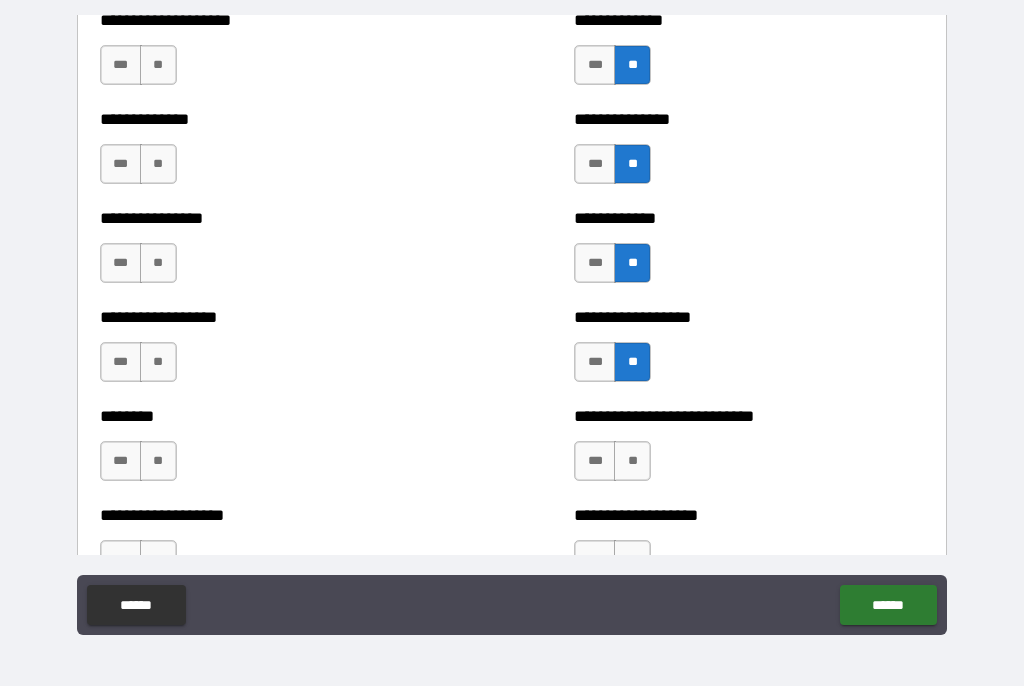 click on "**" at bounding box center [632, 462] 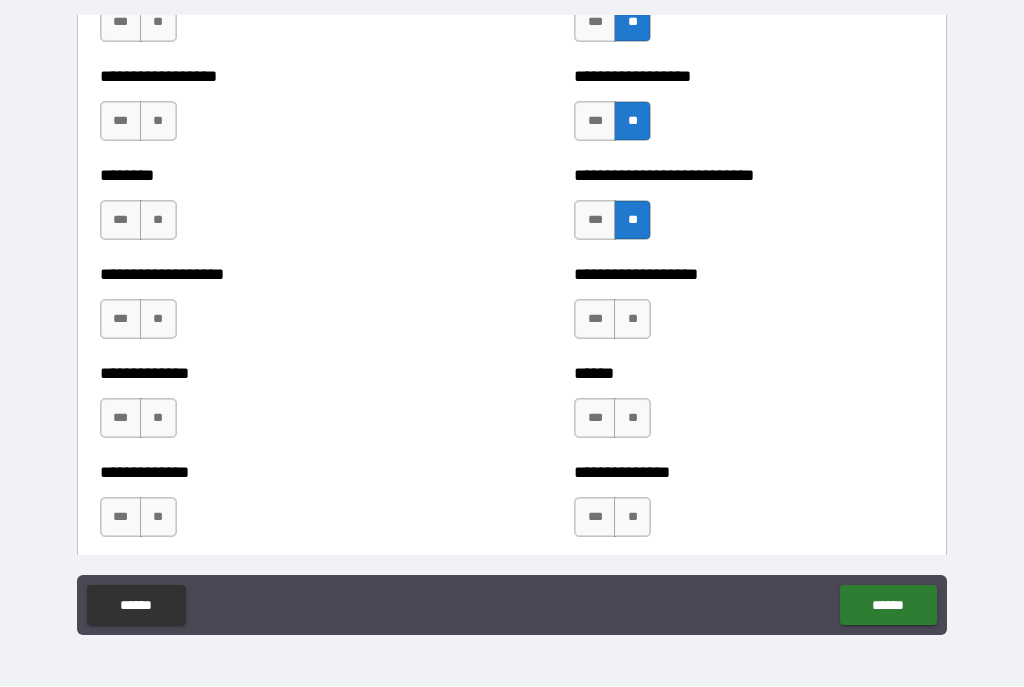 scroll, scrollTop: 4441, scrollLeft: 0, axis: vertical 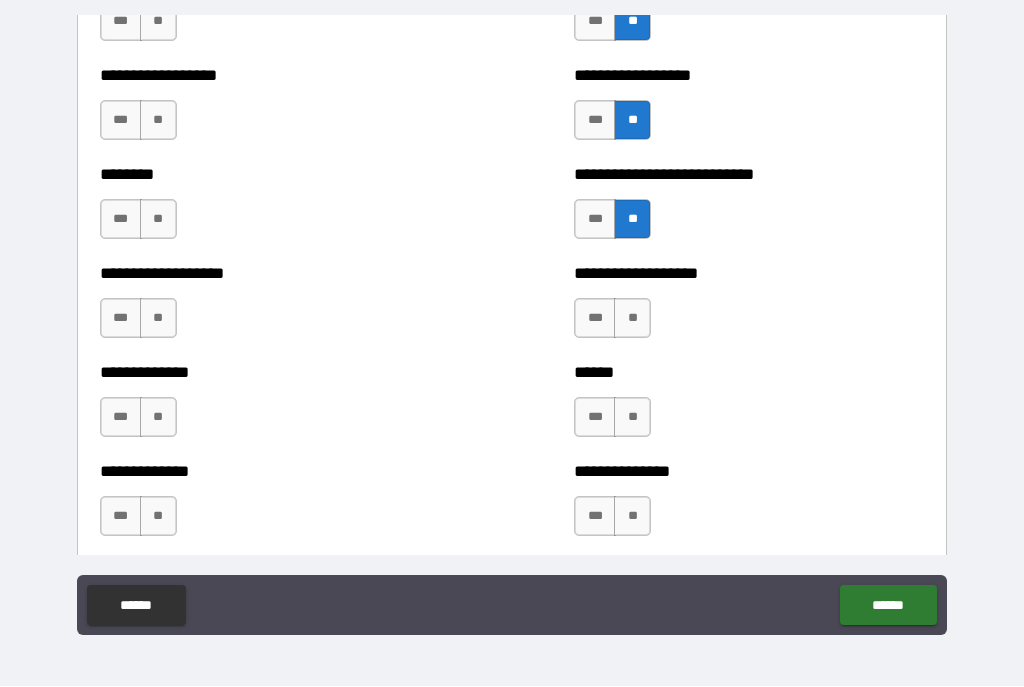 click on "**" at bounding box center (632, 319) 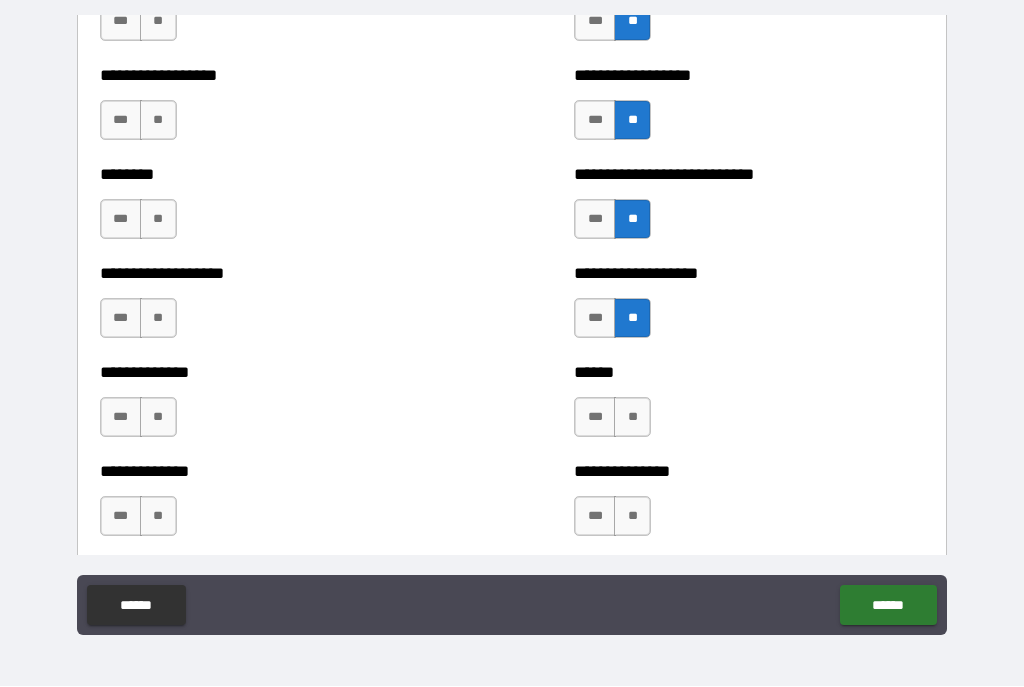 click on "**" at bounding box center [632, 418] 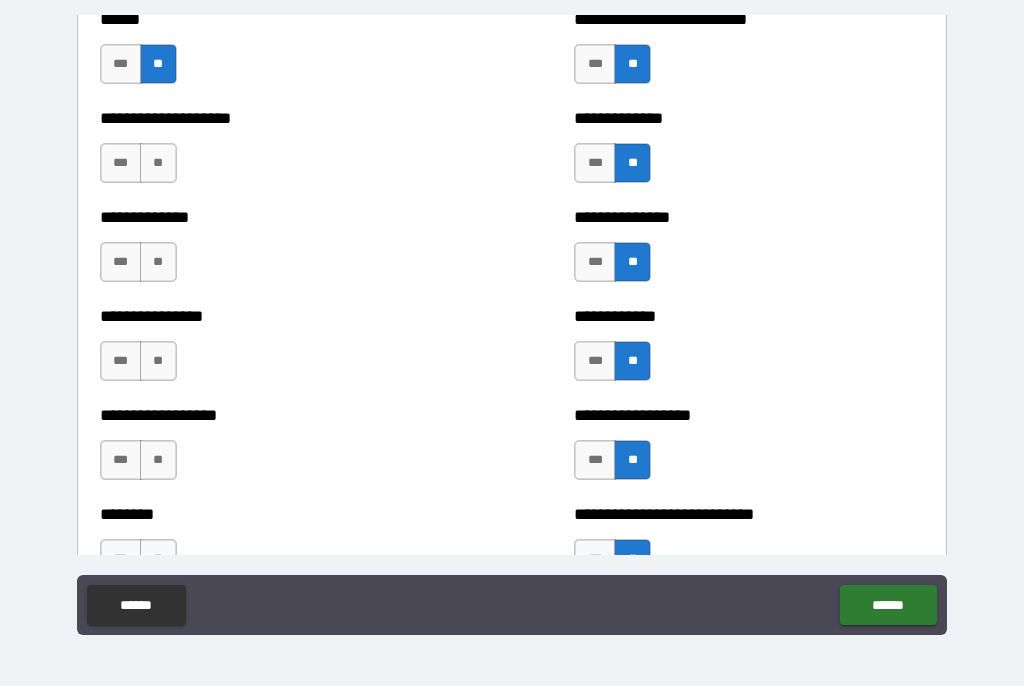 scroll, scrollTop: 4104, scrollLeft: 0, axis: vertical 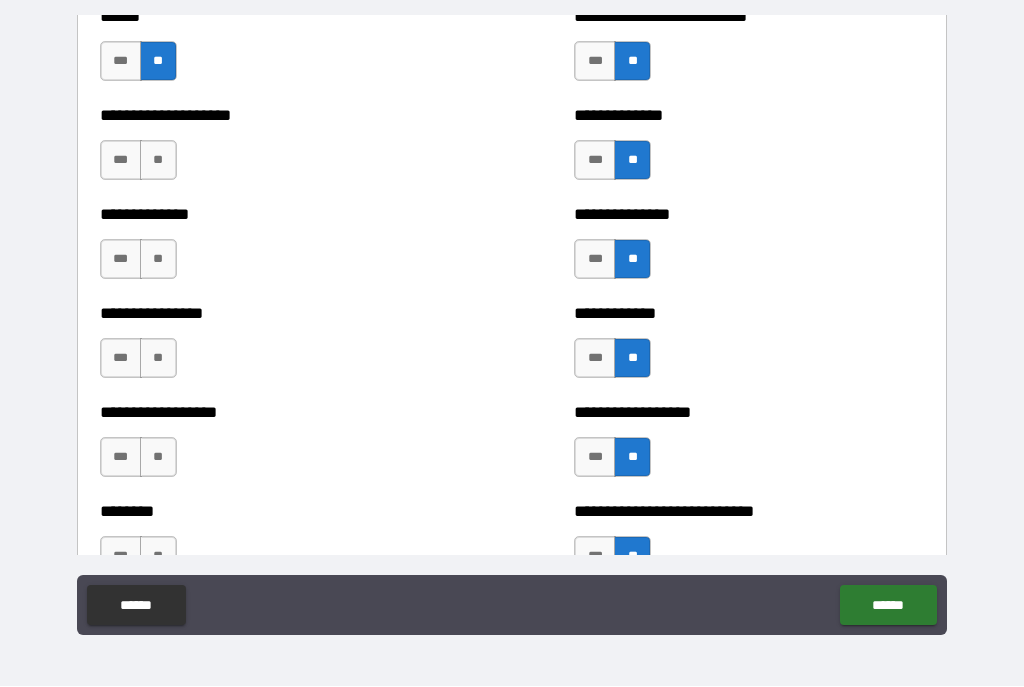 click on "**" at bounding box center [158, 161] 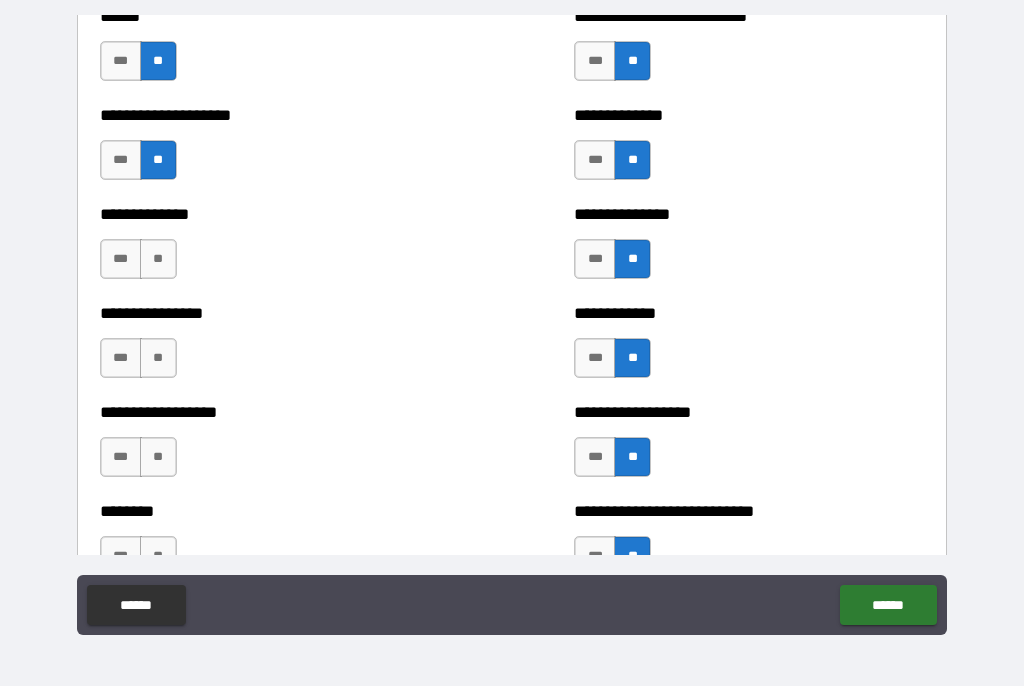 click on "**" at bounding box center (158, 260) 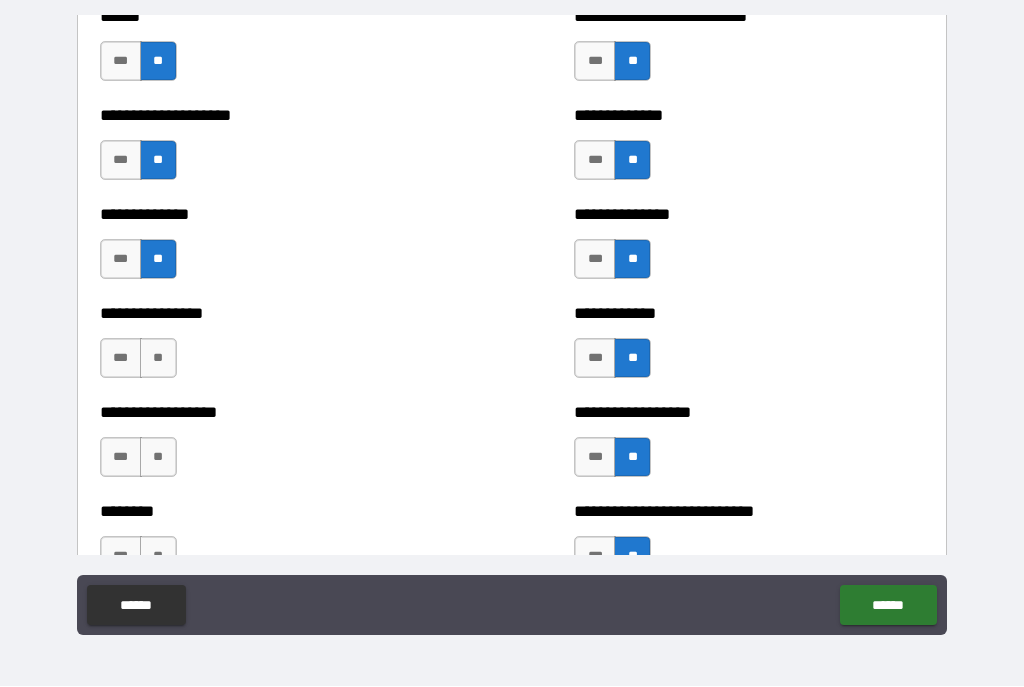 click on "**" at bounding box center (158, 359) 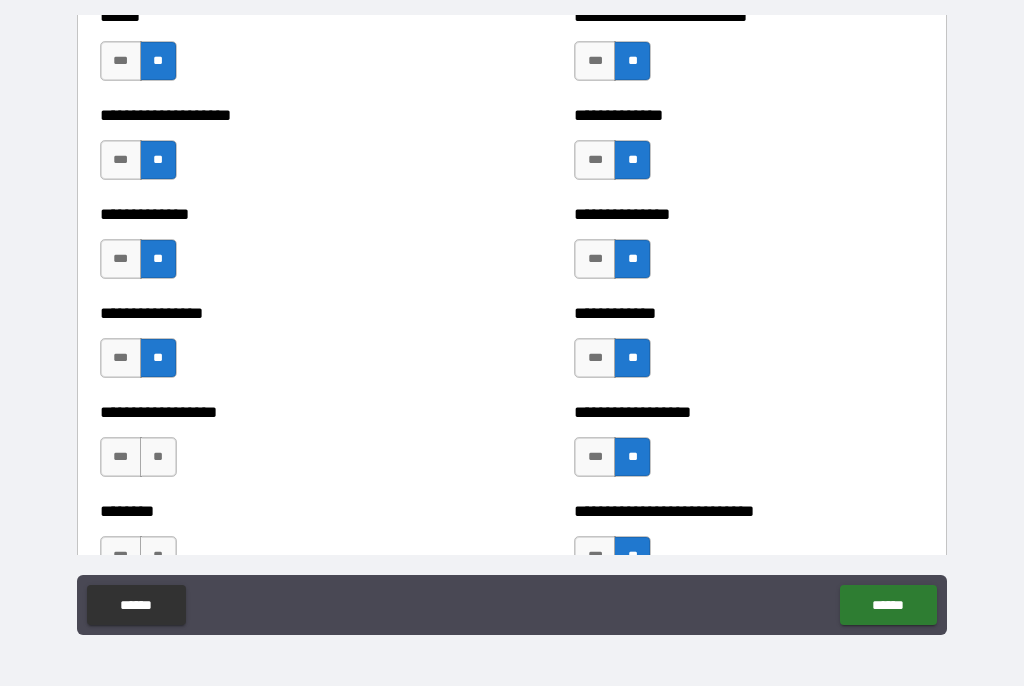 click on "**" at bounding box center [158, 458] 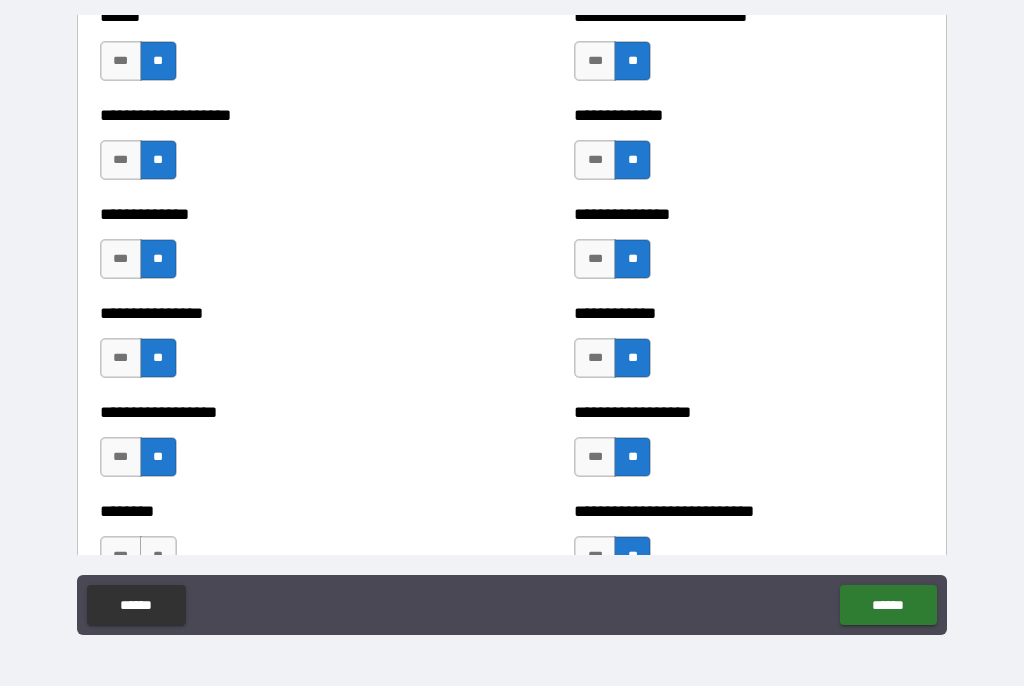 scroll, scrollTop: 4381, scrollLeft: 0, axis: vertical 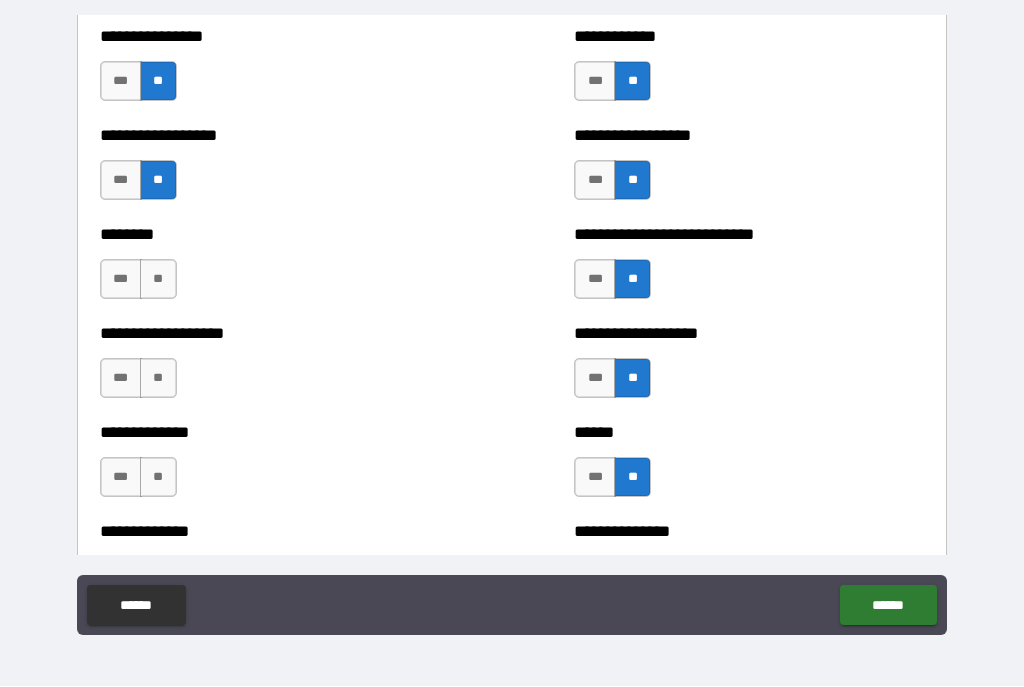 click on "**" at bounding box center (158, 280) 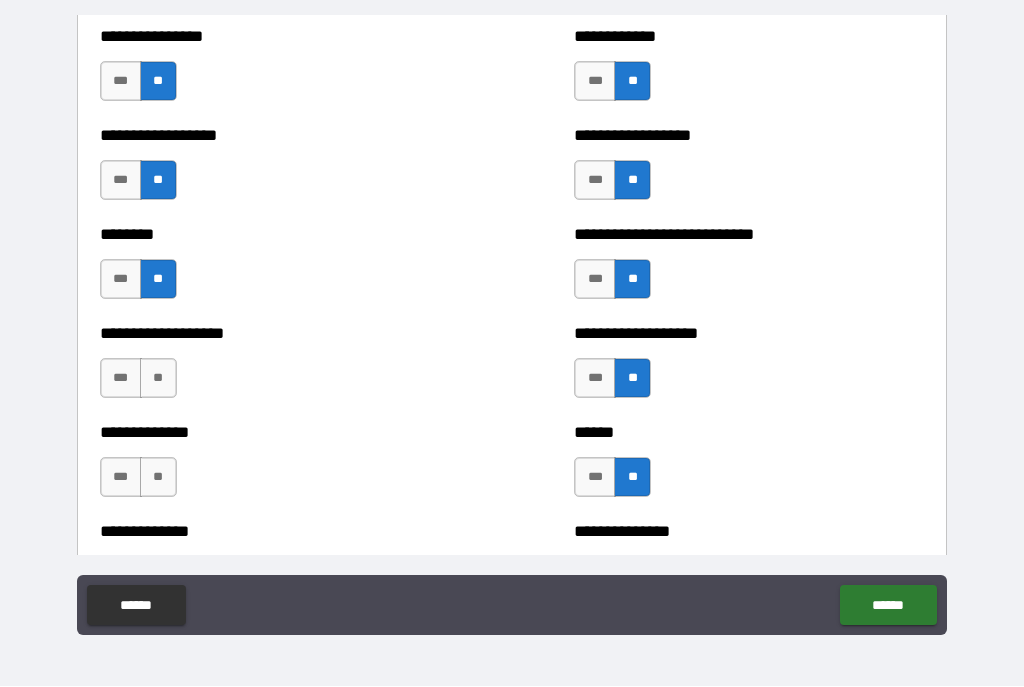 click on "**" at bounding box center (158, 379) 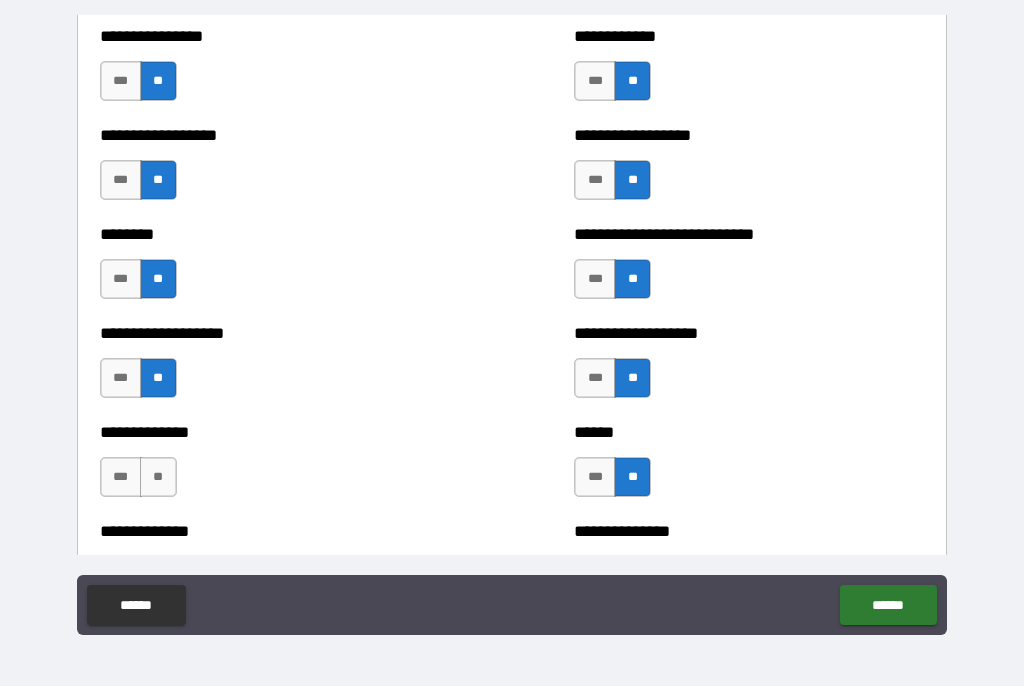 click on "**" at bounding box center (158, 478) 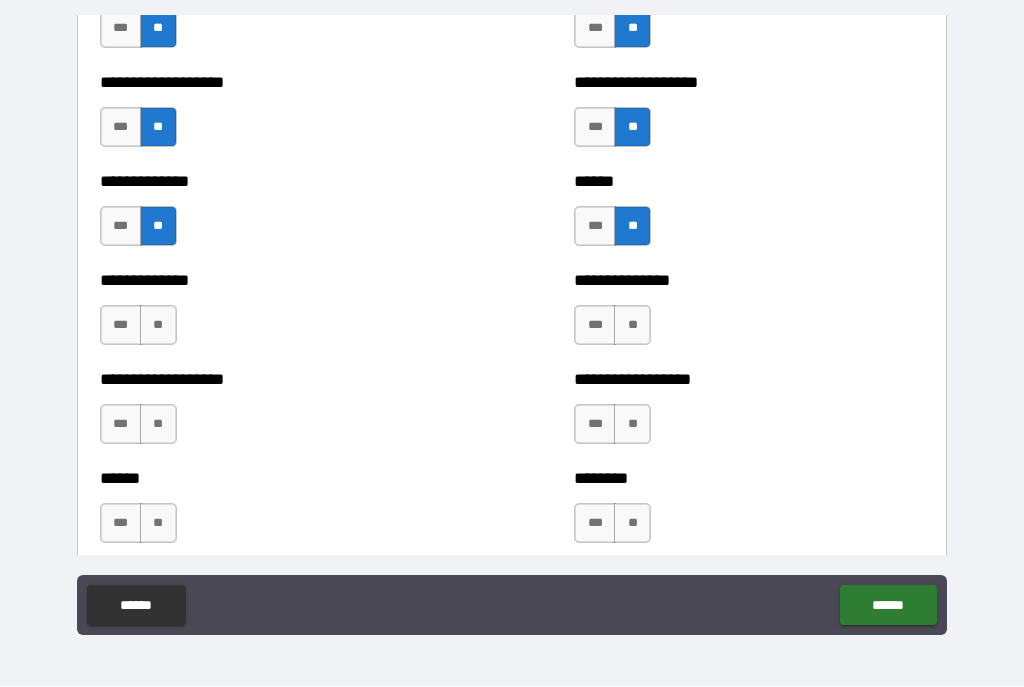 scroll, scrollTop: 4632, scrollLeft: 0, axis: vertical 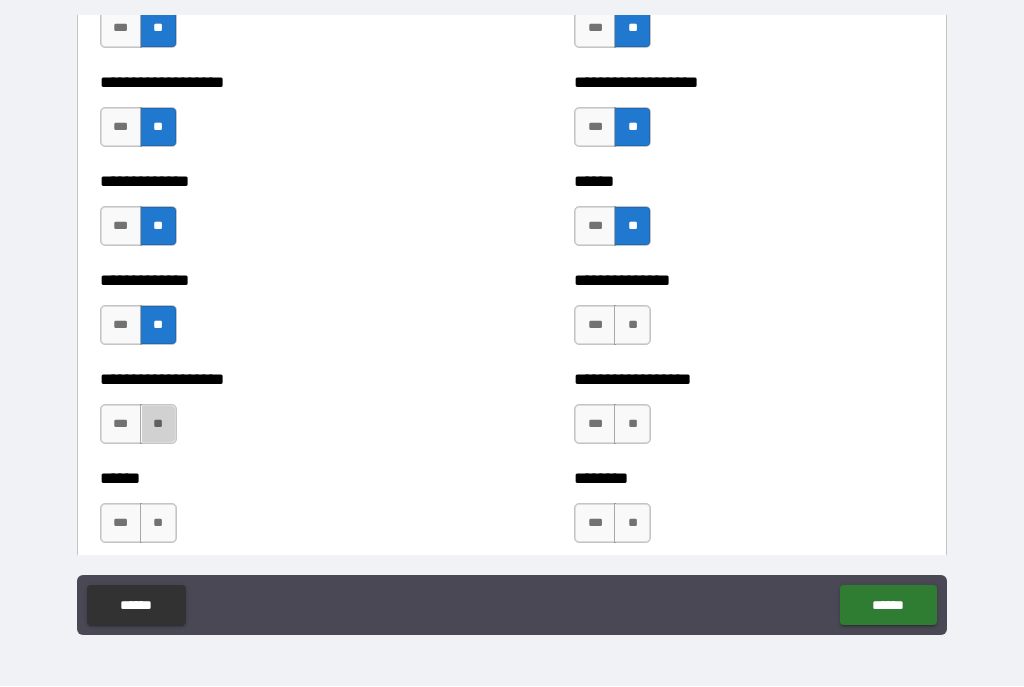 click on "**" at bounding box center (158, 425) 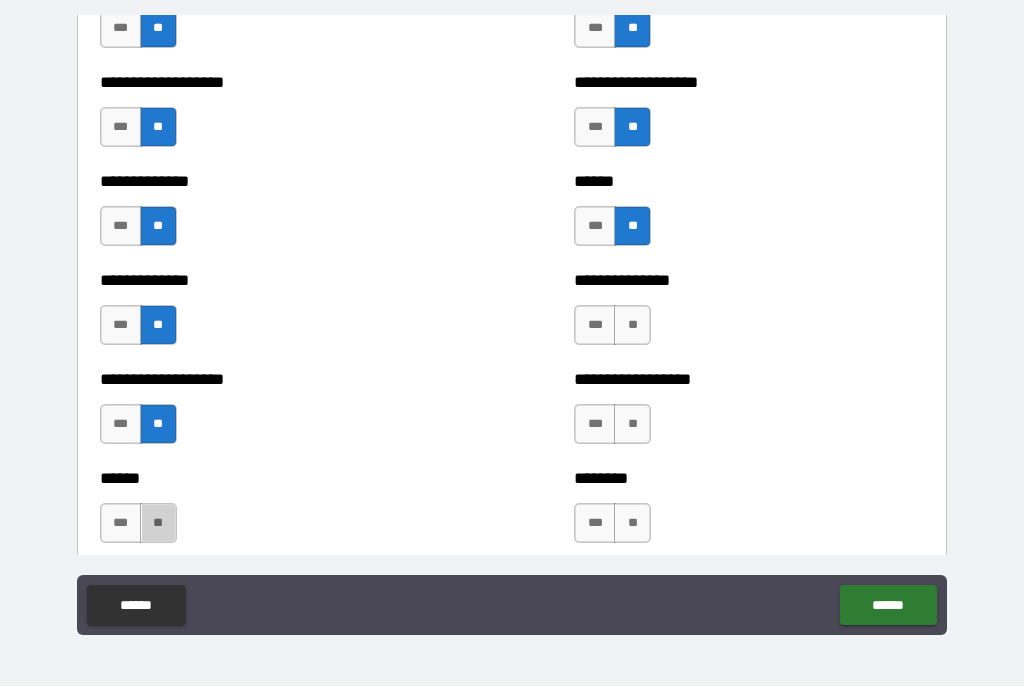 click on "**" at bounding box center [158, 524] 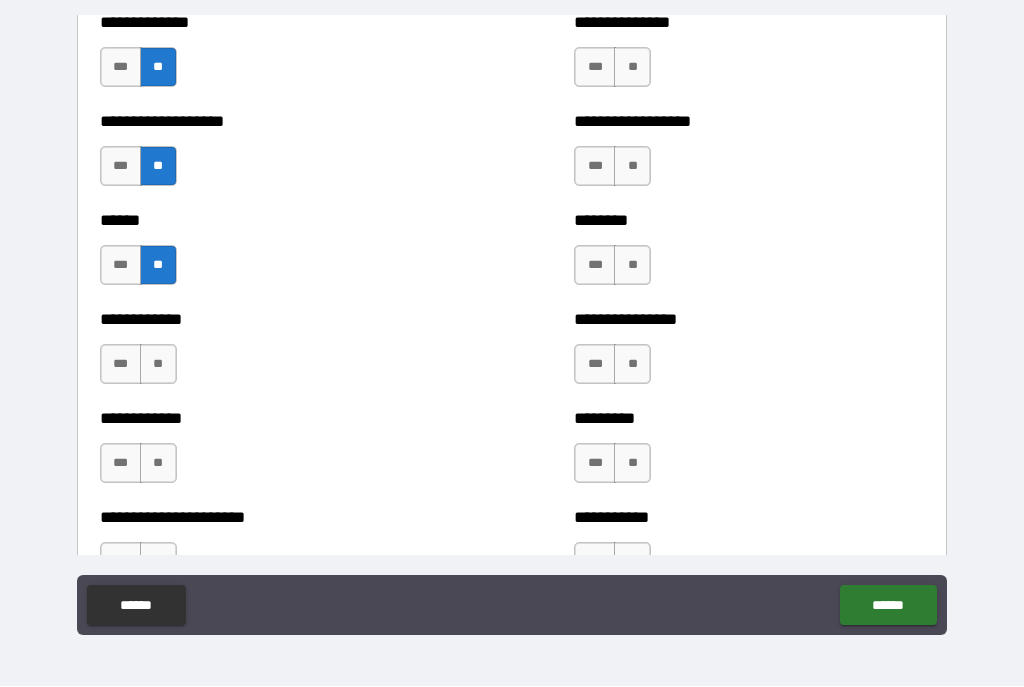 scroll, scrollTop: 4897, scrollLeft: 0, axis: vertical 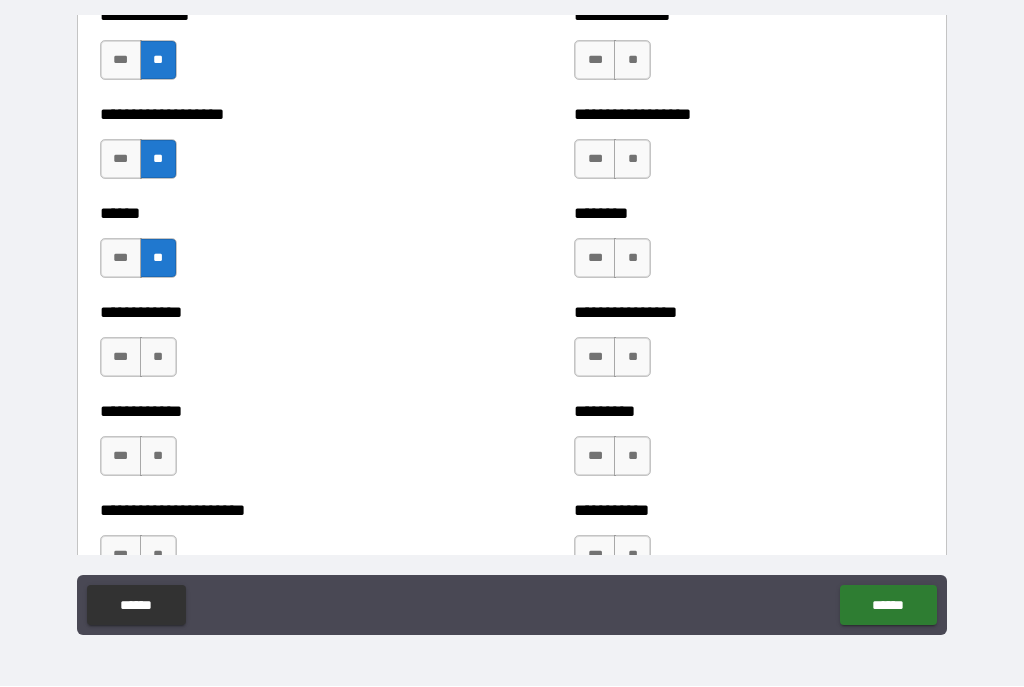 click on "**" at bounding box center [158, 358] 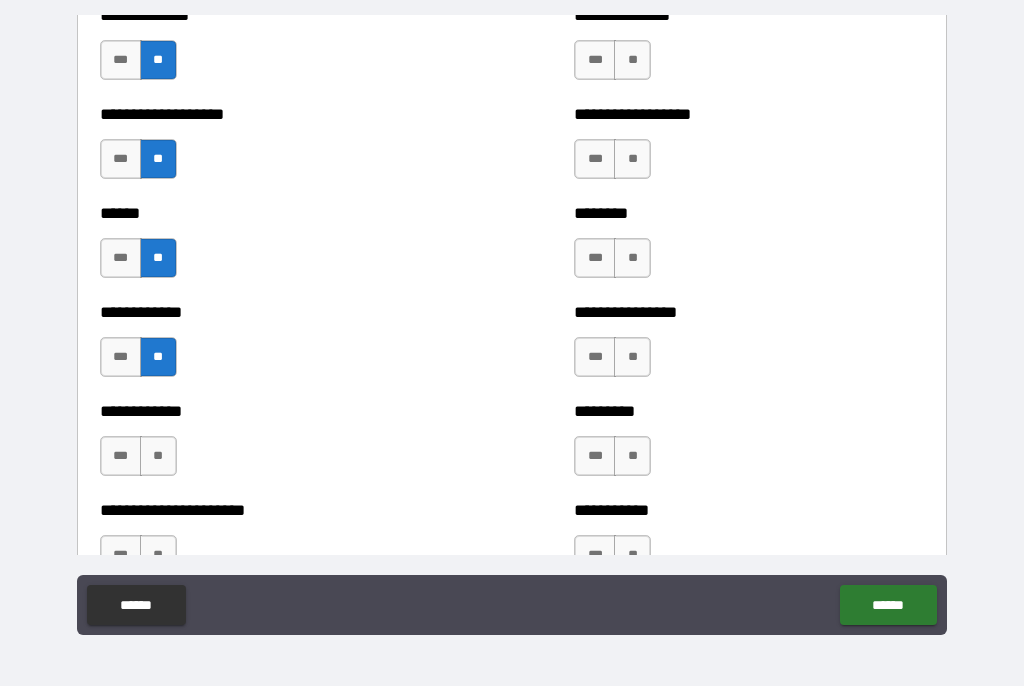 click on "**" at bounding box center [158, 457] 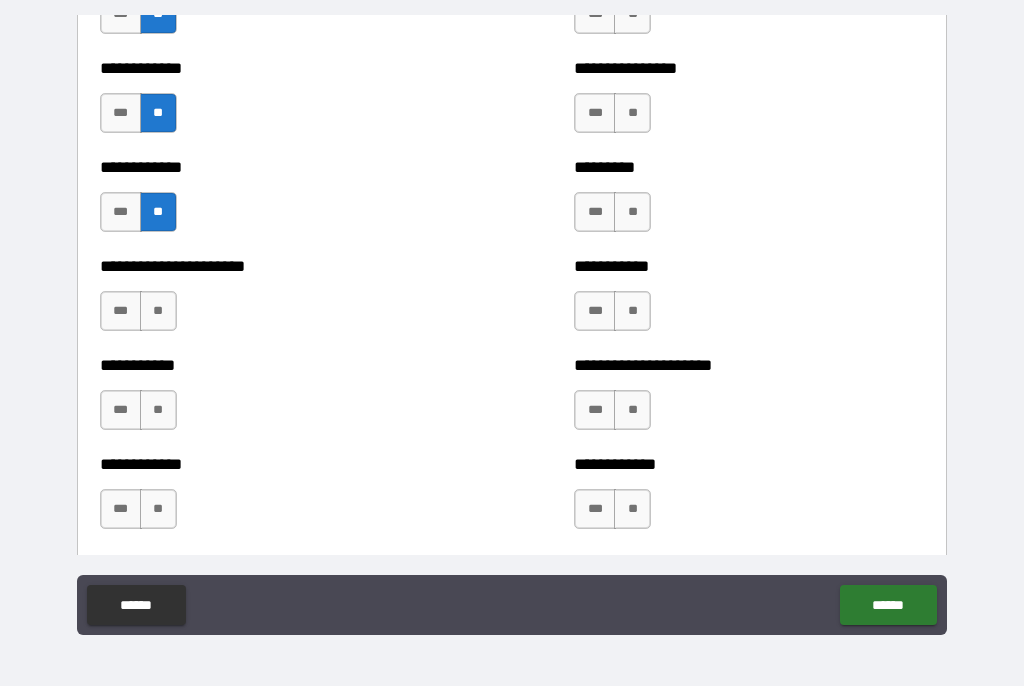 scroll, scrollTop: 5141, scrollLeft: 0, axis: vertical 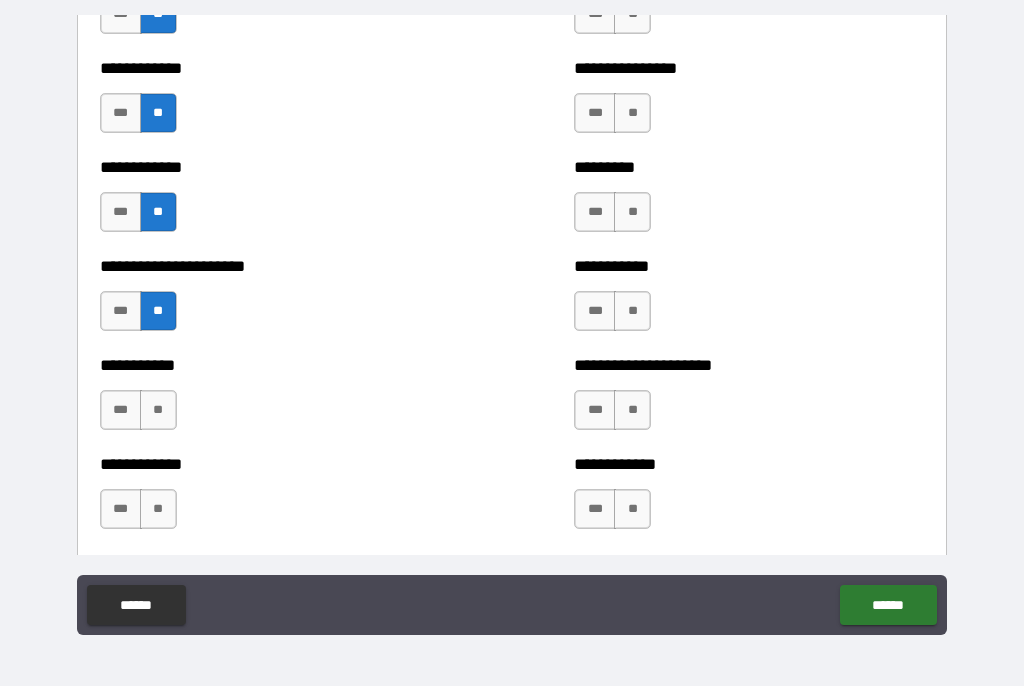 click on "**" at bounding box center (158, 411) 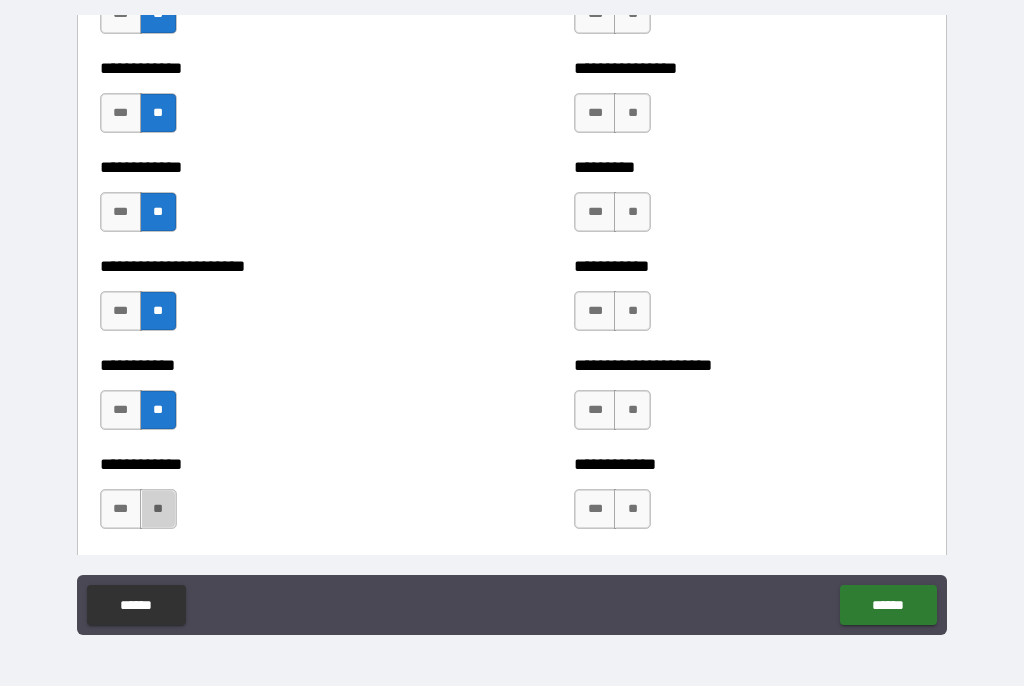 click on "**" at bounding box center (158, 510) 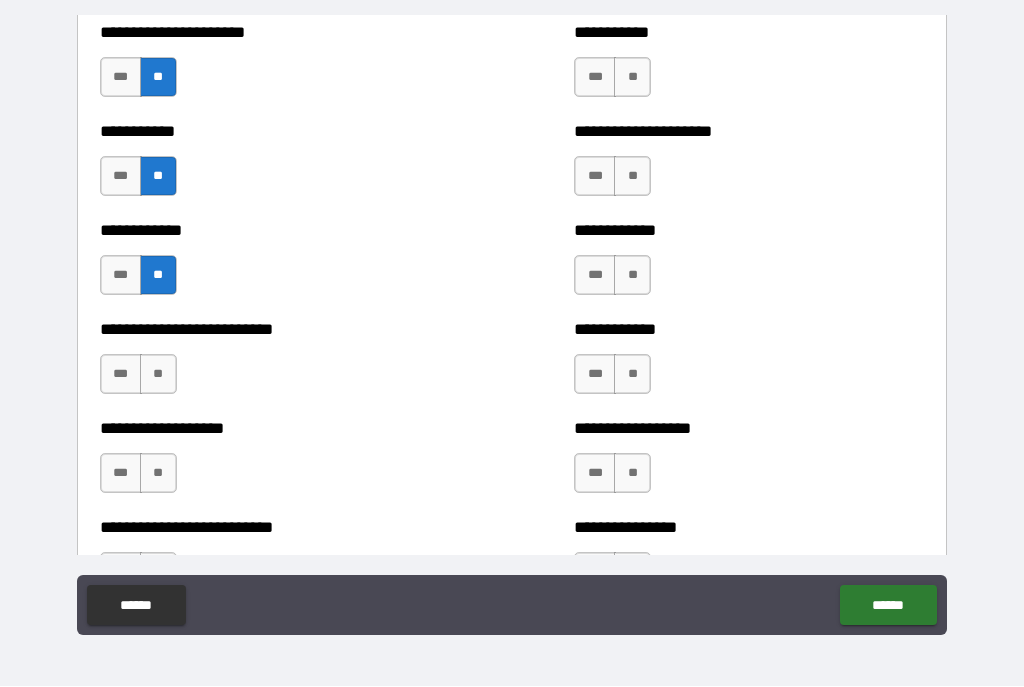 scroll, scrollTop: 5377, scrollLeft: 0, axis: vertical 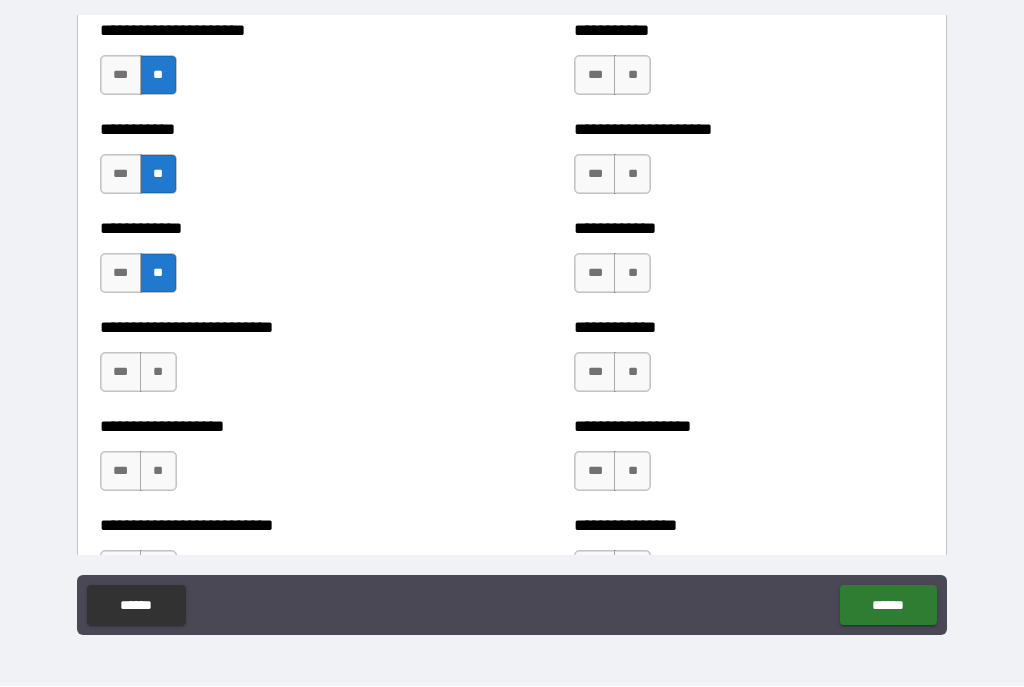 click on "**" at bounding box center (158, 373) 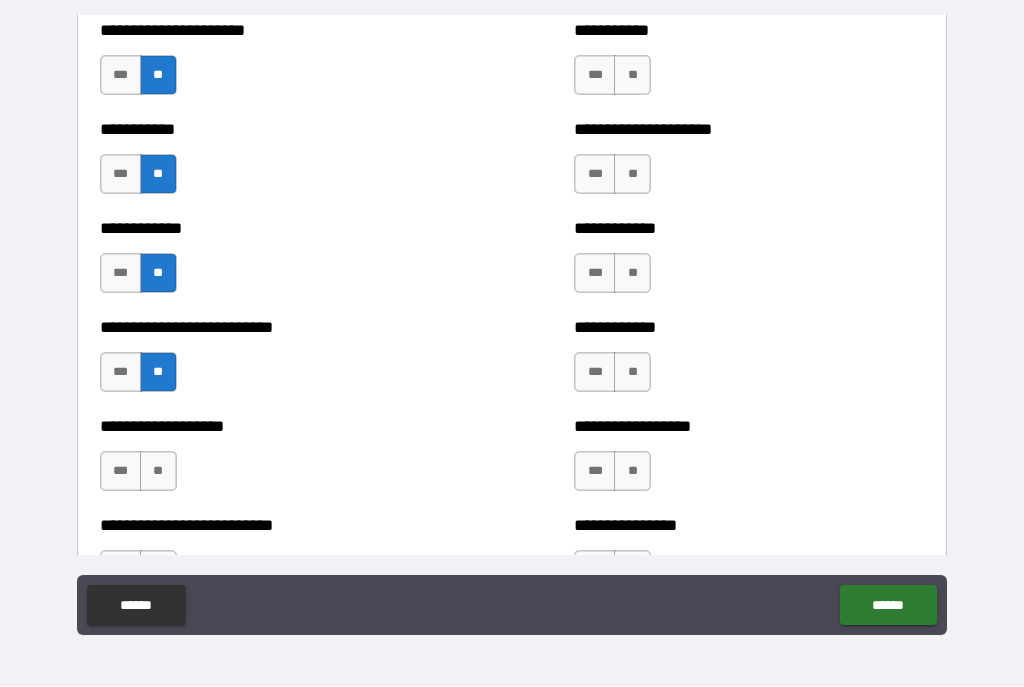 click on "**" at bounding box center [158, 472] 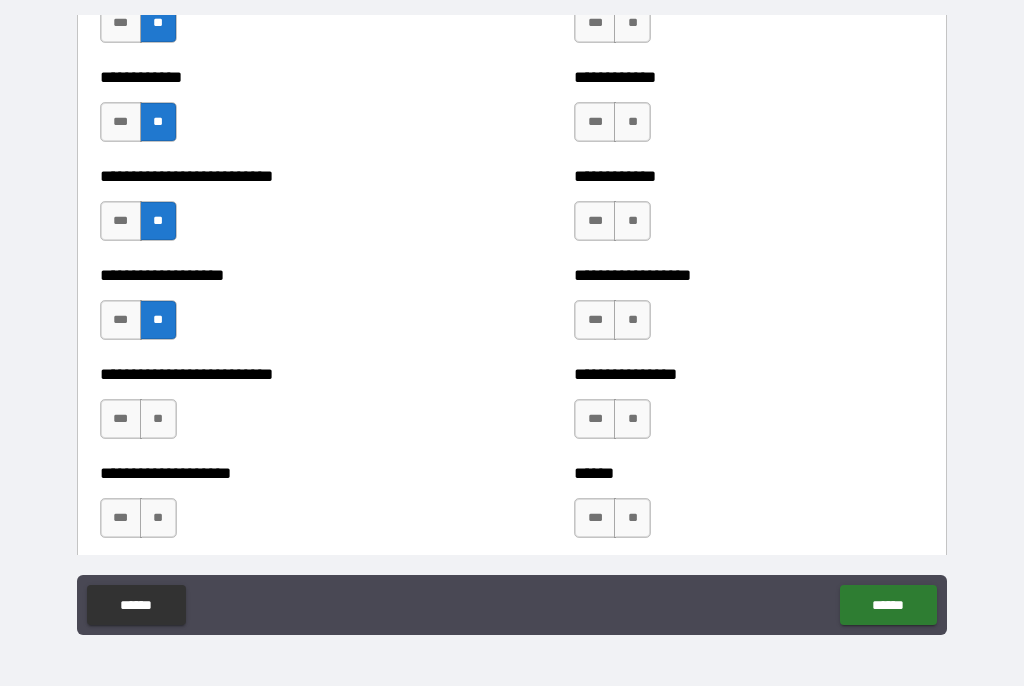 scroll, scrollTop: 5529, scrollLeft: 0, axis: vertical 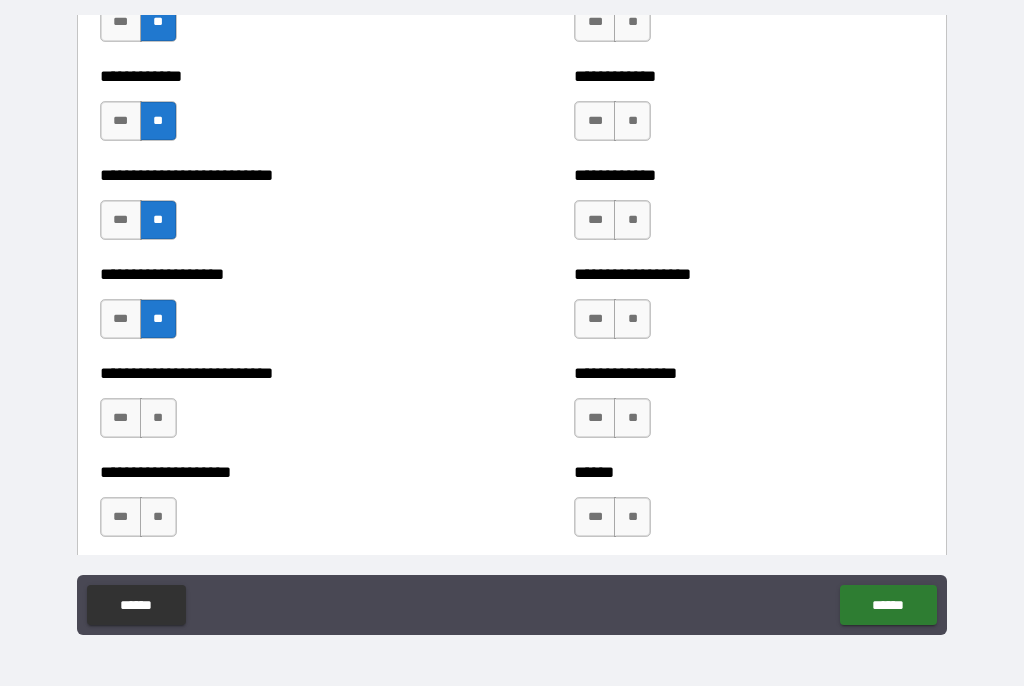 click on "**" at bounding box center [158, 419] 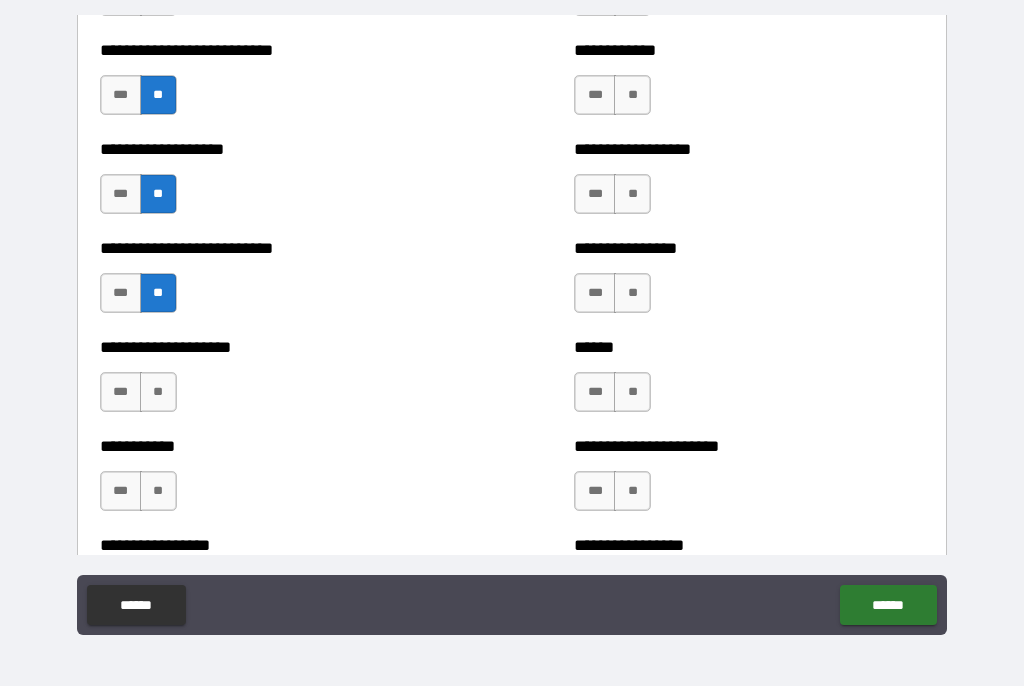 scroll, scrollTop: 5655, scrollLeft: 0, axis: vertical 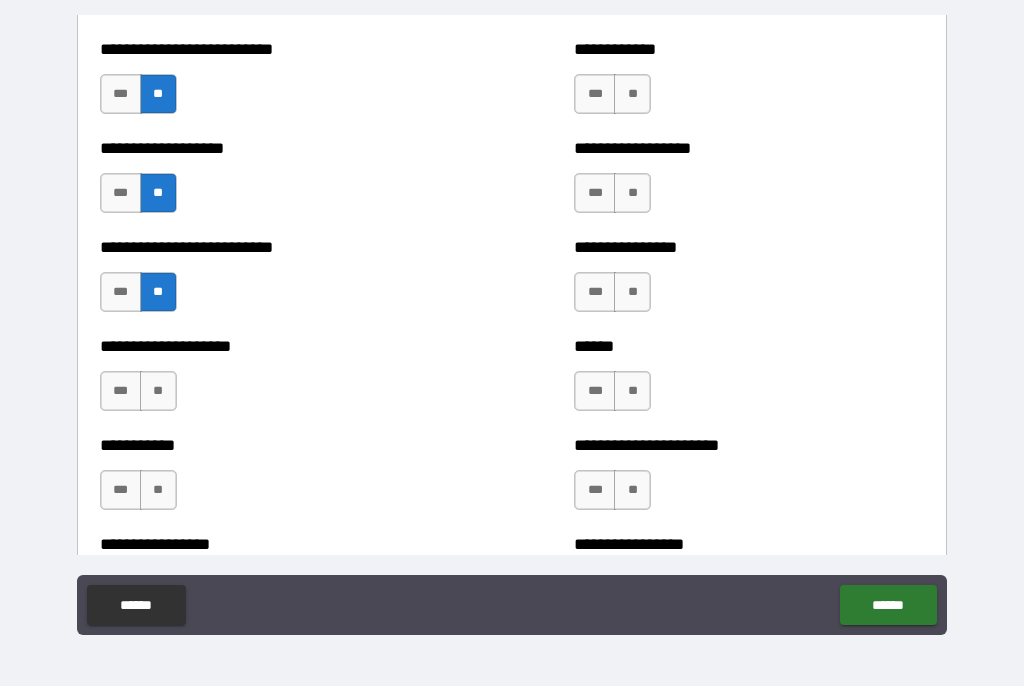click on "**" at bounding box center (158, 392) 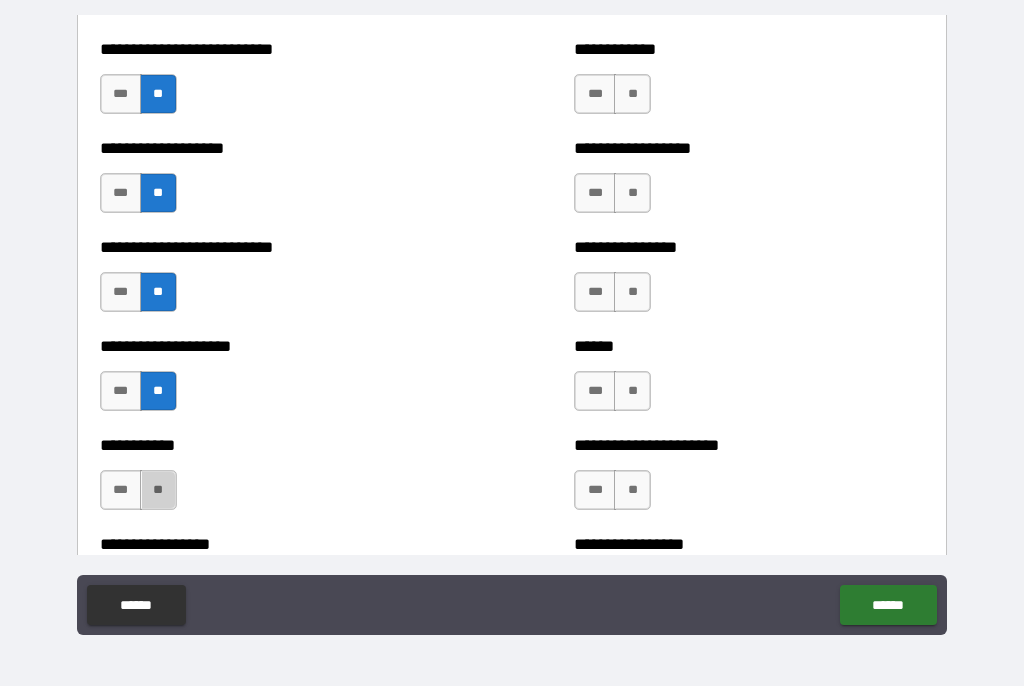 click on "**" at bounding box center (158, 491) 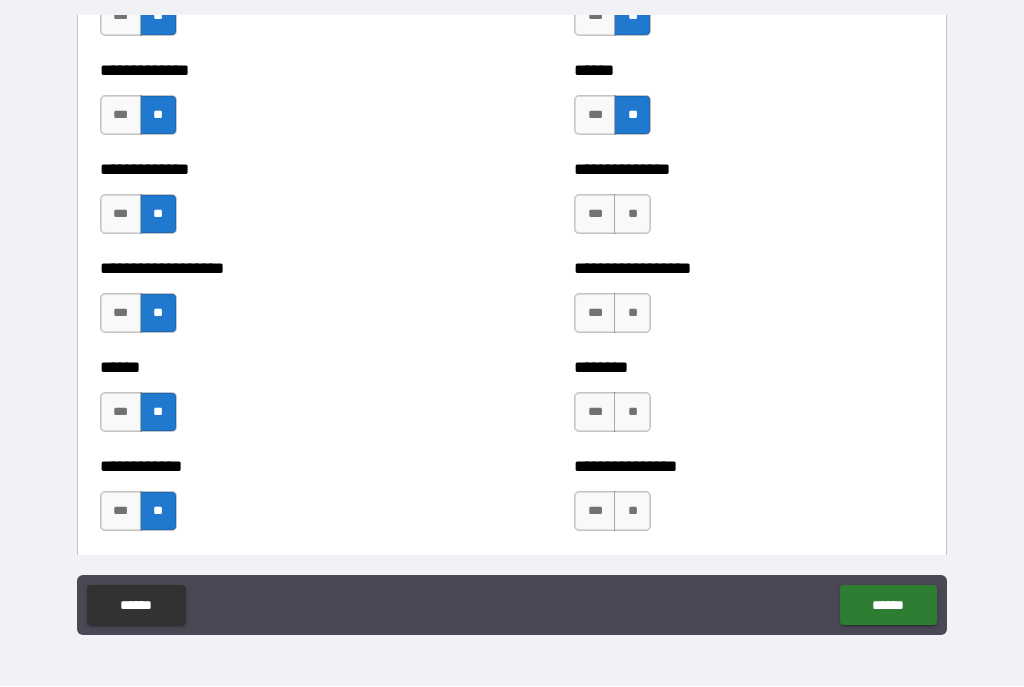 scroll, scrollTop: 4743, scrollLeft: 0, axis: vertical 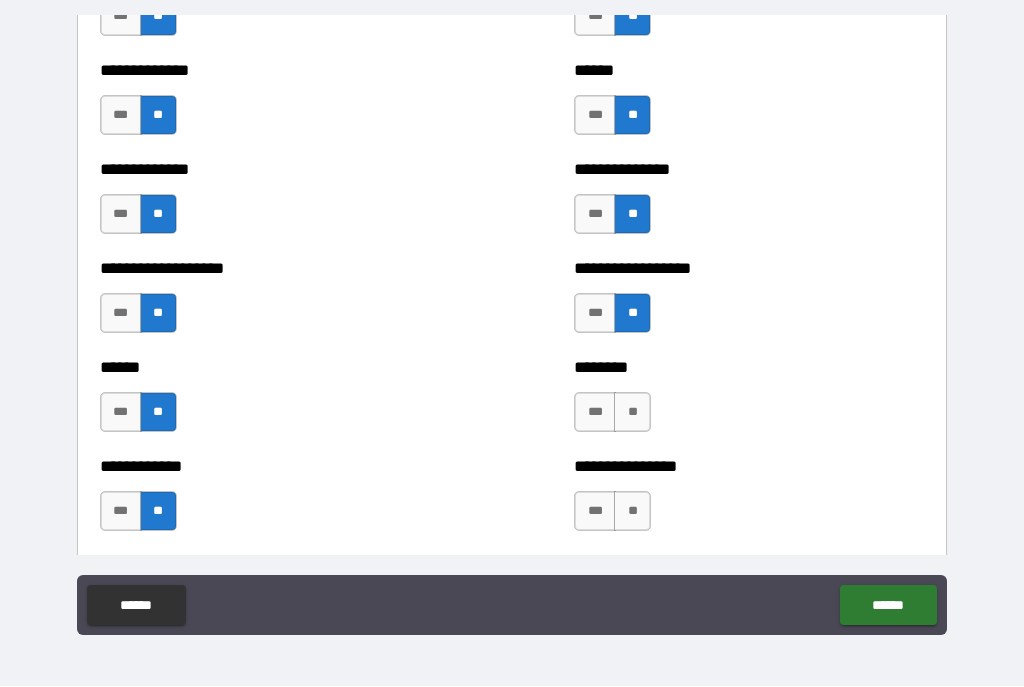 click on "**" at bounding box center (632, 413) 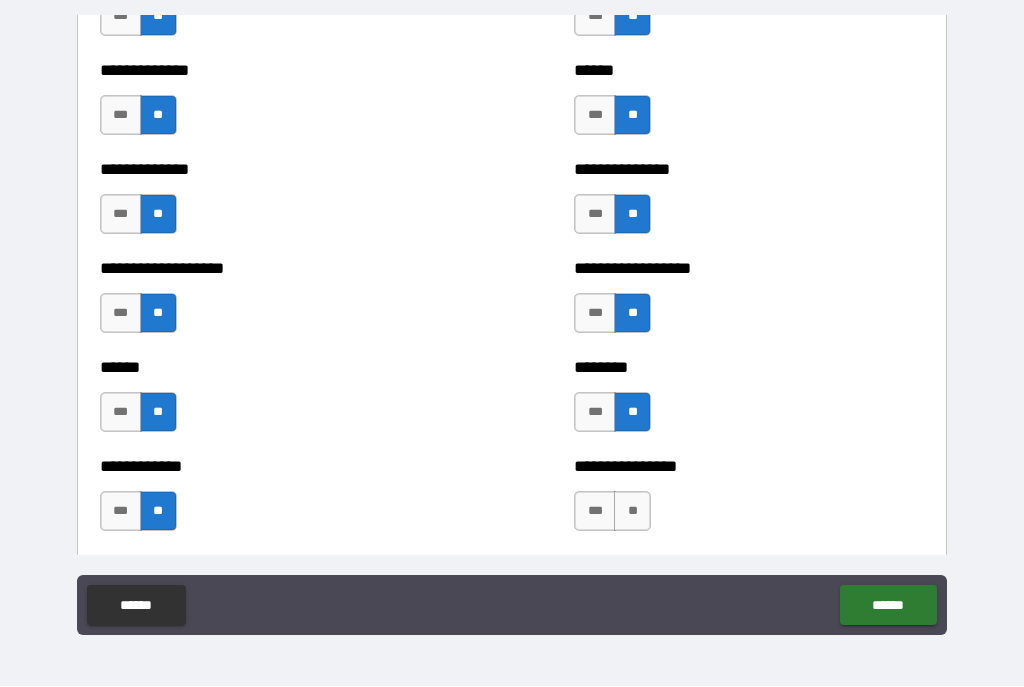click on "**" at bounding box center (632, 512) 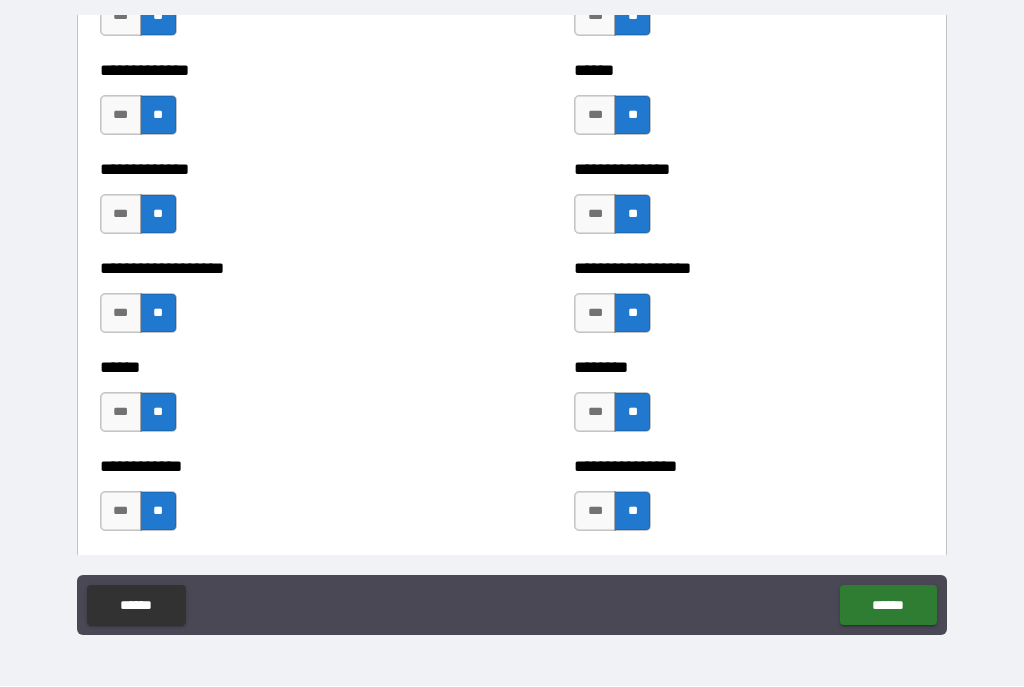 scroll, scrollTop: 4961, scrollLeft: 0, axis: vertical 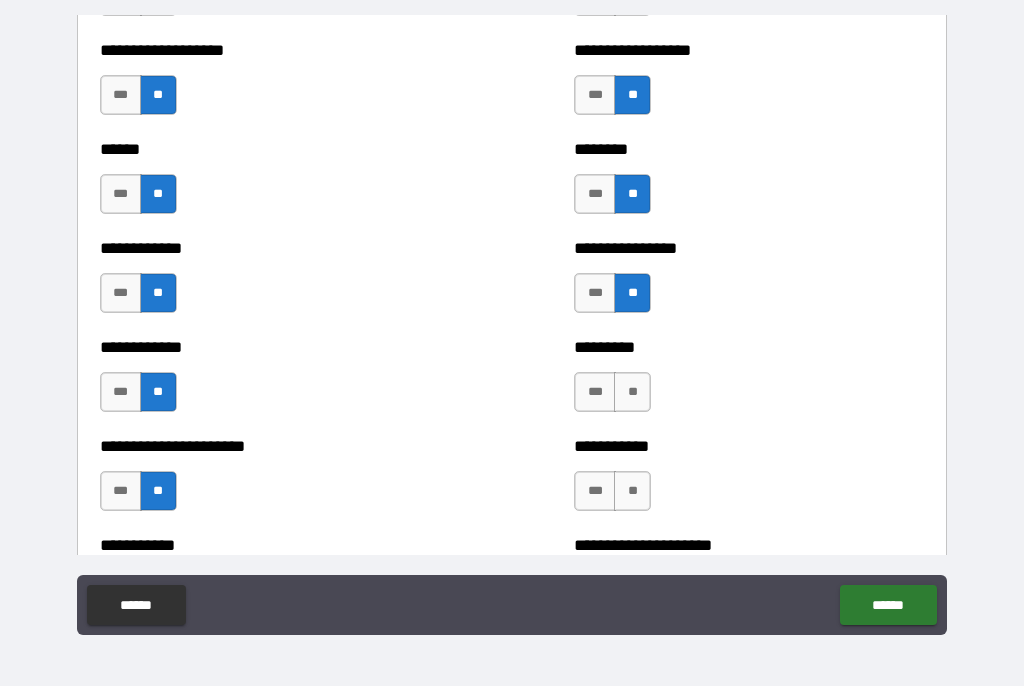 click on "**" at bounding box center (632, 393) 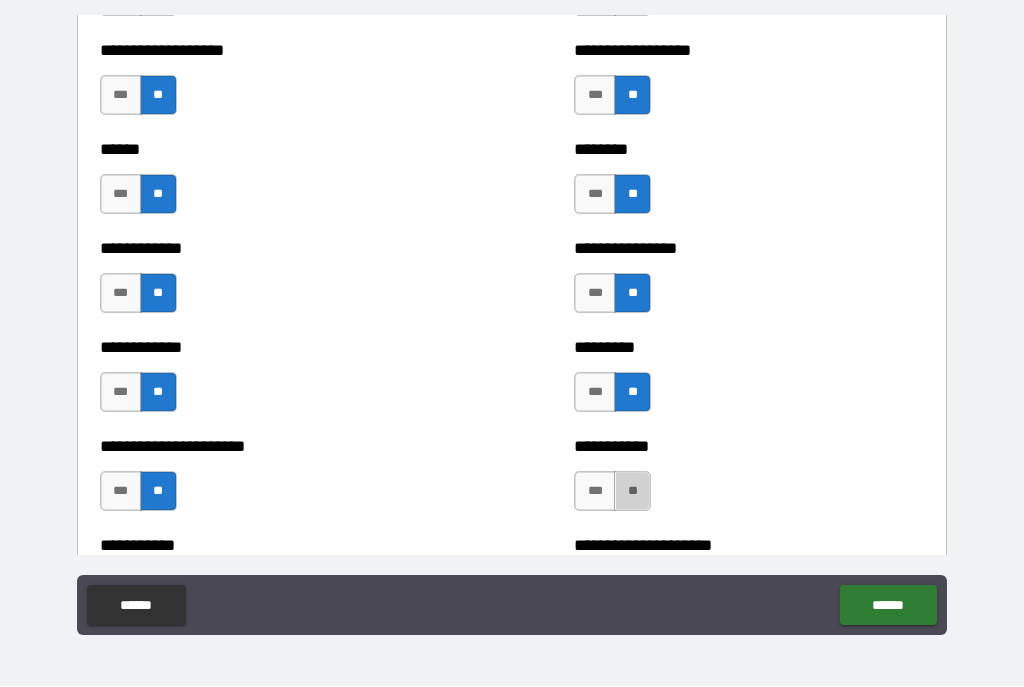 click on "**" at bounding box center (632, 492) 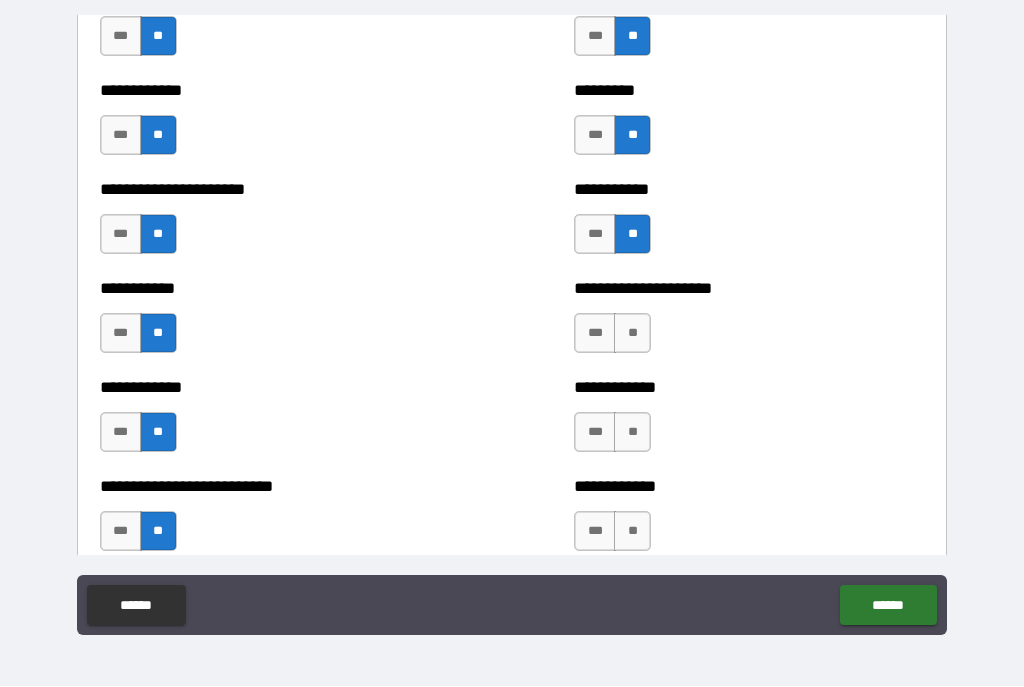 scroll, scrollTop: 5217, scrollLeft: 0, axis: vertical 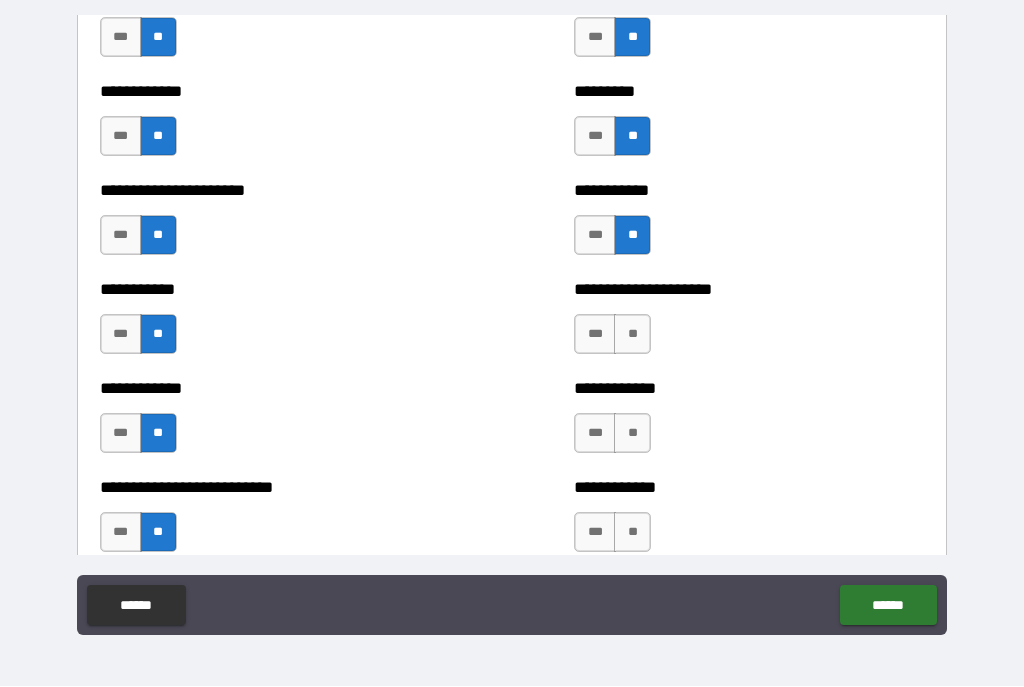 click on "**" at bounding box center [632, 335] 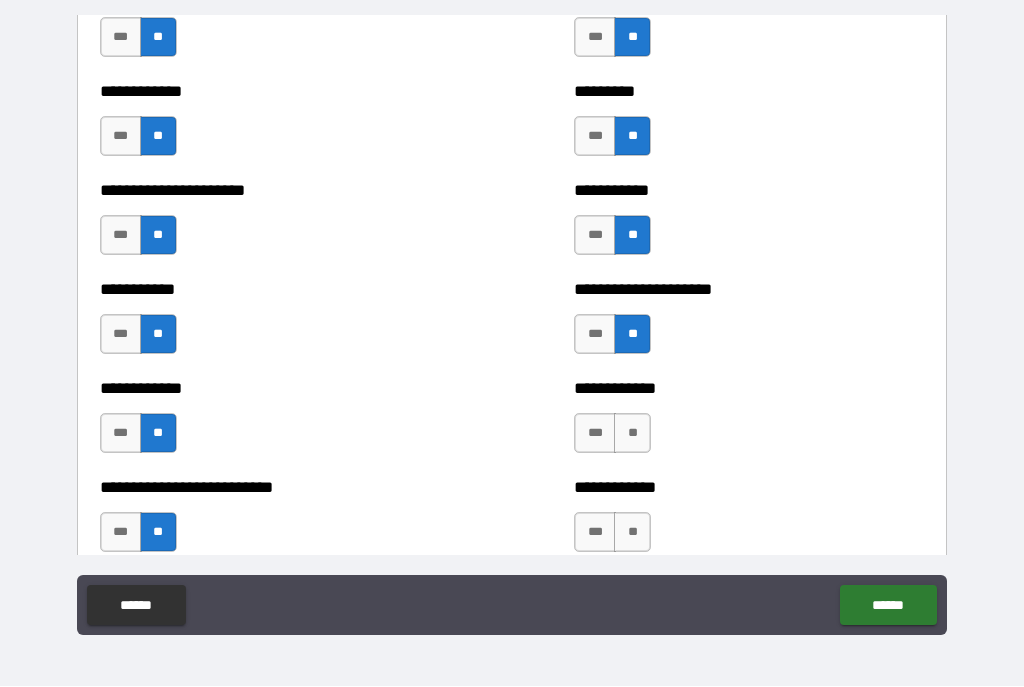 click on "**" at bounding box center [632, 434] 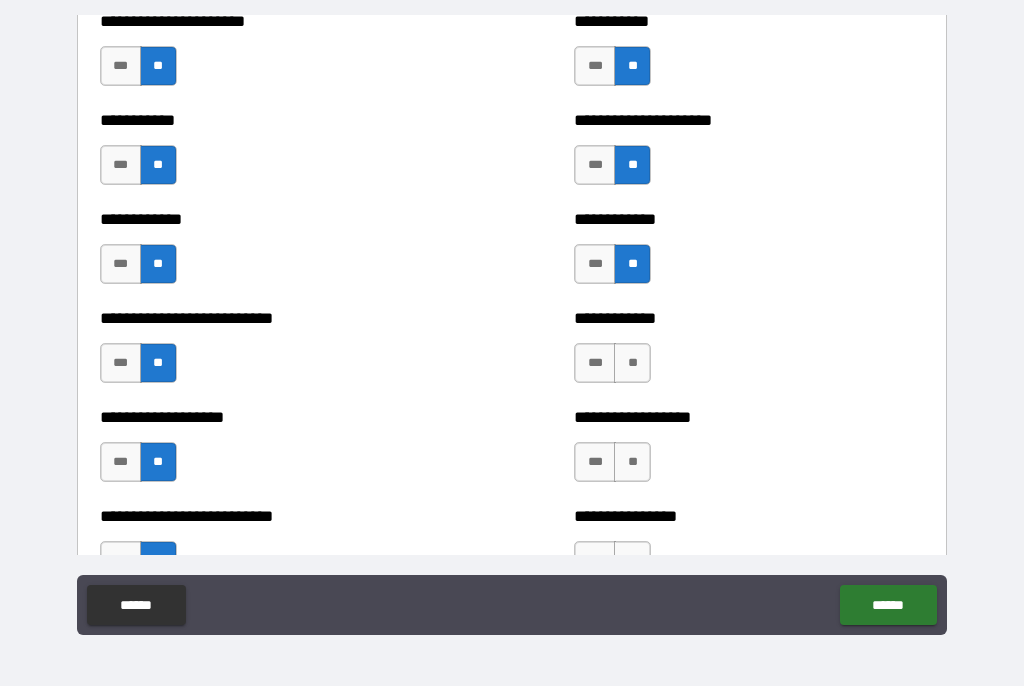 scroll, scrollTop: 5397, scrollLeft: 0, axis: vertical 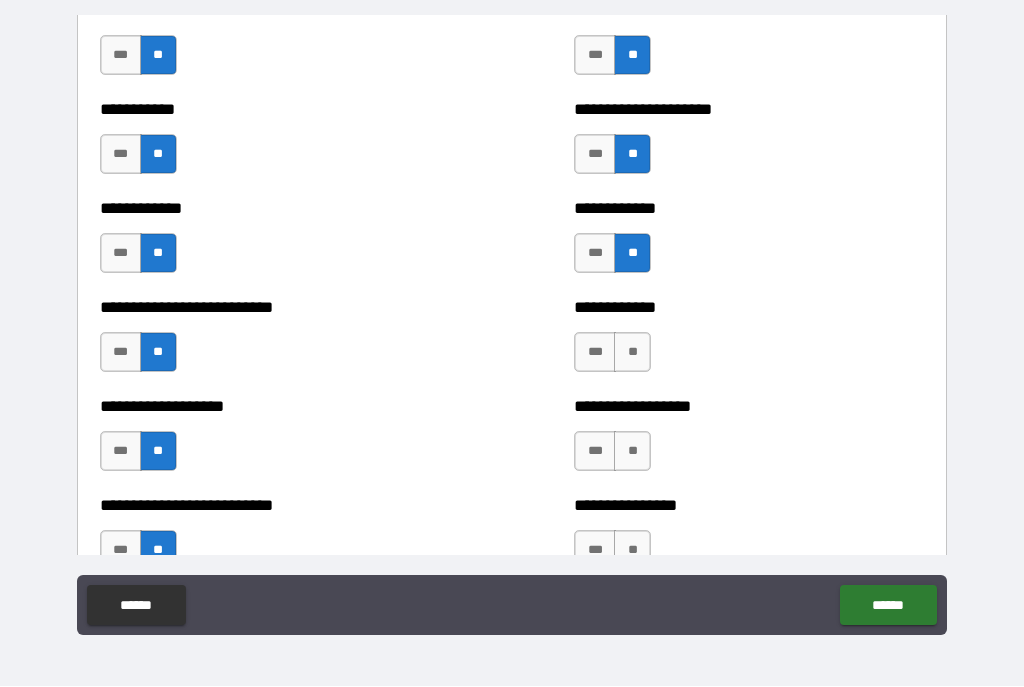 click on "**" at bounding box center (632, 353) 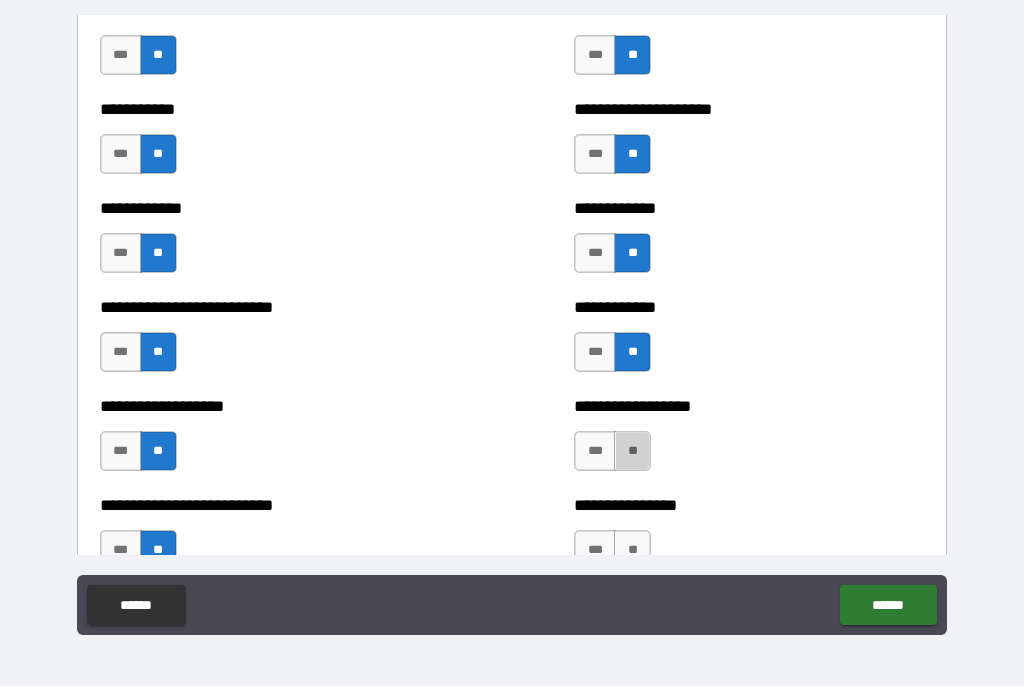 click on "**" at bounding box center [632, 452] 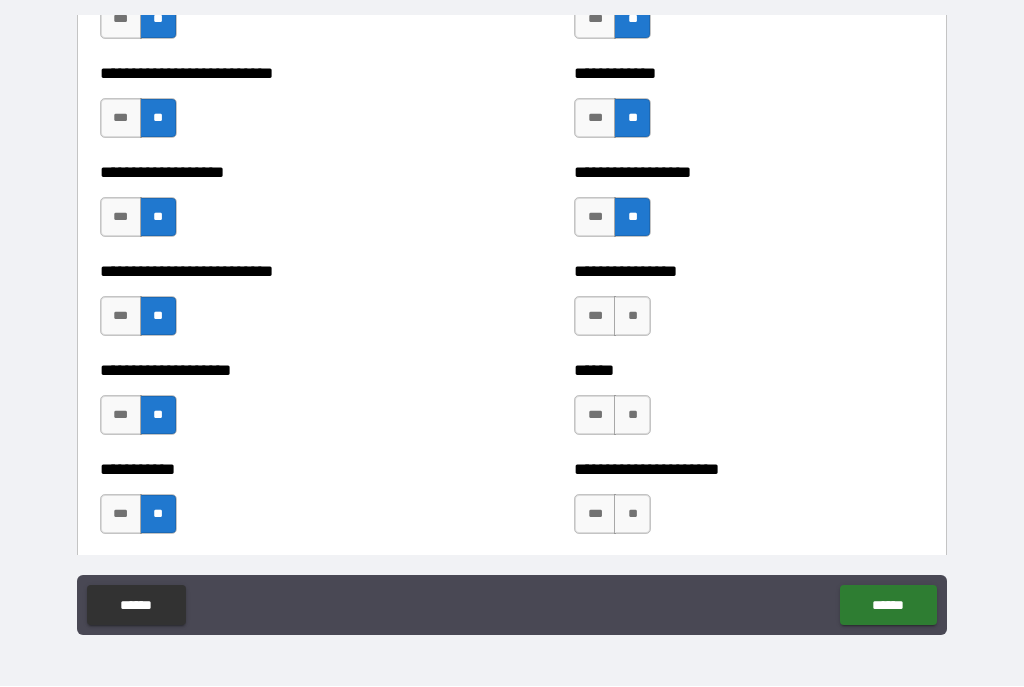 click on "**" at bounding box center (632, 317) 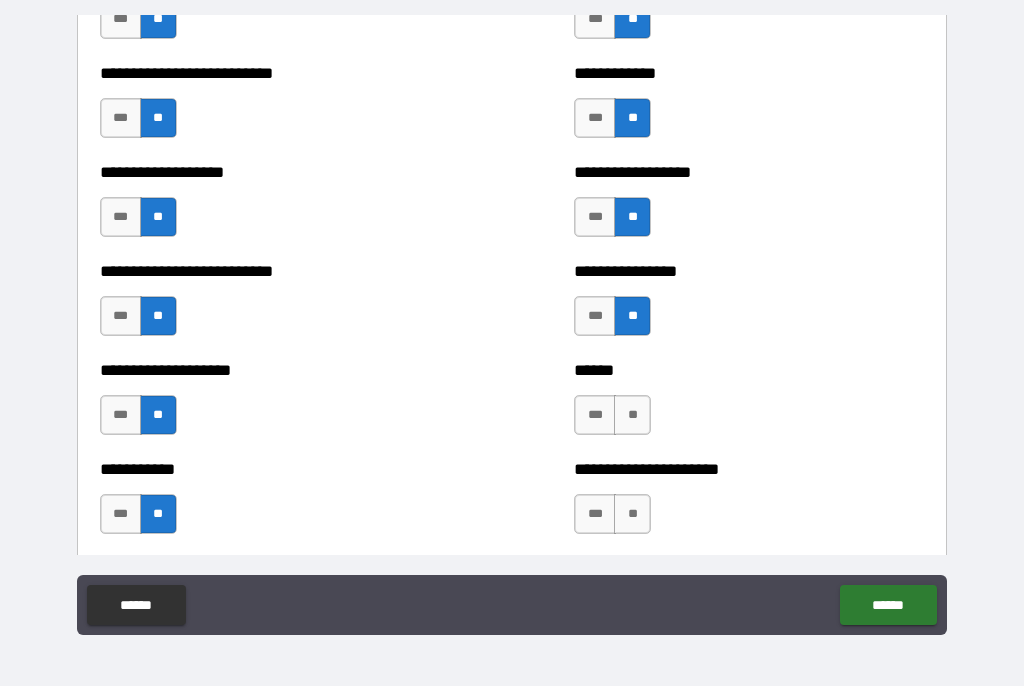 click on "**" at bounding box center (632, 416) 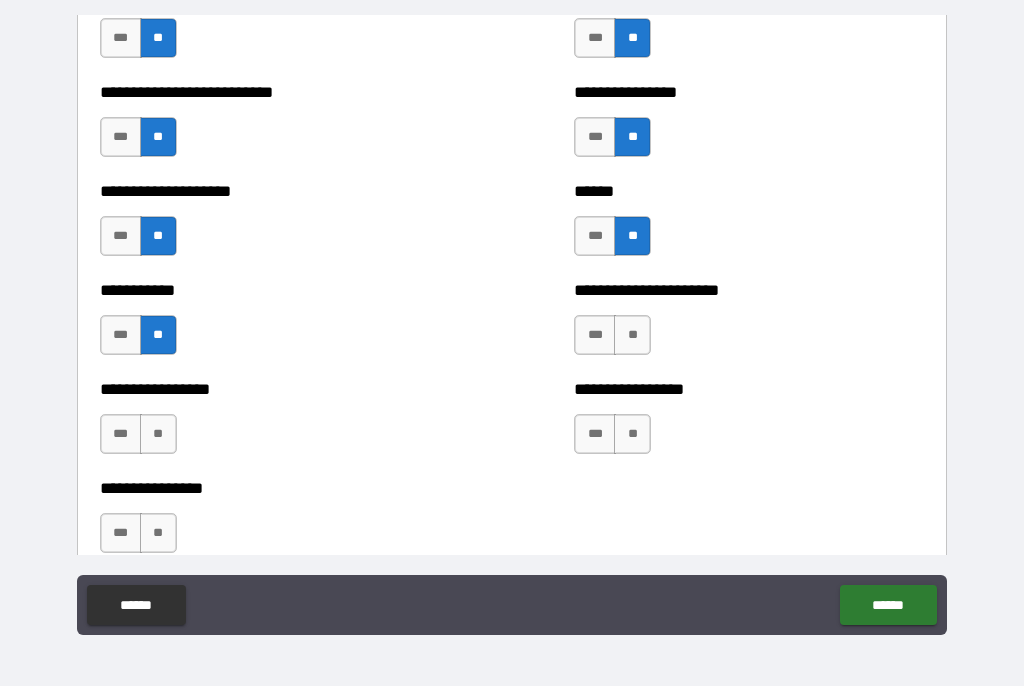 scroll, scrollTop: 5812, scrollLeft: 0, axis: vertical 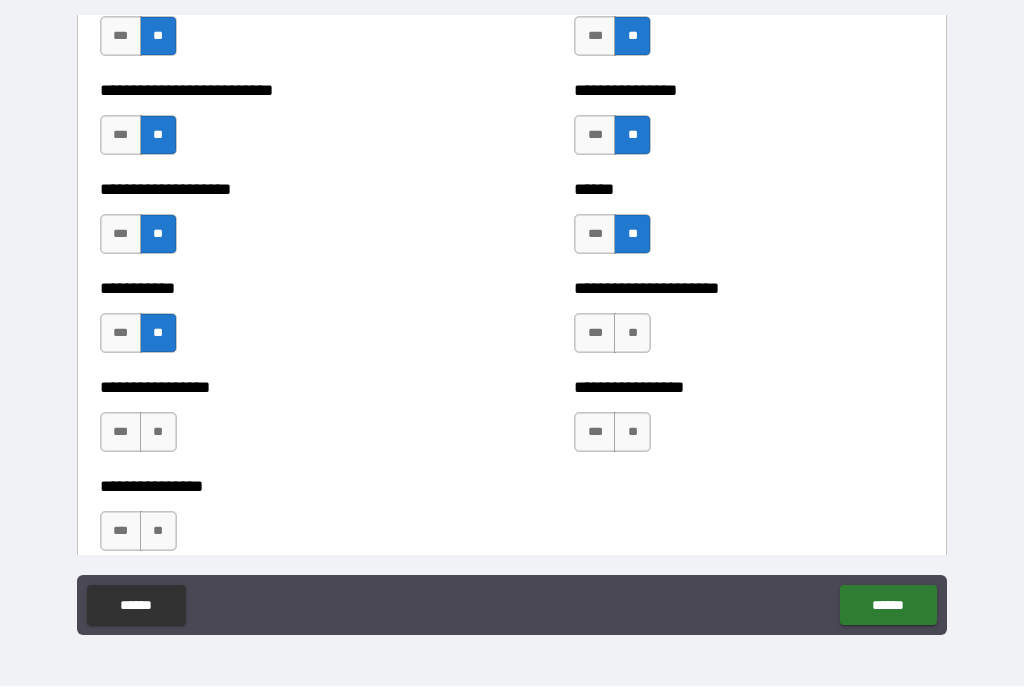 click on "**" at bounding box center [632, 334] 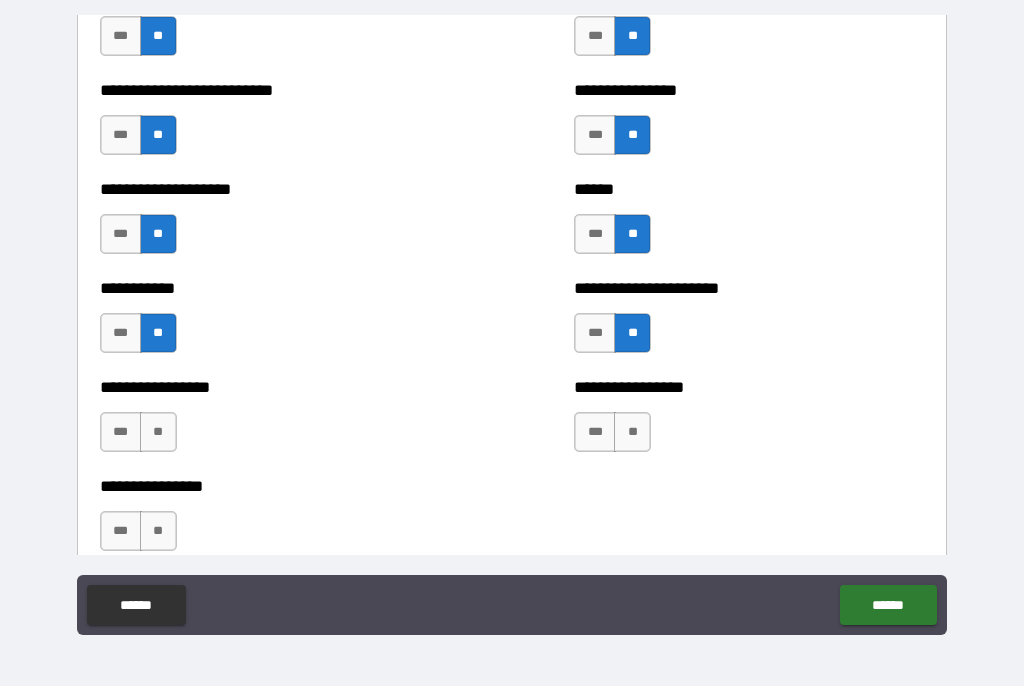 click on "**" at bounding box center [632, 433] 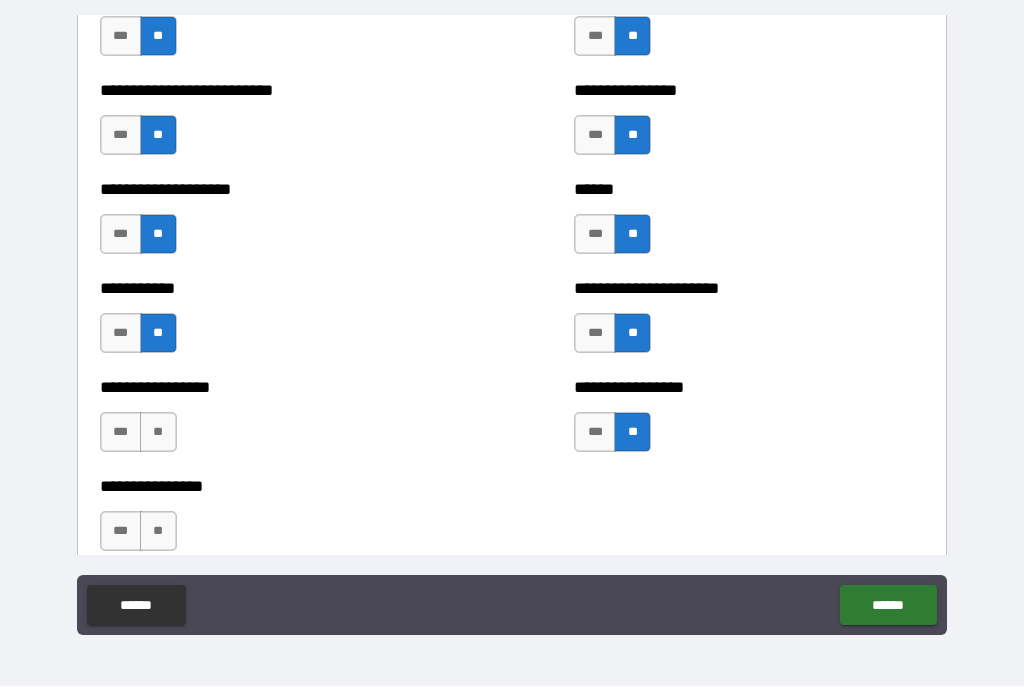 click on "**" at bounding box center (158, 433) 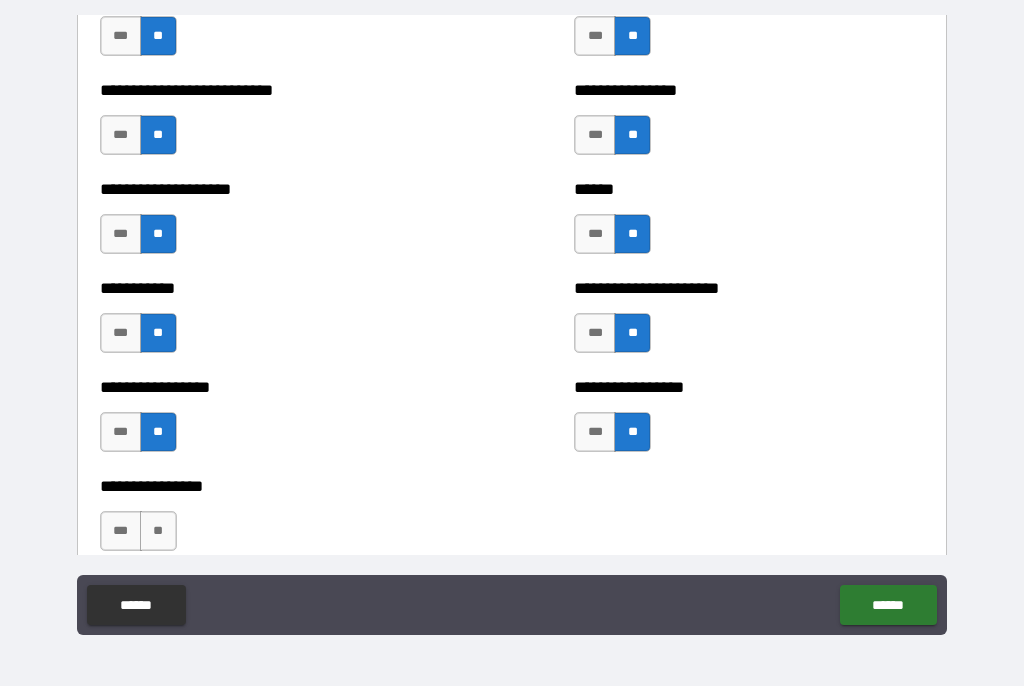 click on "**" at bounding box center (158, 532) 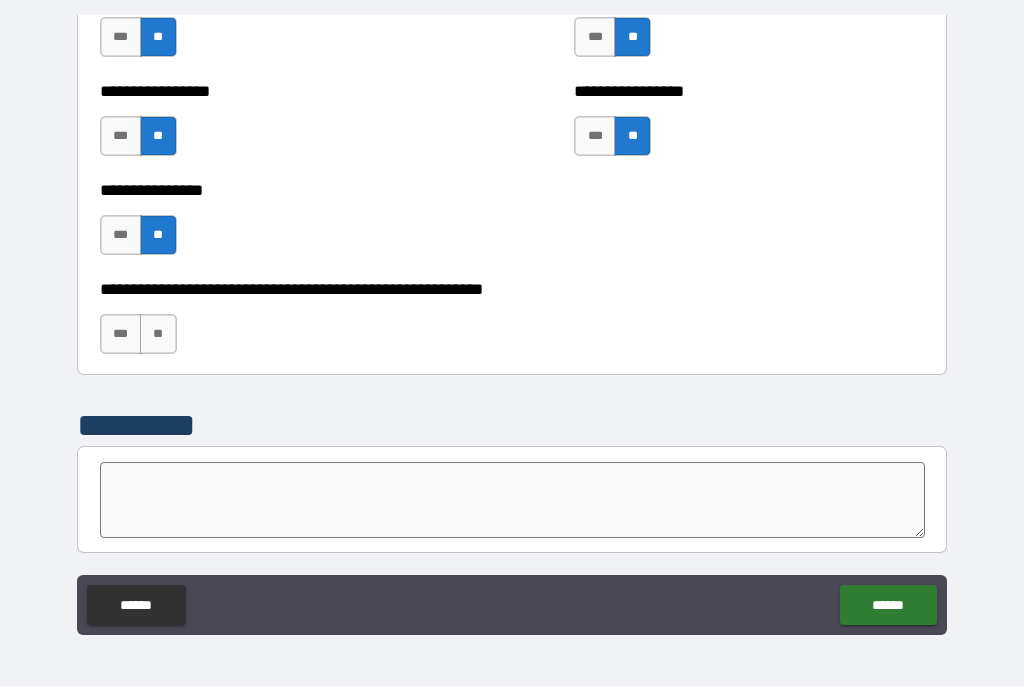 scroll, scrollTop: 6108, scrollLeft: 0, axis: vertical 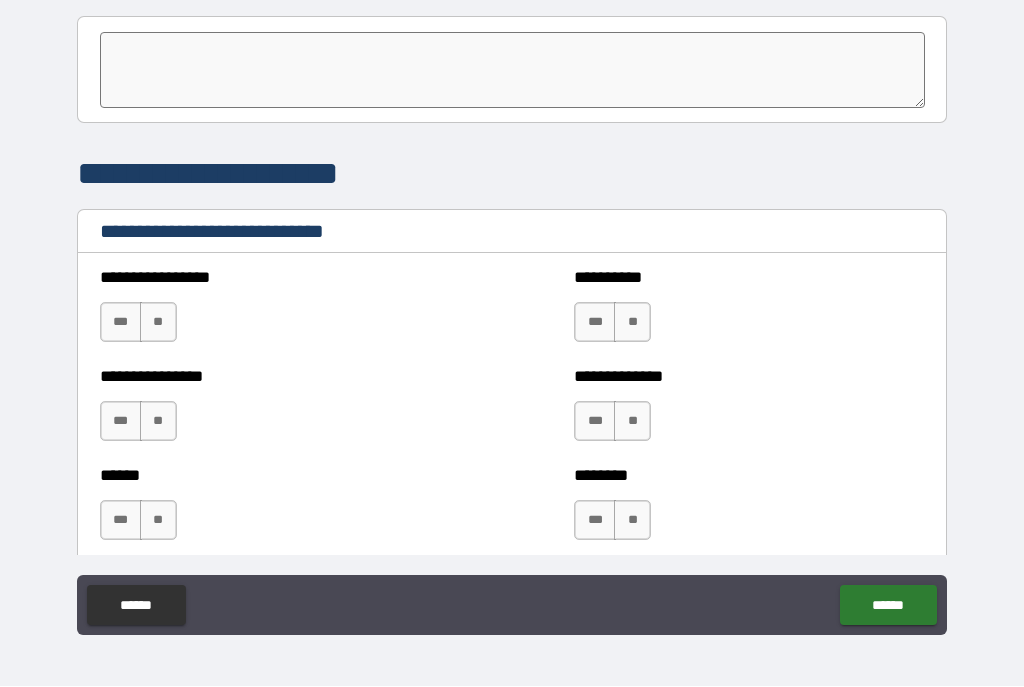 click on "**" at bounding box center (158, 323) 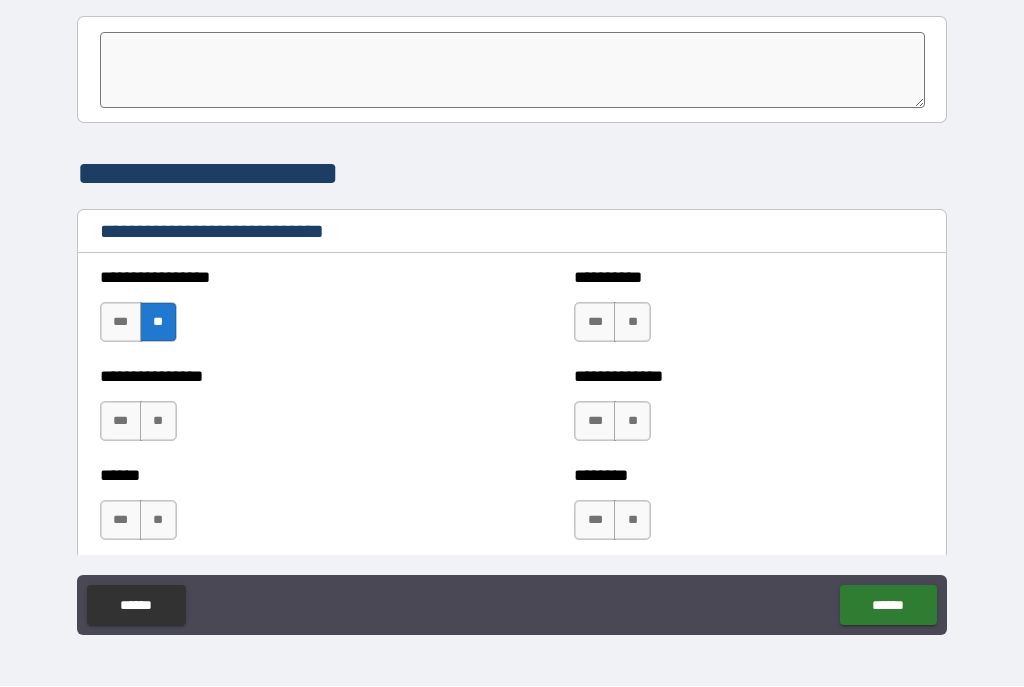 click on "**" at bounding box center [158, 422] 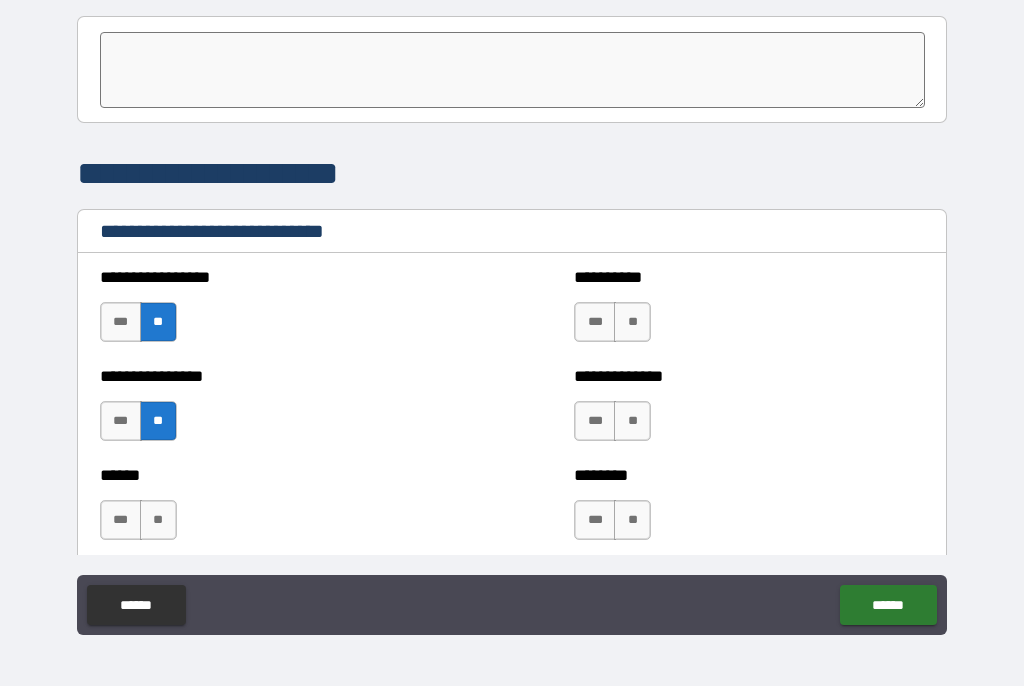 click on "**" at bounding box center [158, 521] 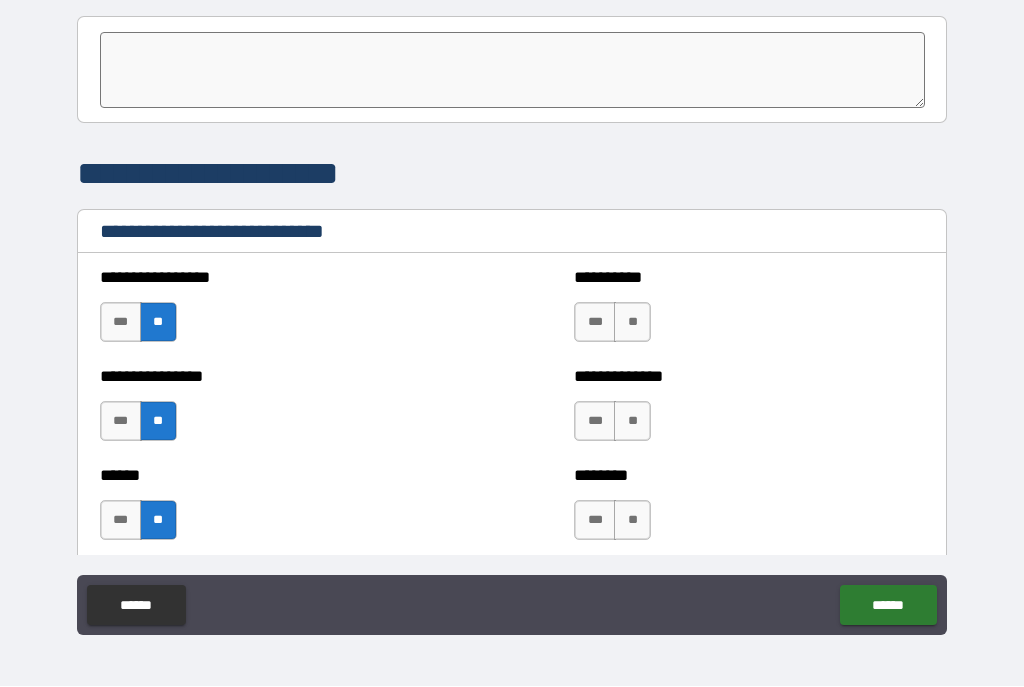 click on "**********" at bounding box center [749, 313] 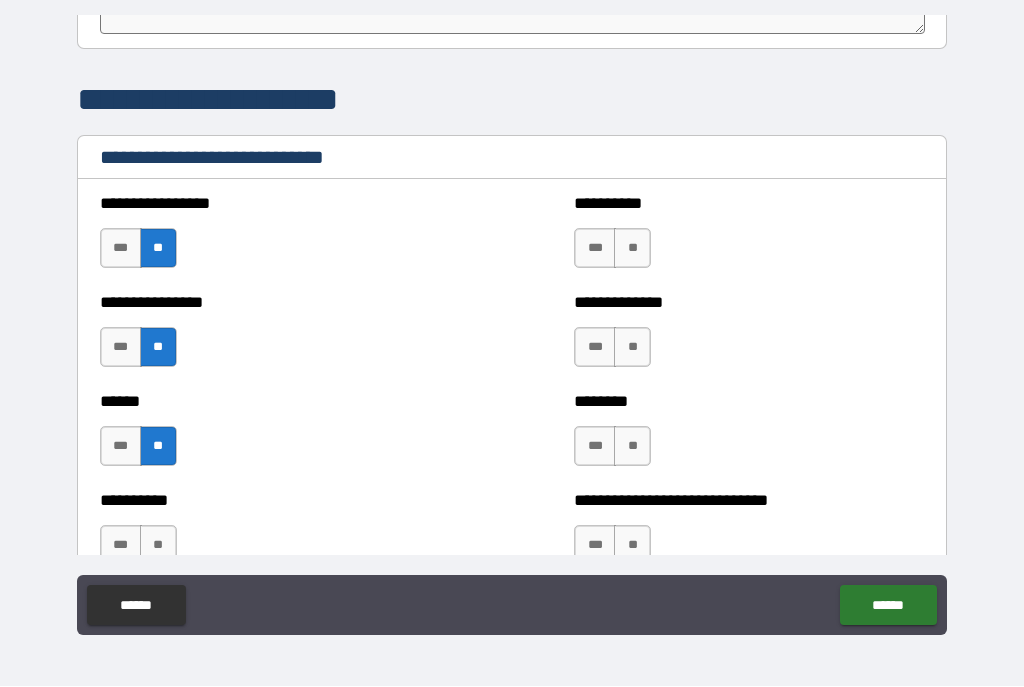 scroll, scrollTop: 6618, scrollLeft: 0, axis: vertical 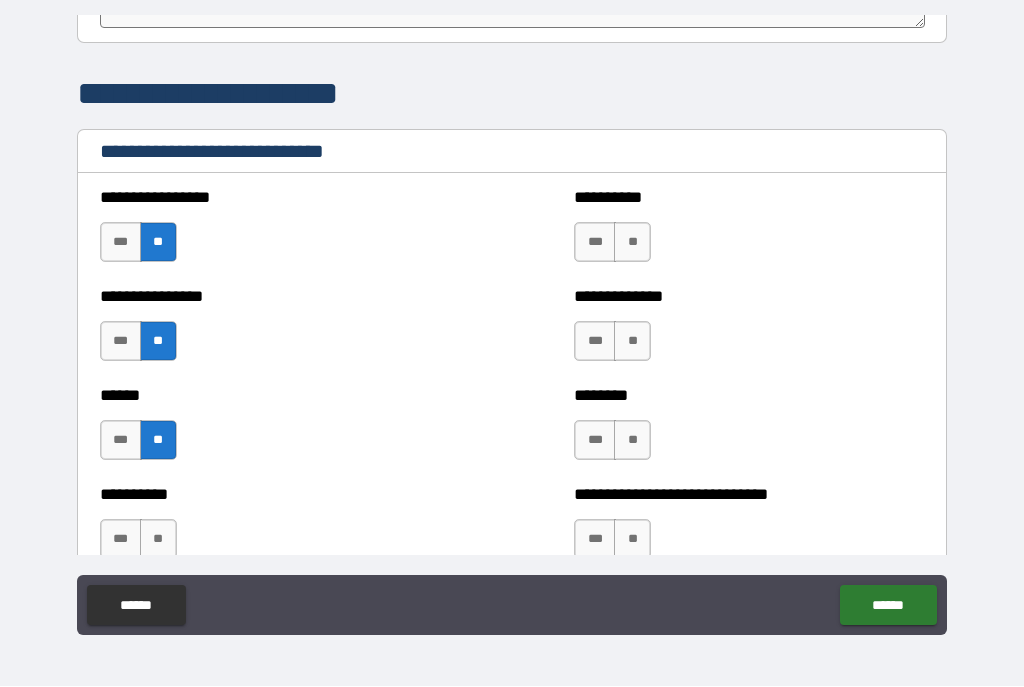 click on "**" at bounding box center [632, 243] 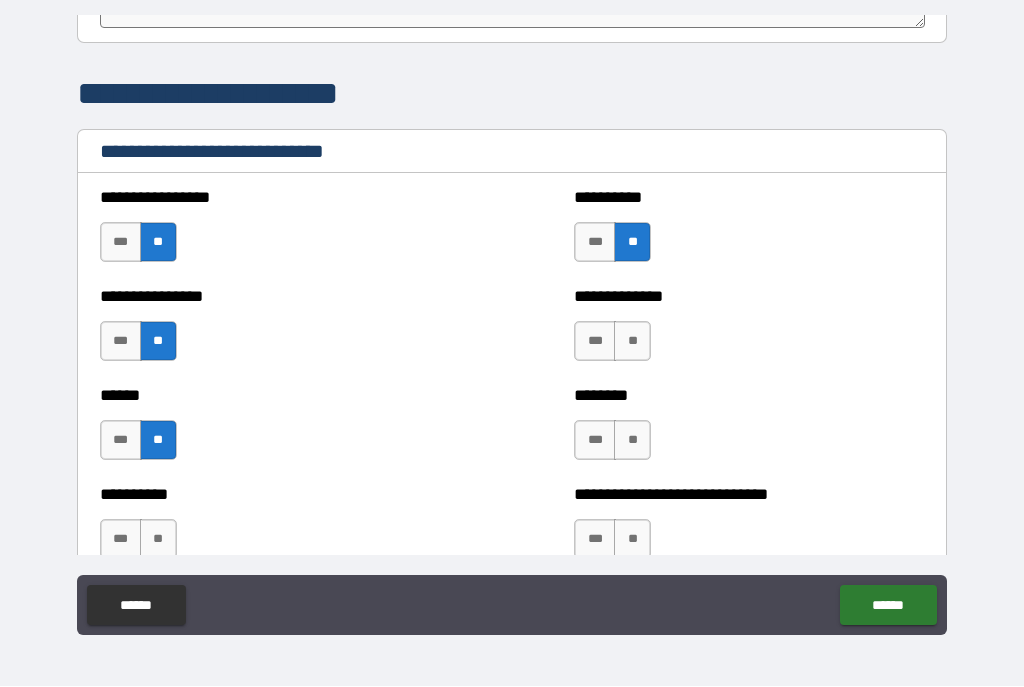 click on "**" at bounding box center (632, 342) 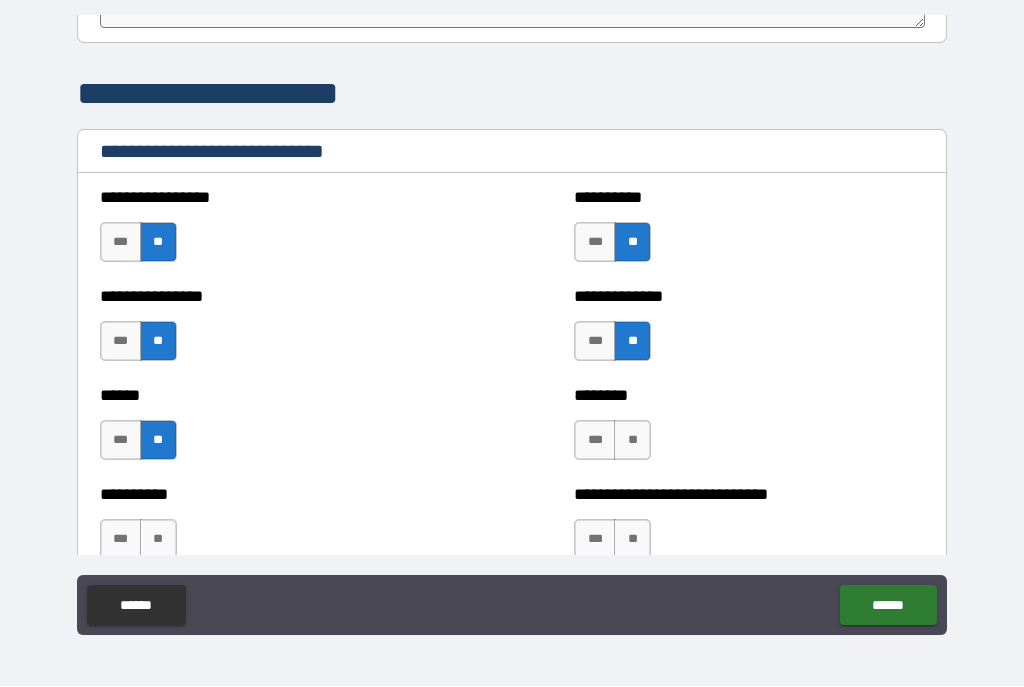 click on "**" at bounding box center [632, 441] 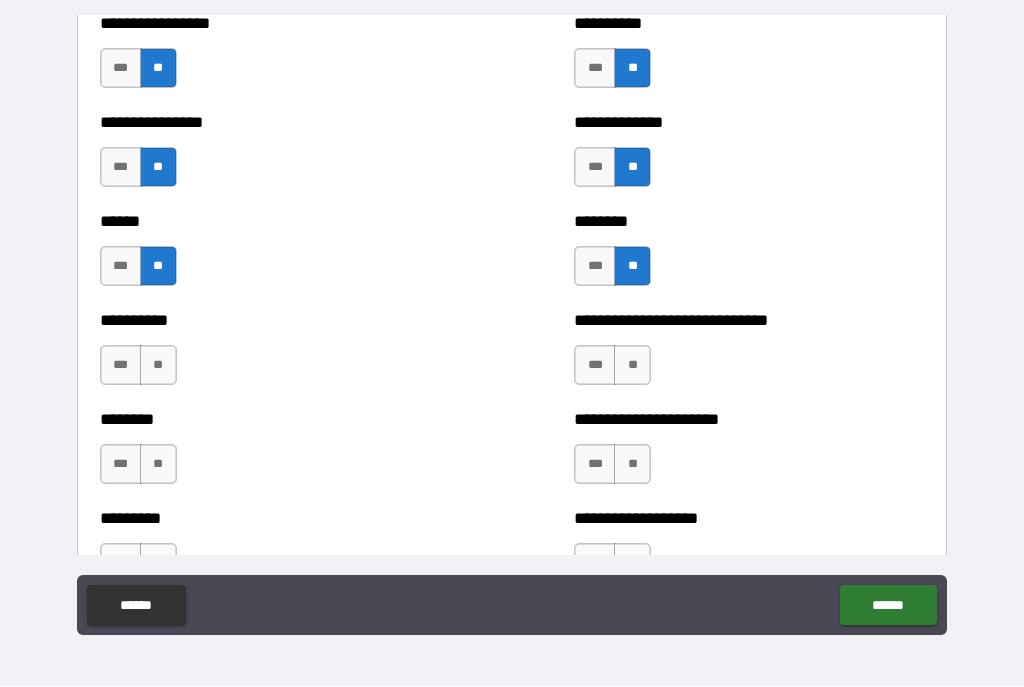 click on "**********" at bounding box center (749, 356) 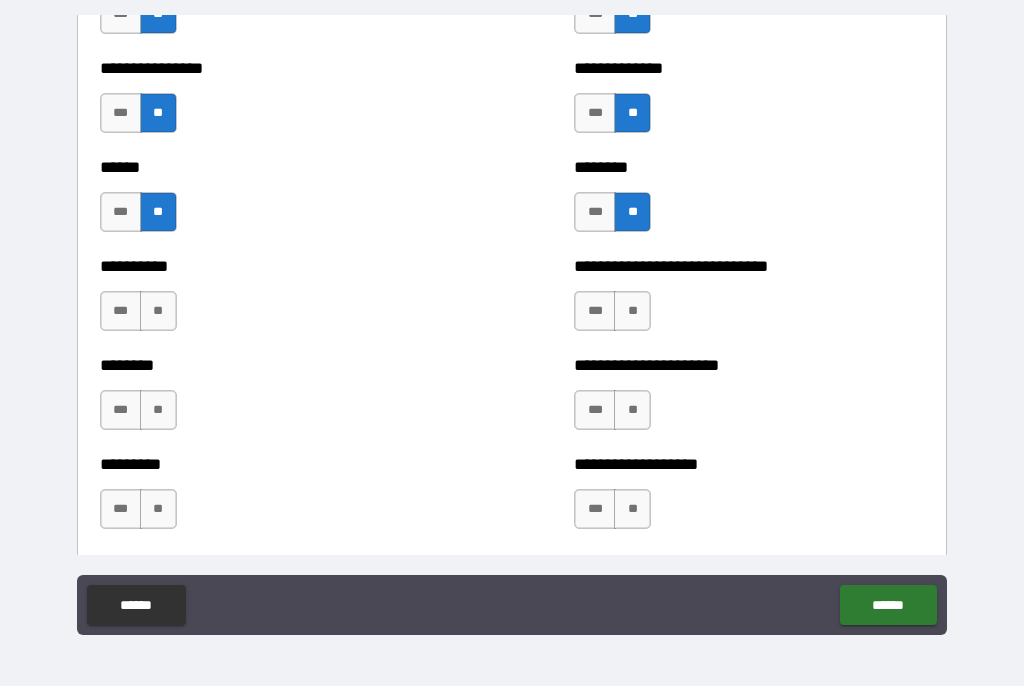 scroll, scrollTop: 6850, scrollLeft: 0, axis: vertical 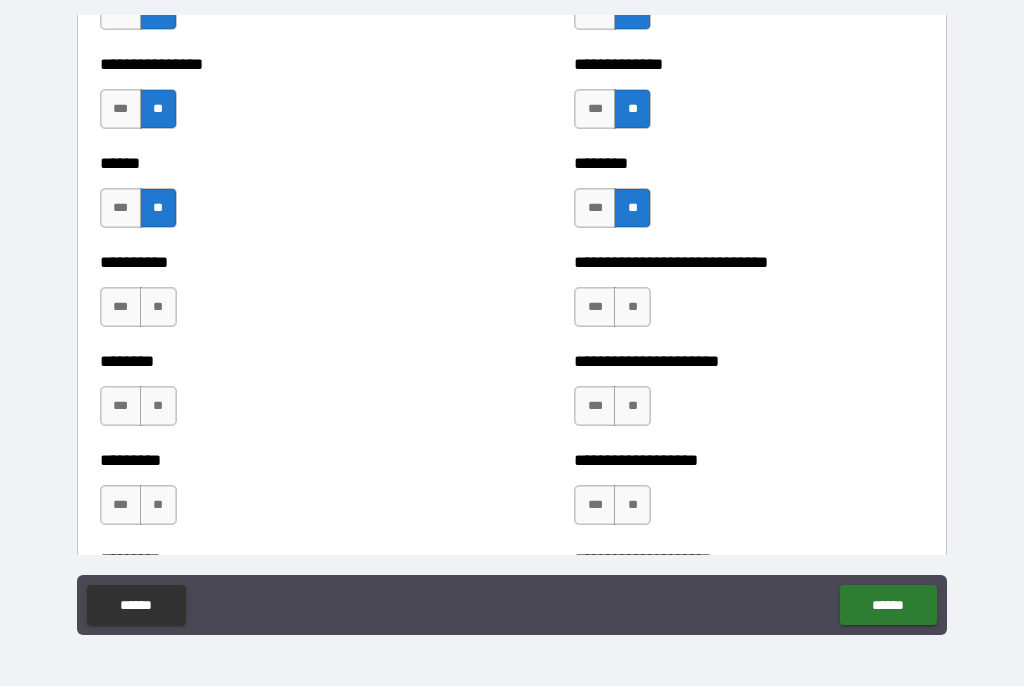 click on "**" at bounding box center [632, 308] 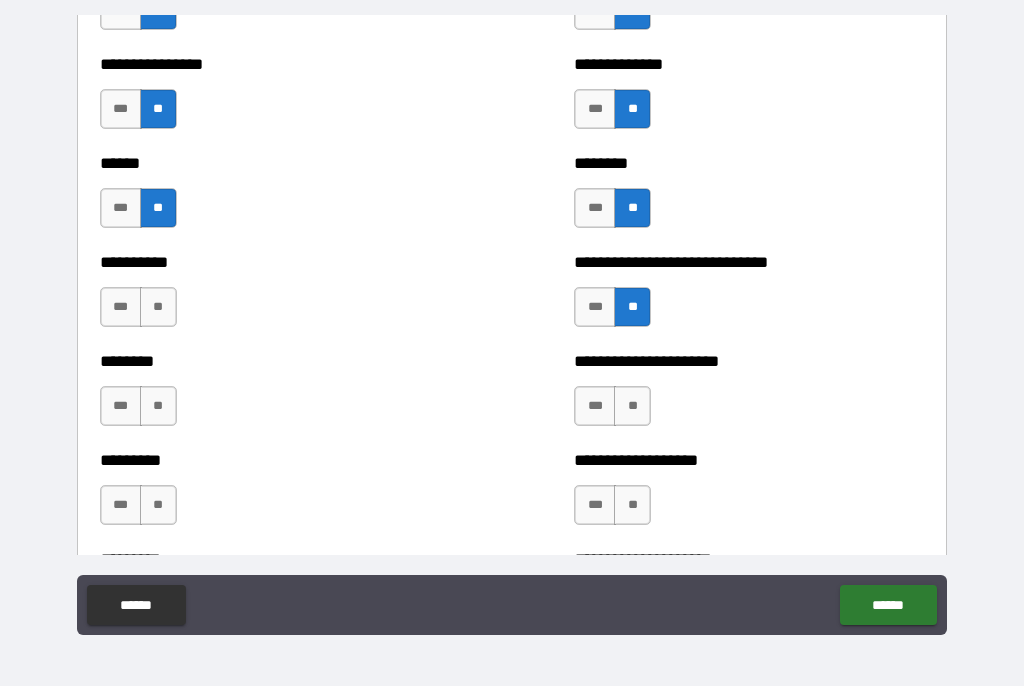 click on "**" at bounding box center (632, 407) 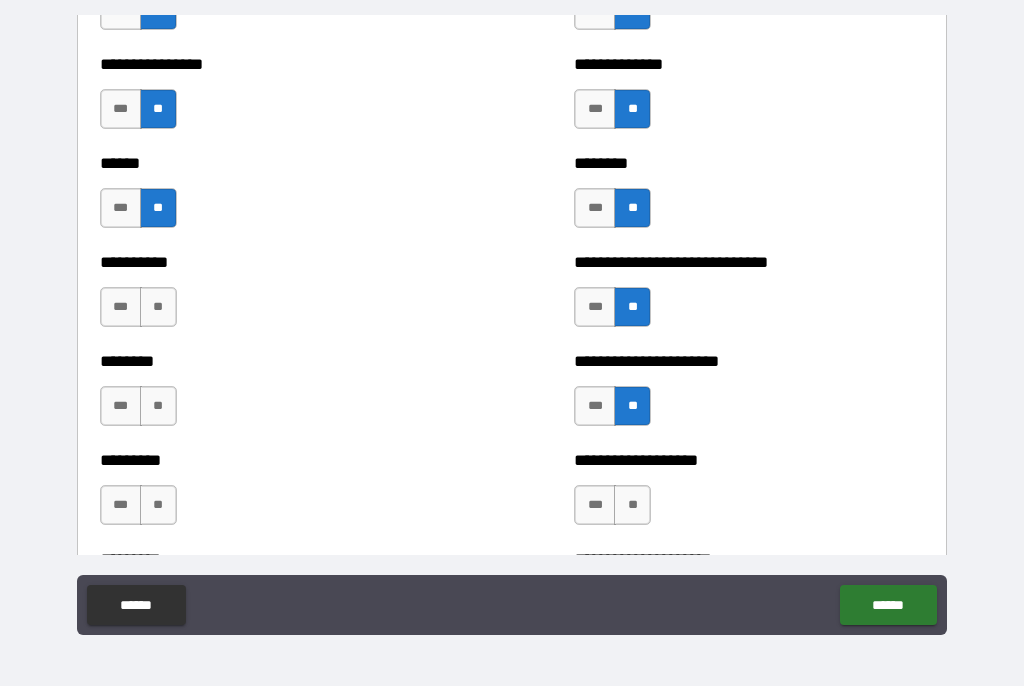 click on "**" at bounding box center [632, 506] 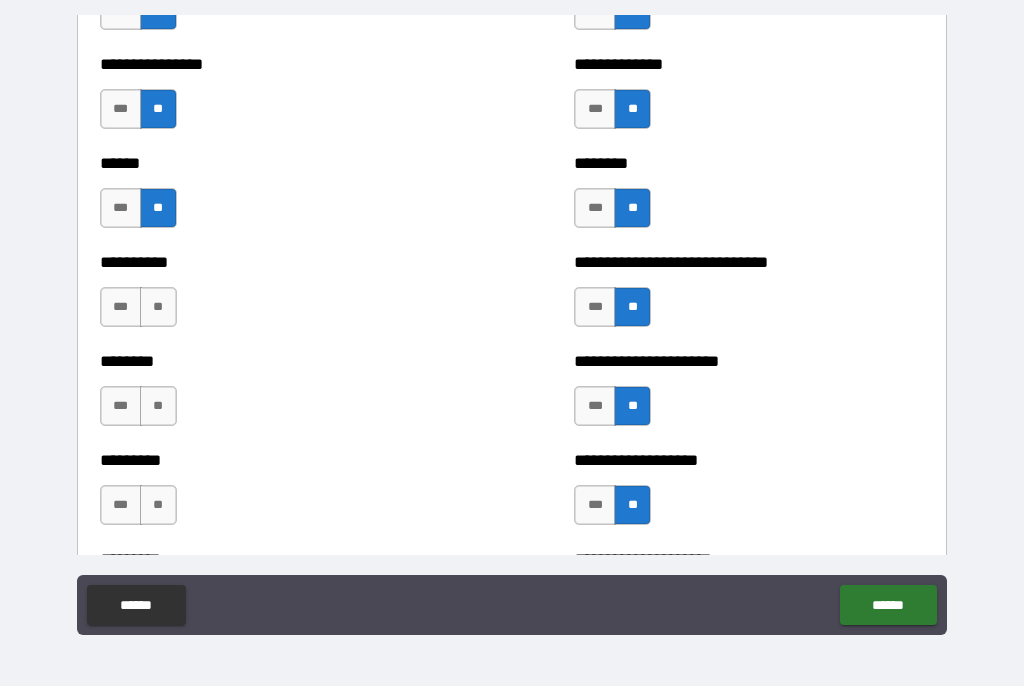 click on "**" at bounding box center [158, 308] 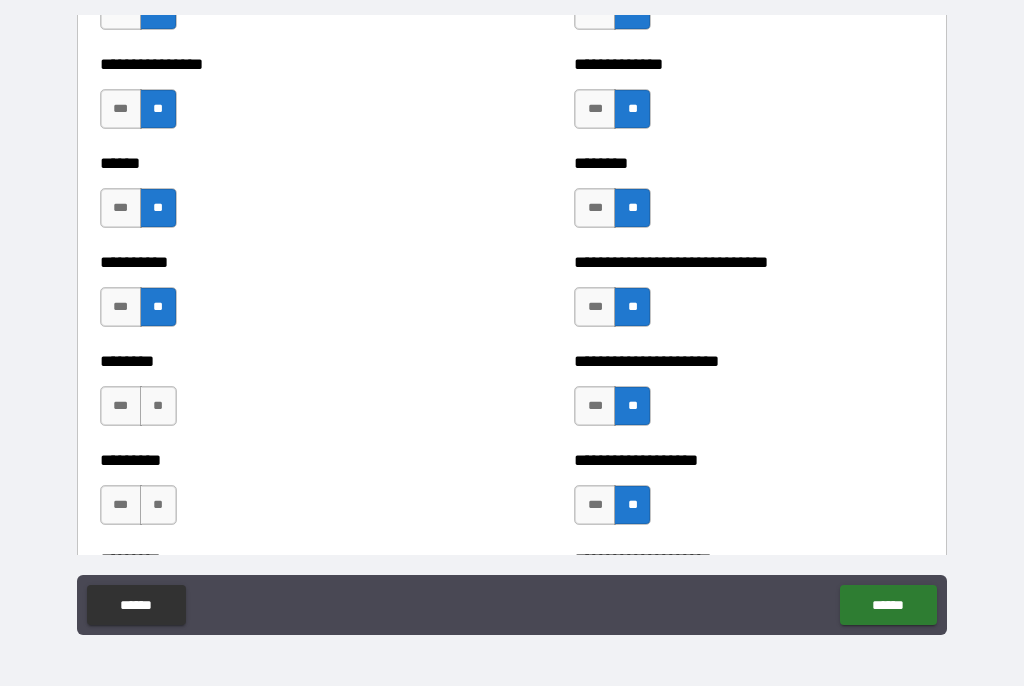 click on "**" at bounding box center (158, 407) 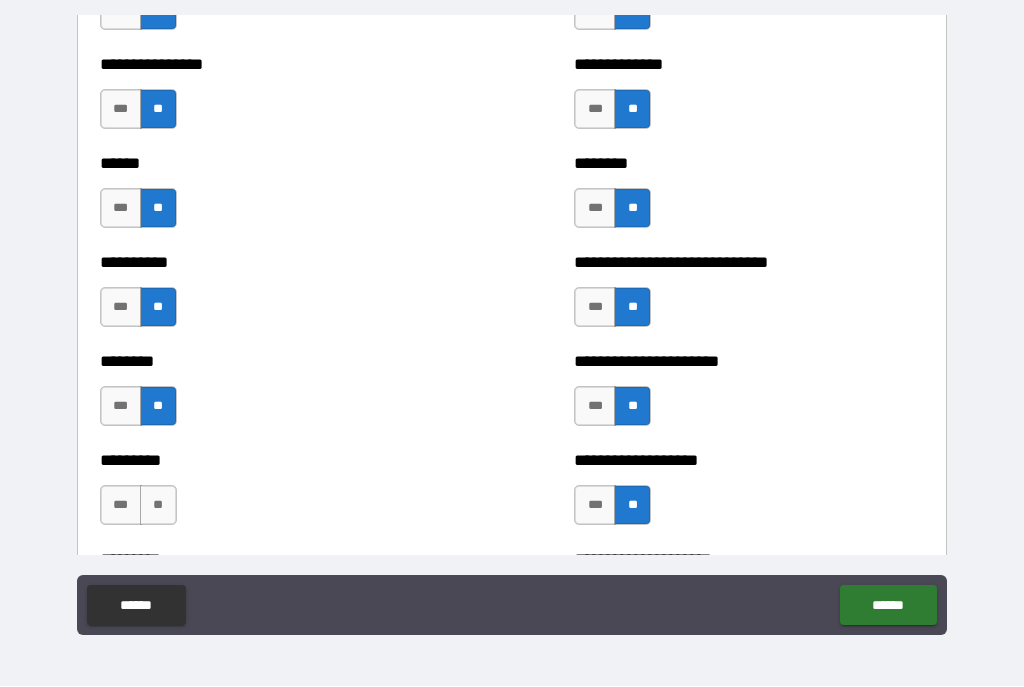click on "**" at bounding box center [158, 506] 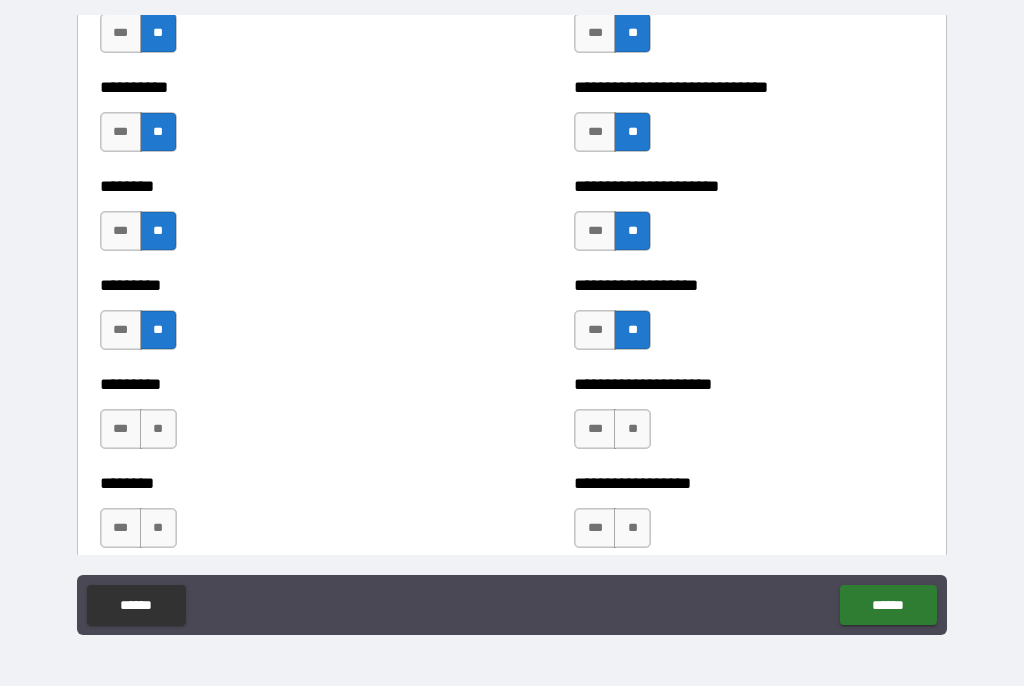 scroll, scrollTop: 7027, scrollLeft: 0, axis: vertical 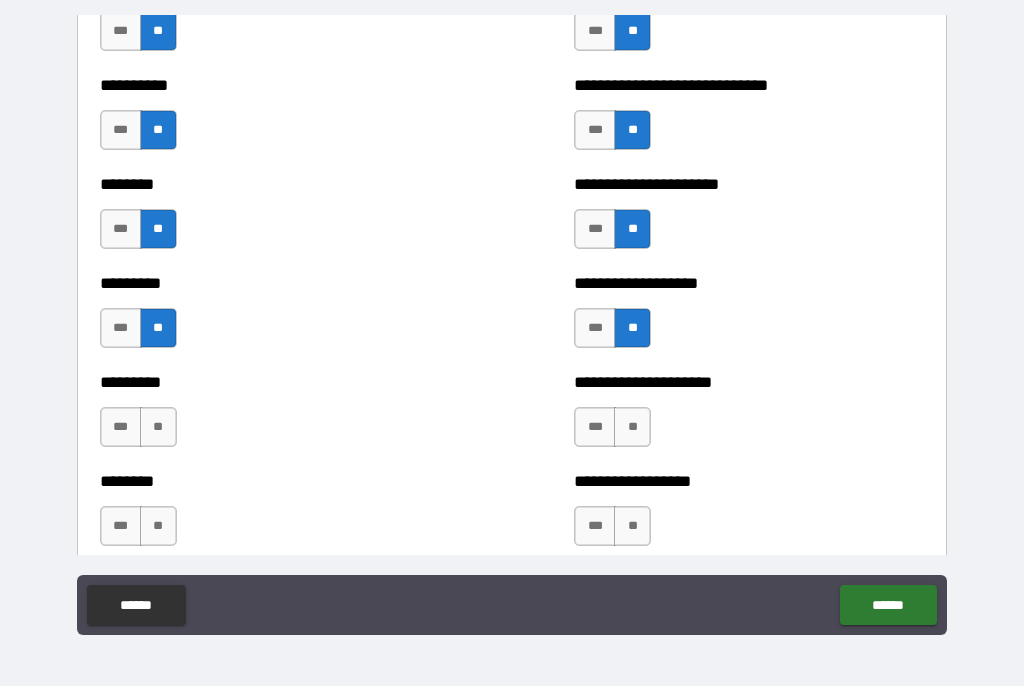 click on "**" at bounding box center [158, 428] 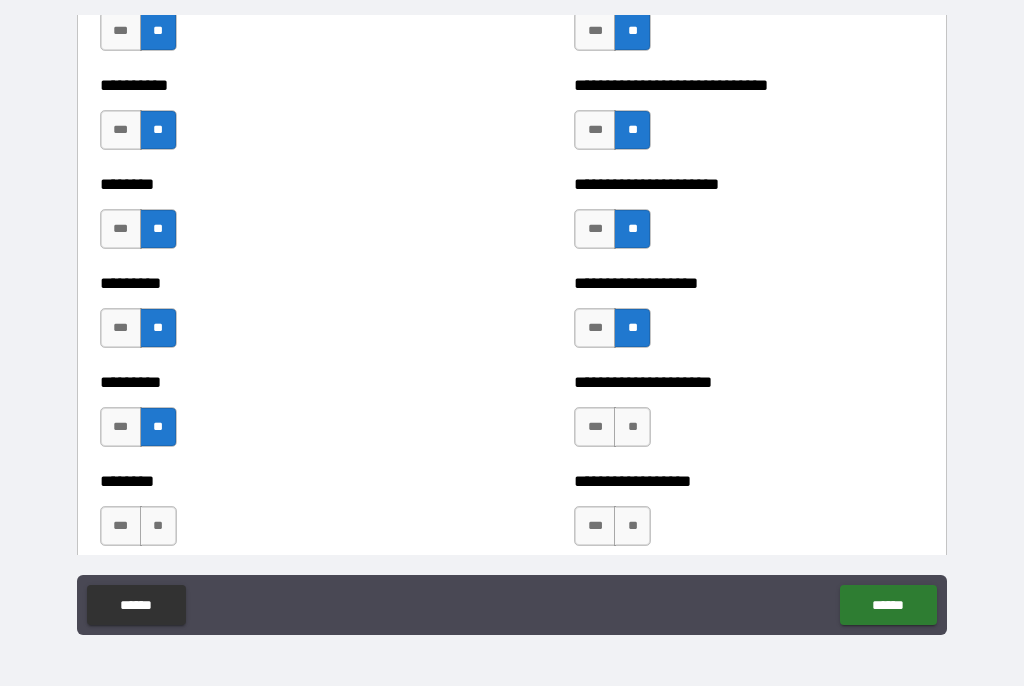 click on "**" at bounding box center [158, 527] 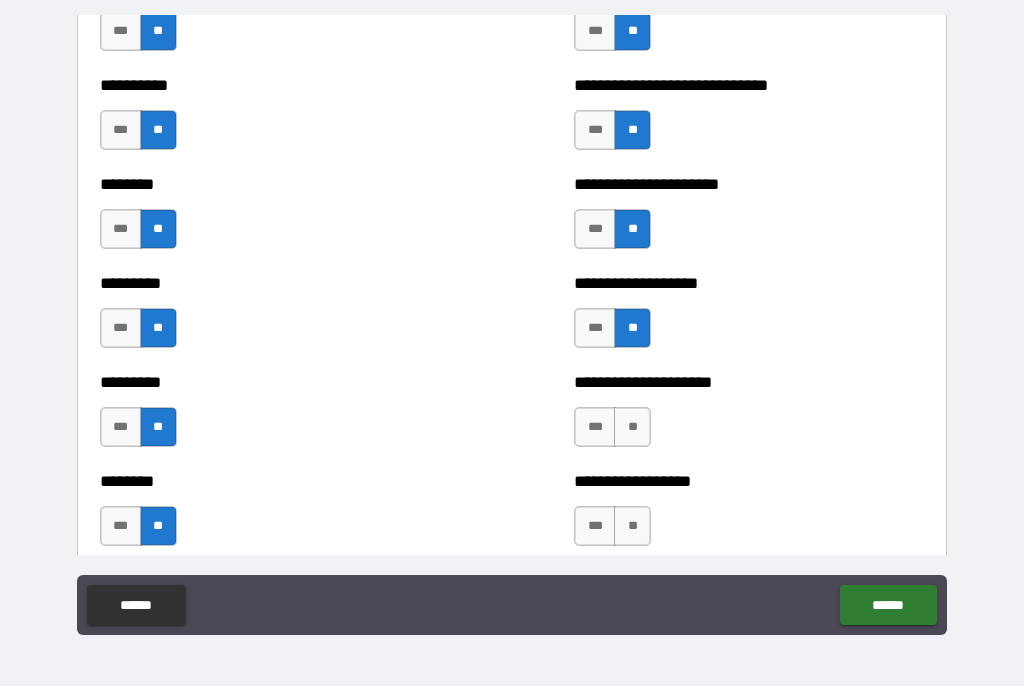 click on "**" at bounding box center [632, 428] 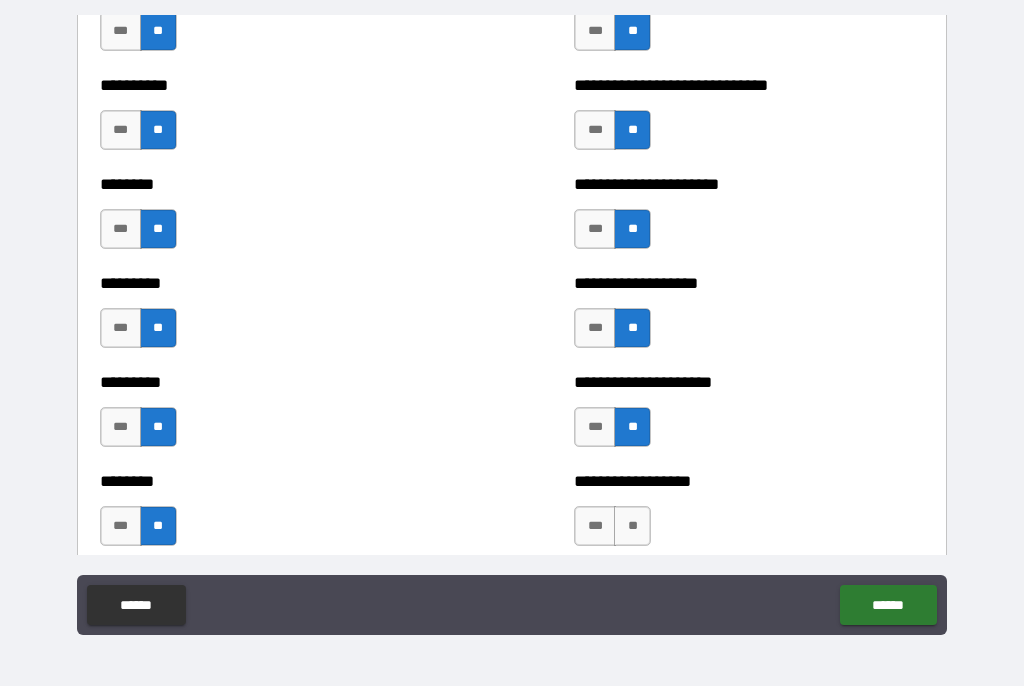 click on "**" at bounding box center (632, 527) 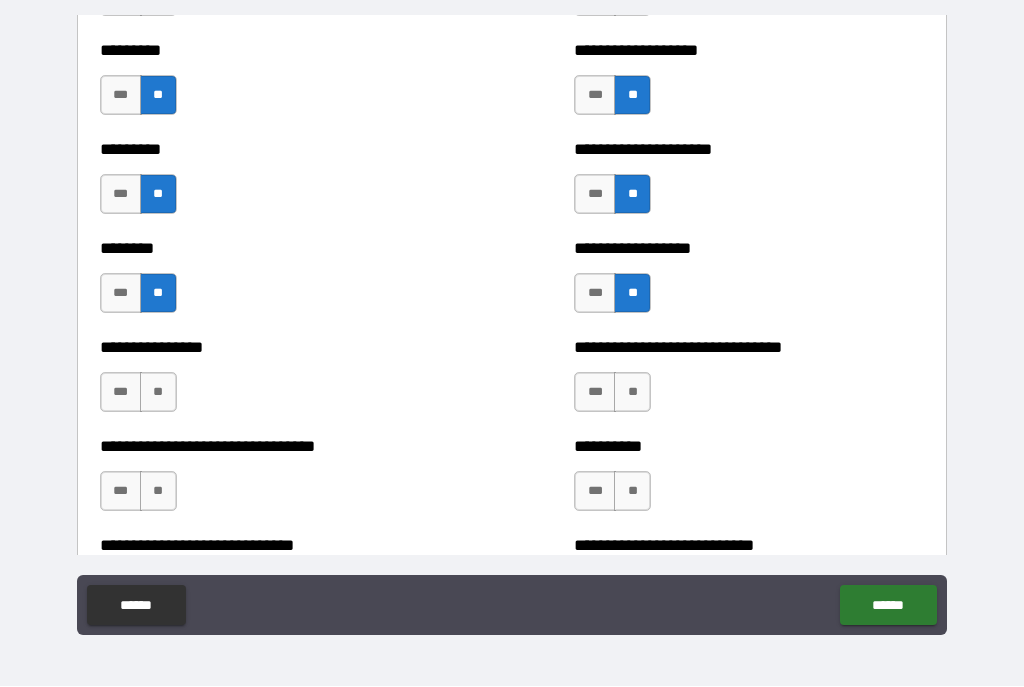 scroll, scrollTop: 7262, scrollLeft: 0, axis: vertical 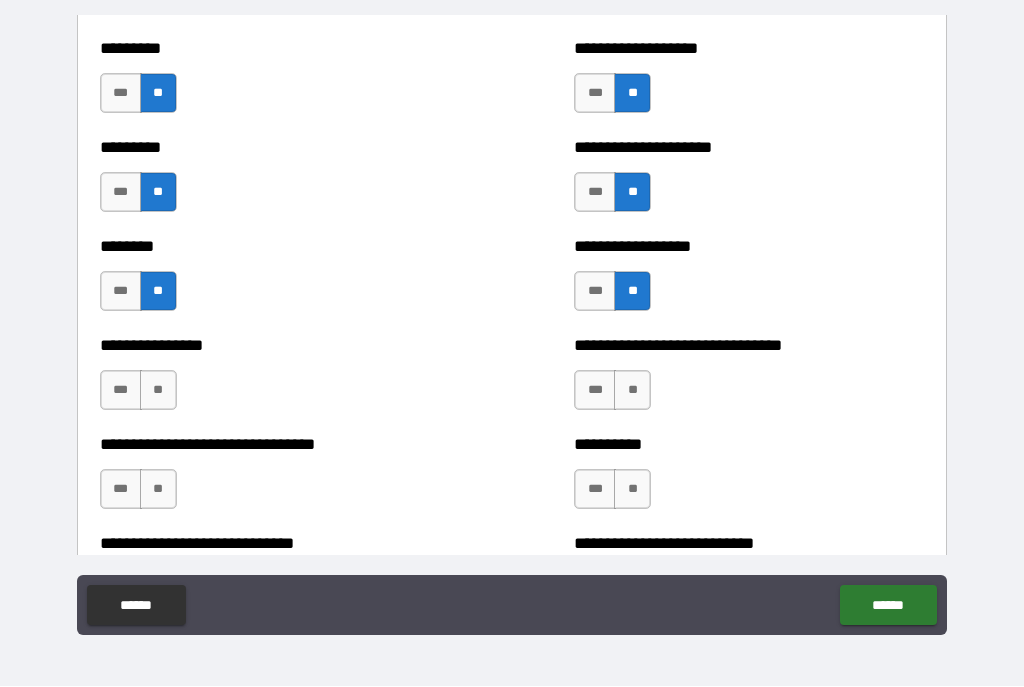 click on "**" at bounding box center [632, 391] 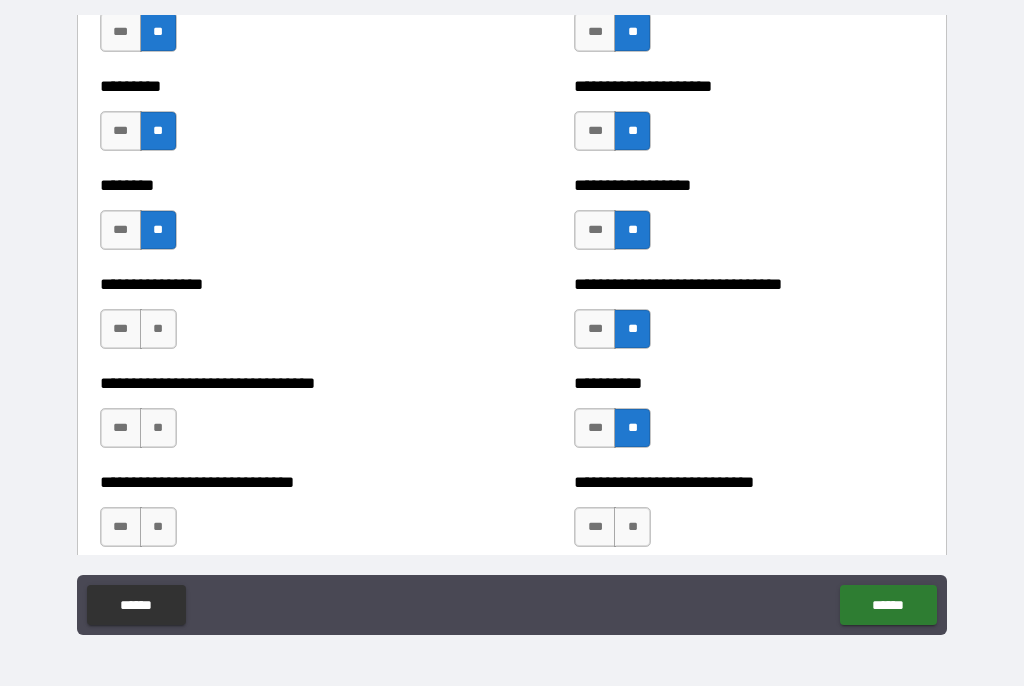 scroll, scrollTop: 7325, scrollLeft: 0, axis: vertical 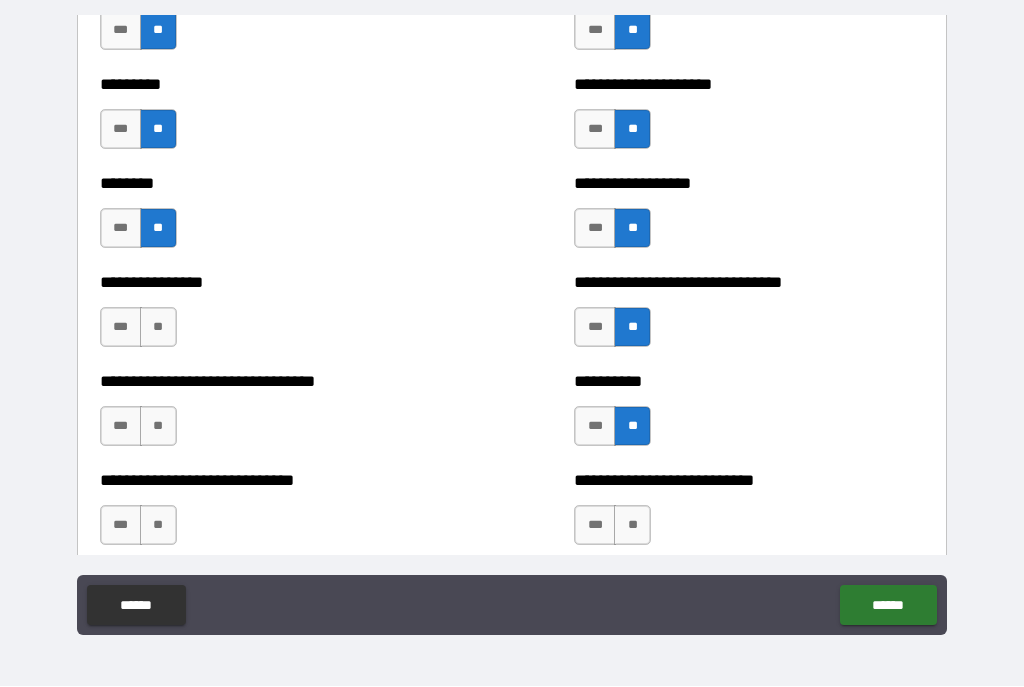 click on "**" at bounding box center [158, 328] 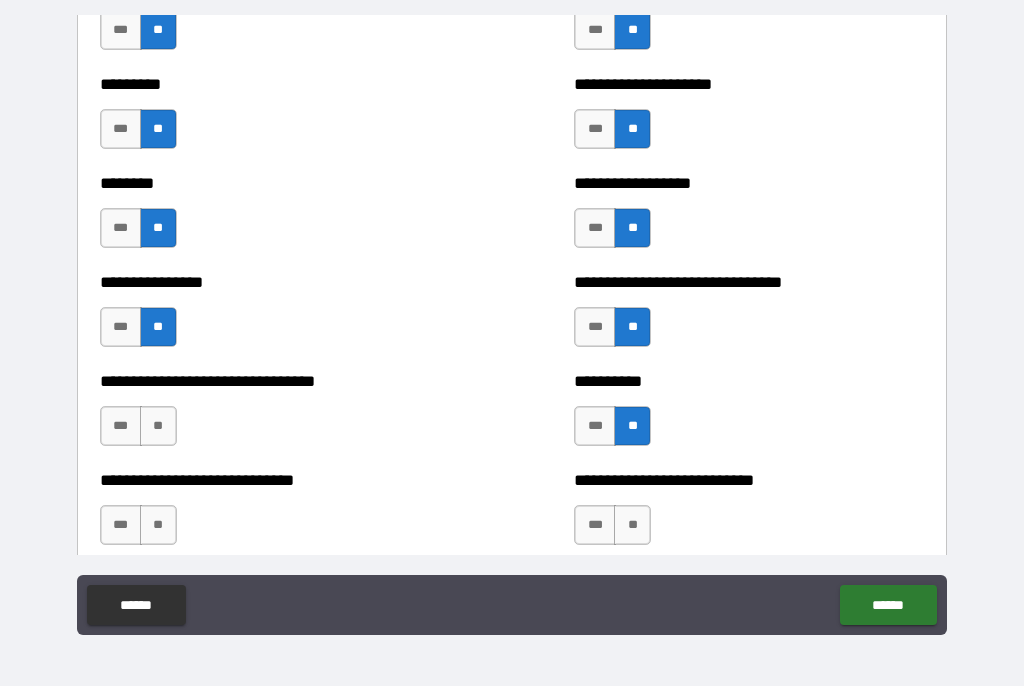 click on "**" at bounding box center [158, 427] 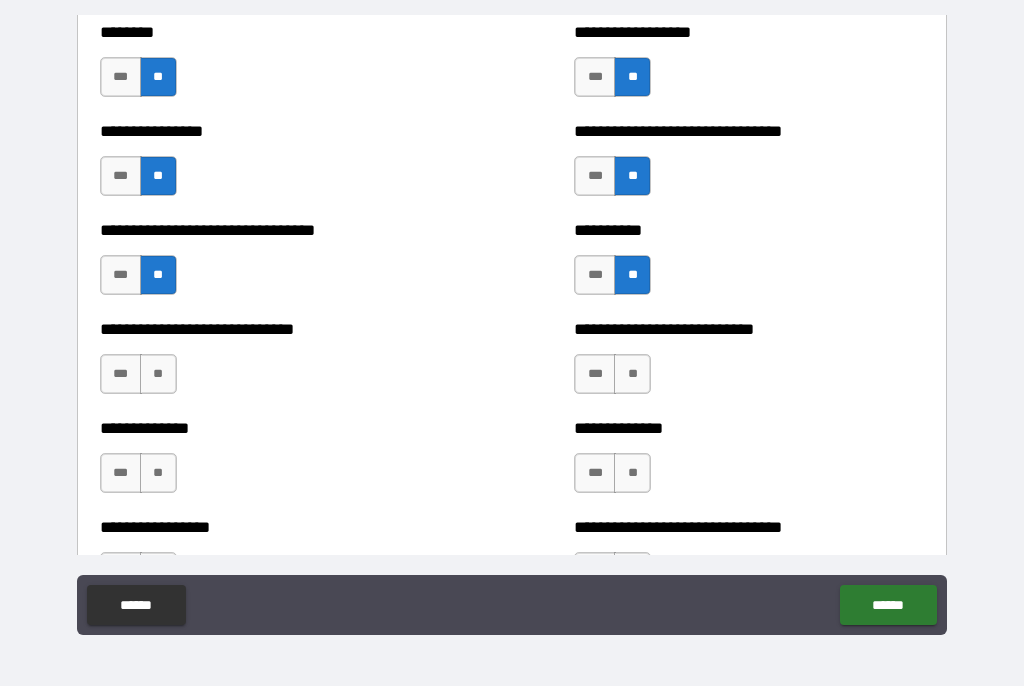 scroll, scrollTop: 7477, scrollLeft: 0, axis: vertical 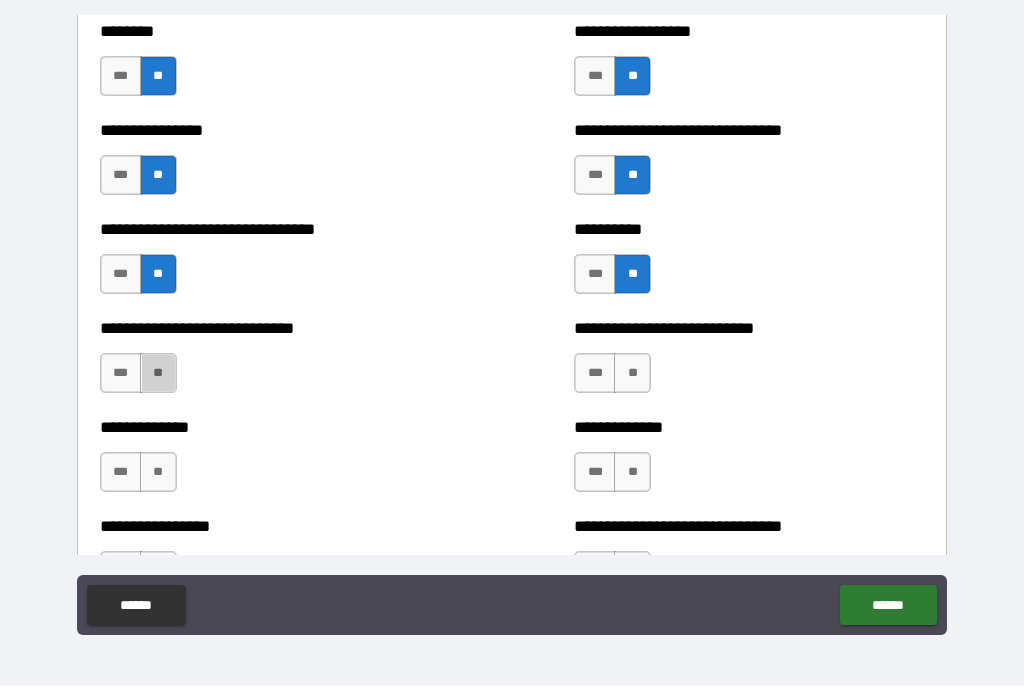 click on "**" at bounding box center [158, 374] 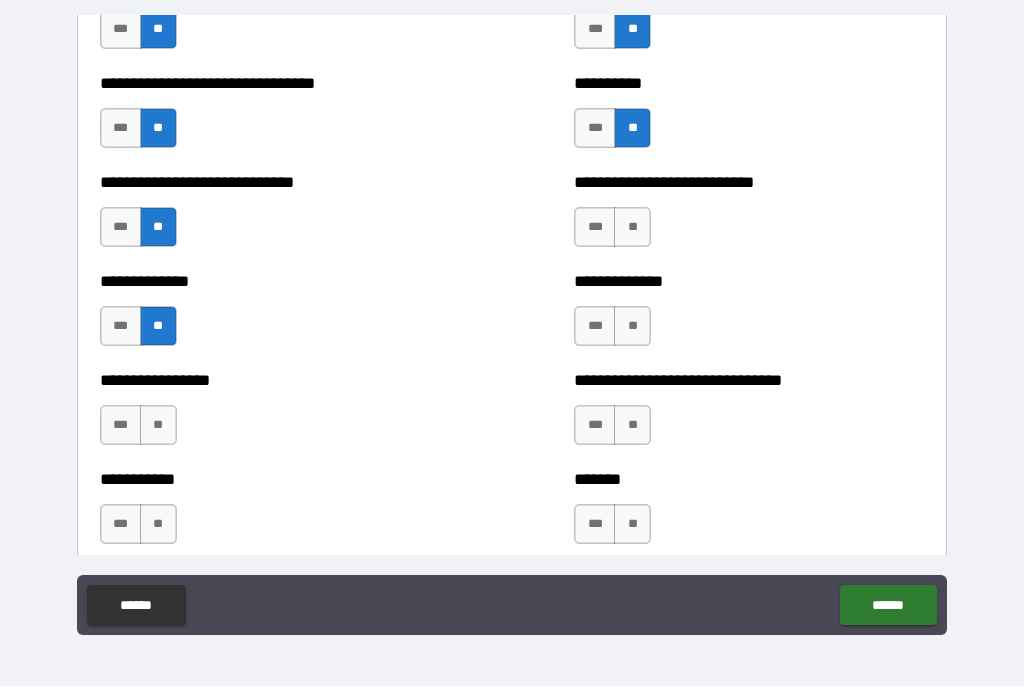scroll, scrollTop: 7629, scrollLeft: 0, axis: vertical 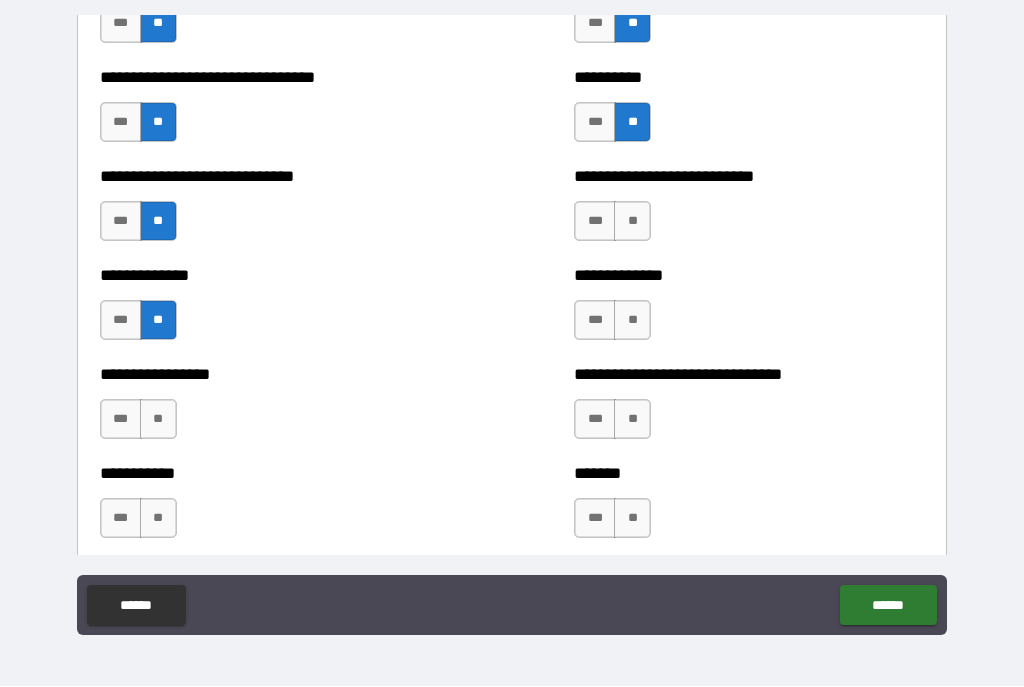 click on "**" at bounding box center [158, 420] 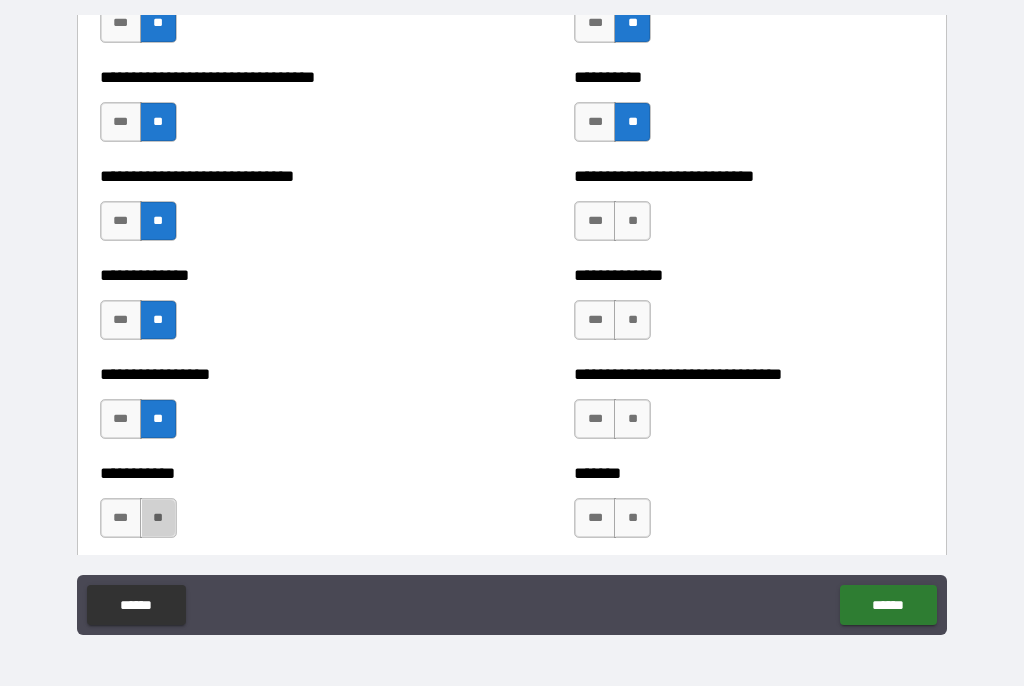 click on "**" at bounding box center [158, 519] 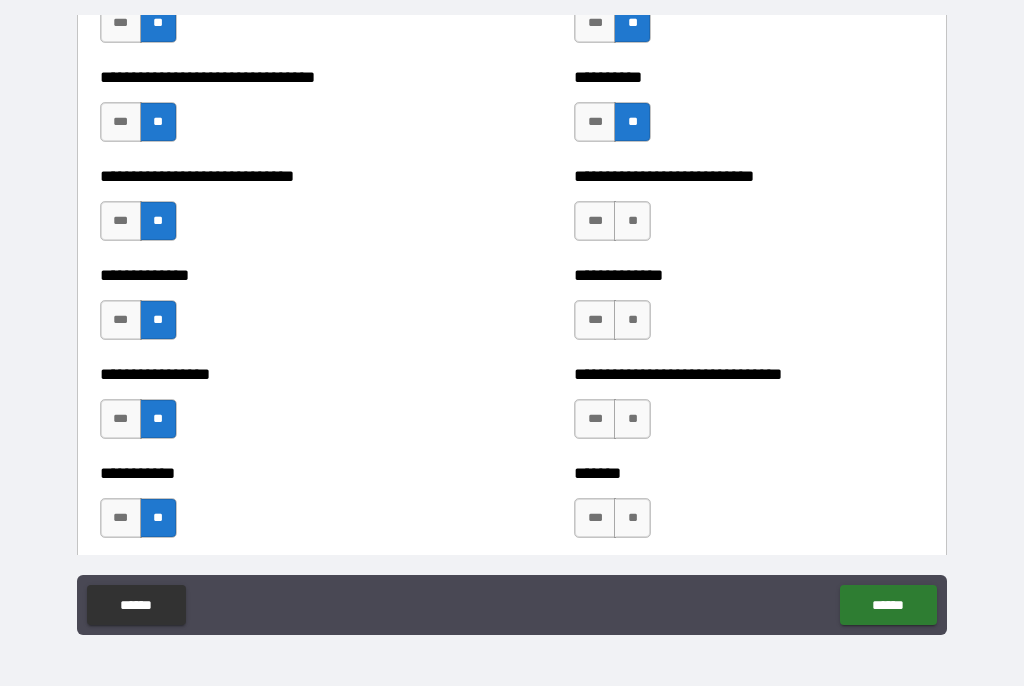click on "**" at bounding box center [632, 420] 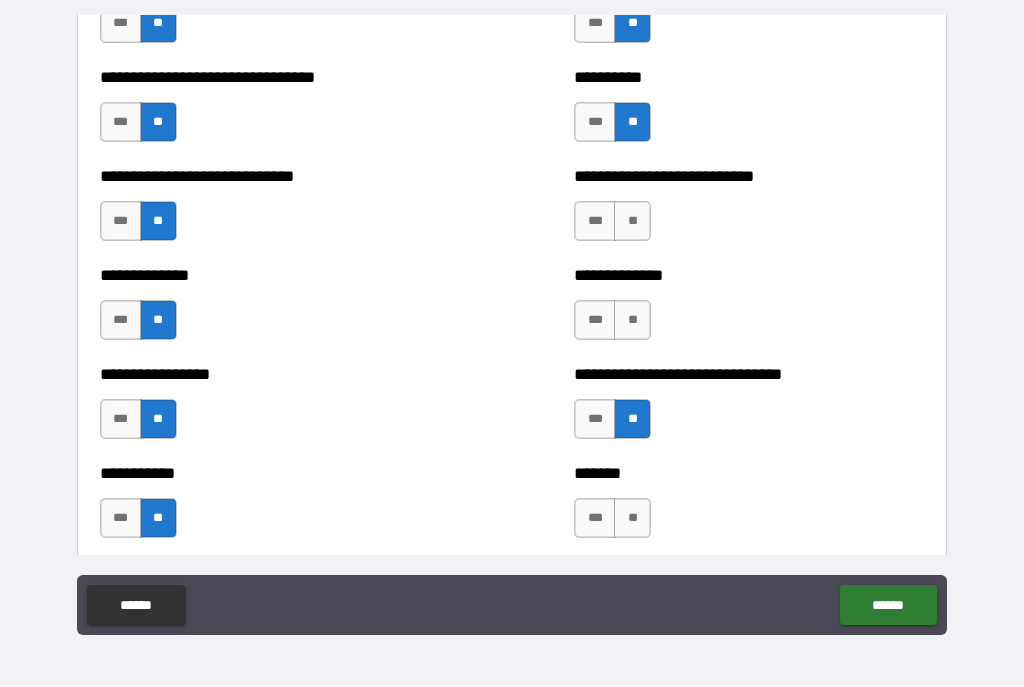 click on "**" at bounding box center [632, 321] 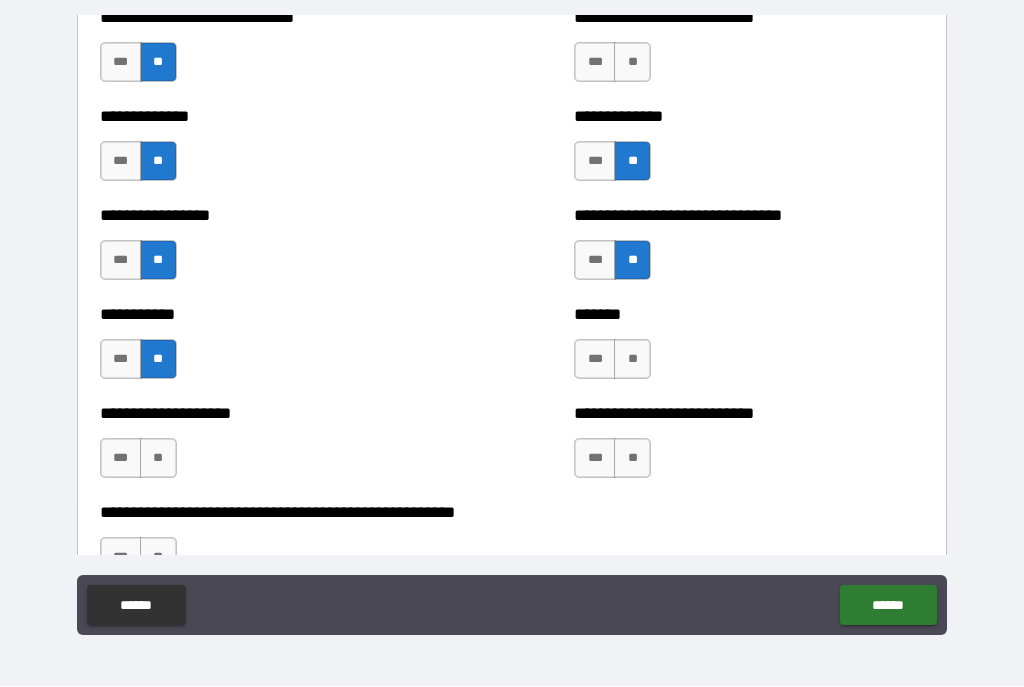 scroll, scrollTop: 7788, scrollLeft: 0, axis: vertical 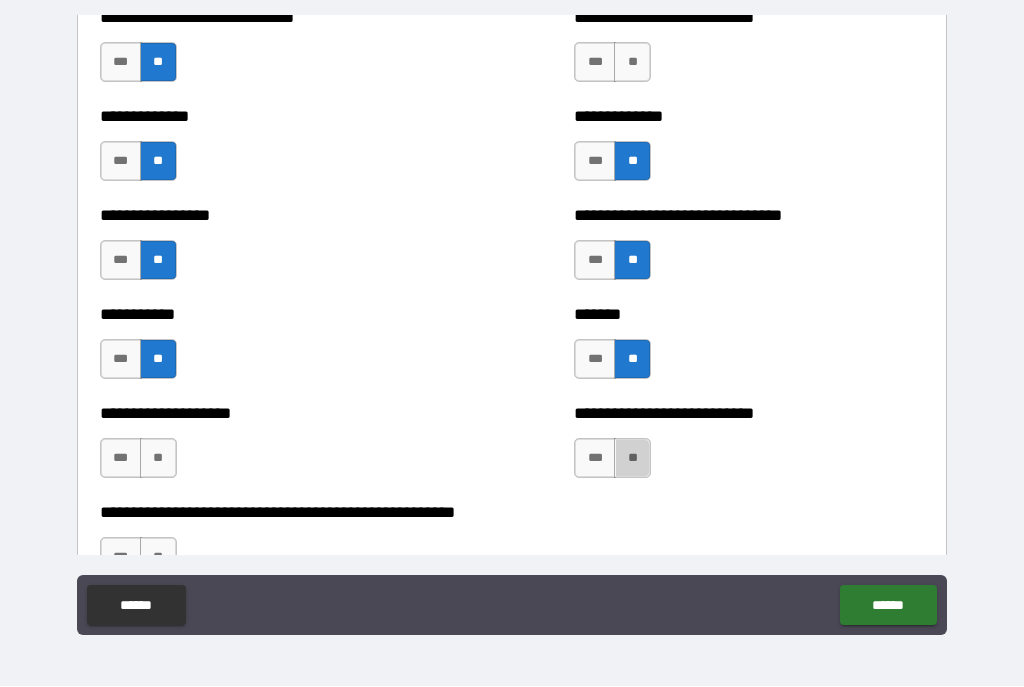 click on "**" at bounding box center (632, 459) 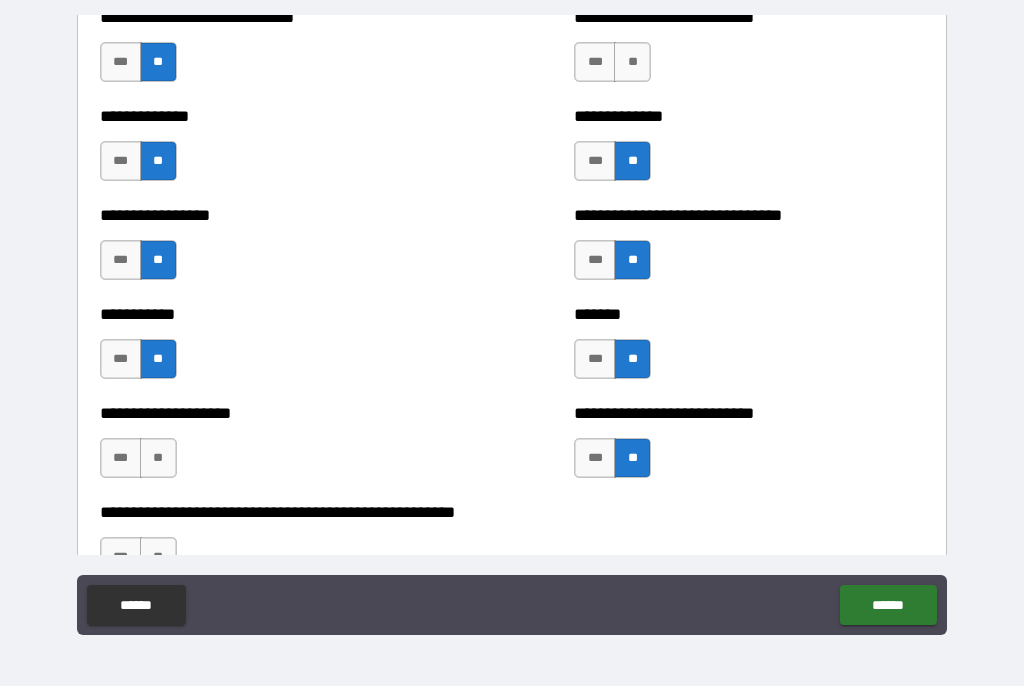 click on "**" at bounding box center [158, 459] 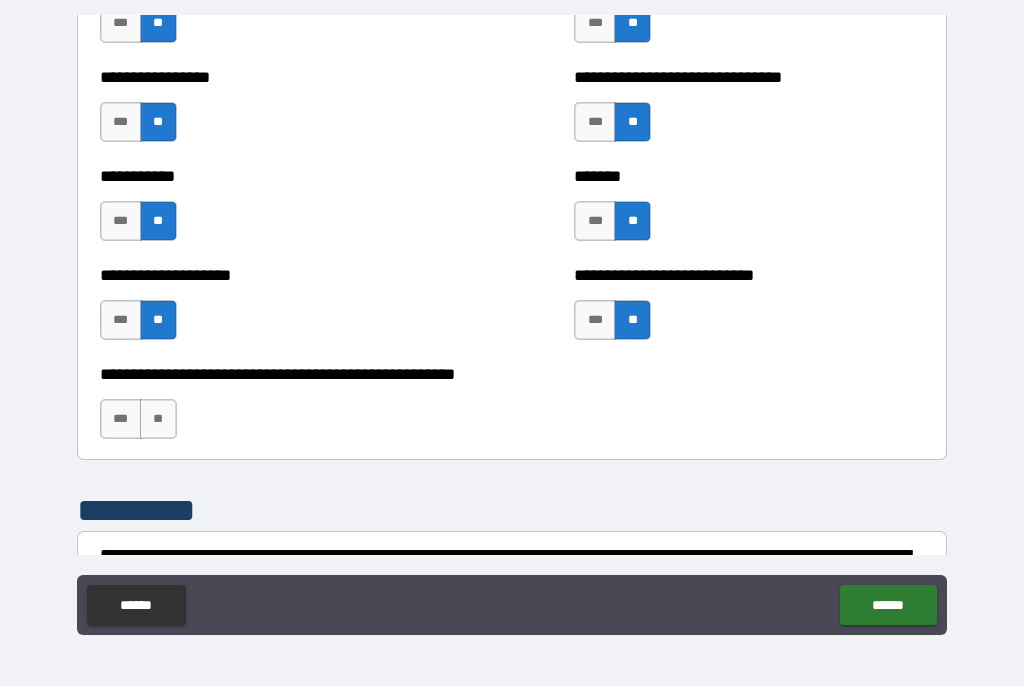 scroll, scrollTop: 7938, scrollLeft: 0, axis: vertical 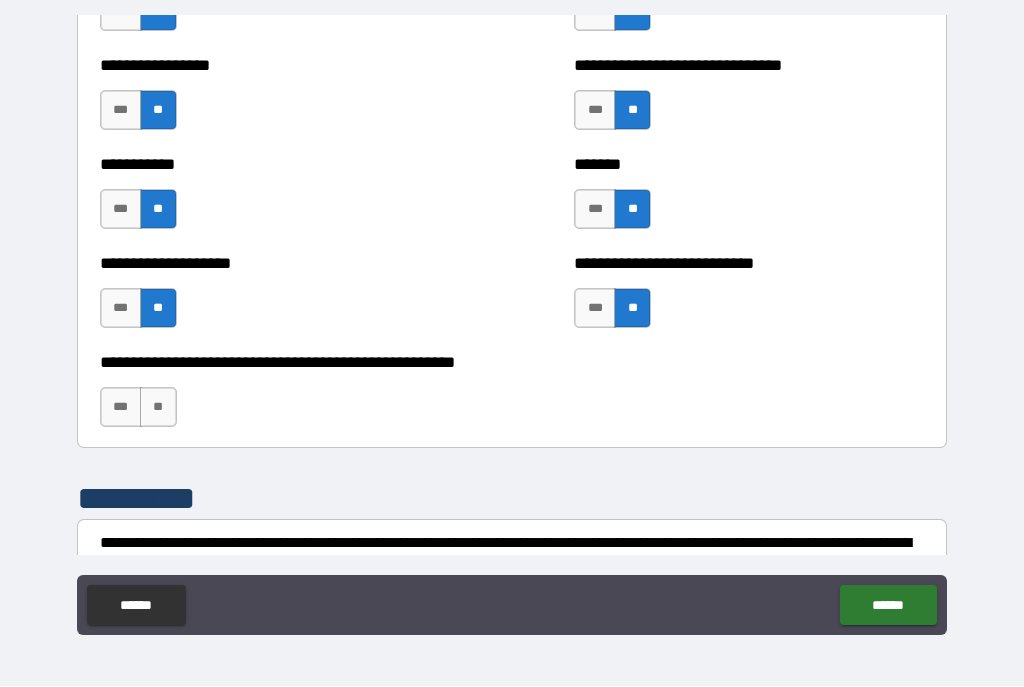 click on "**" at bounding box center [158, 408] 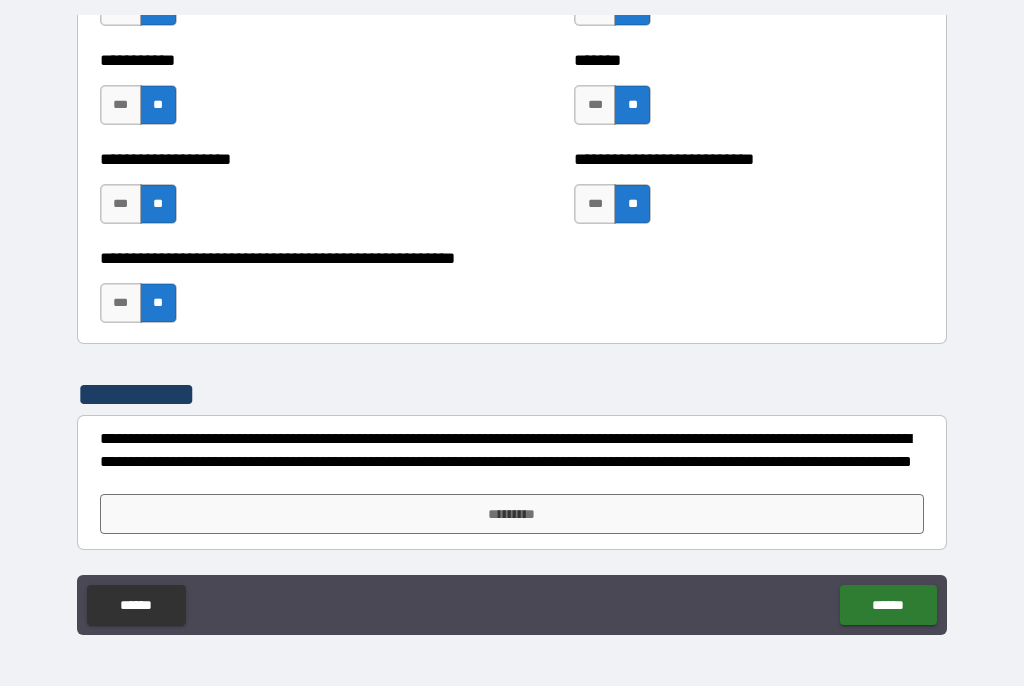 scroll, scrollTop: 8042, scrollLeft: 0, axis: vertical 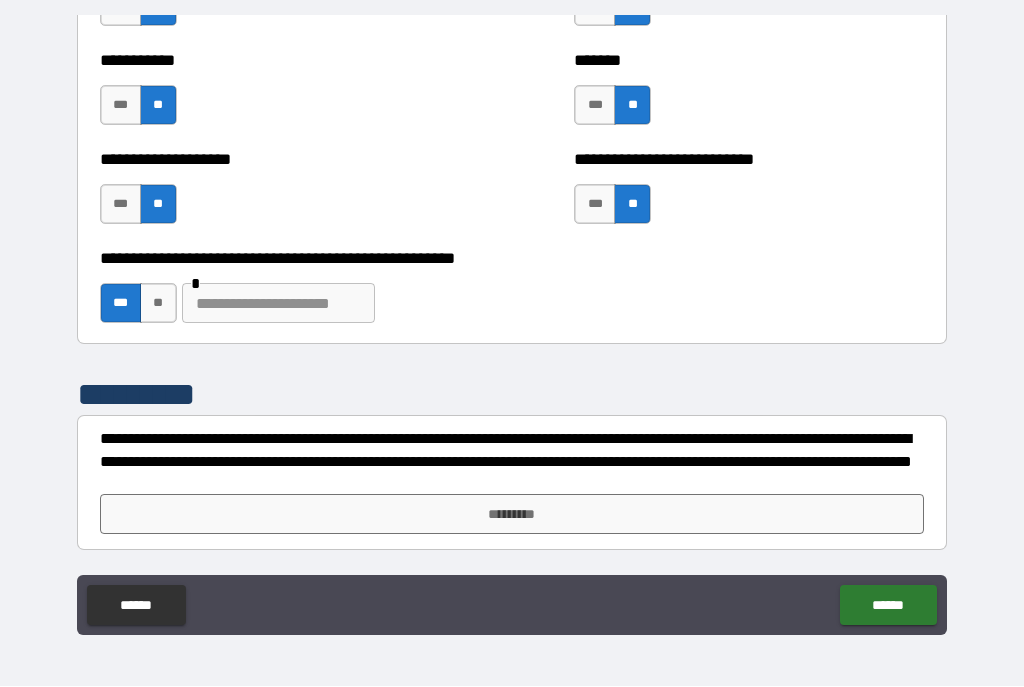 click on "*********" at bounding box center (512, 515) 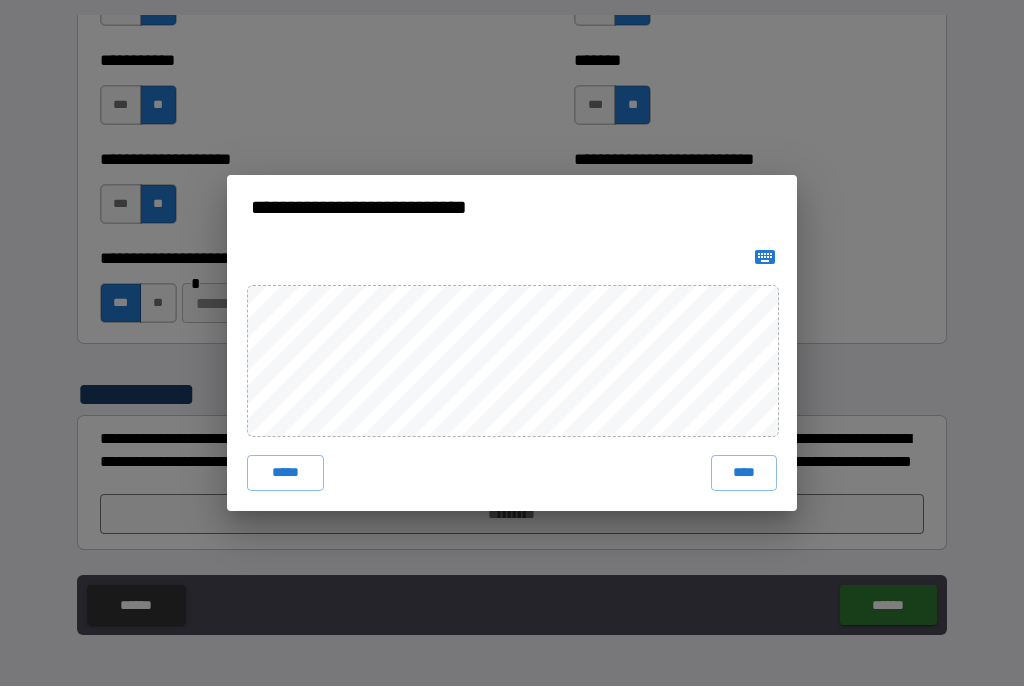 click on "****" at bounding box center (744, 474) 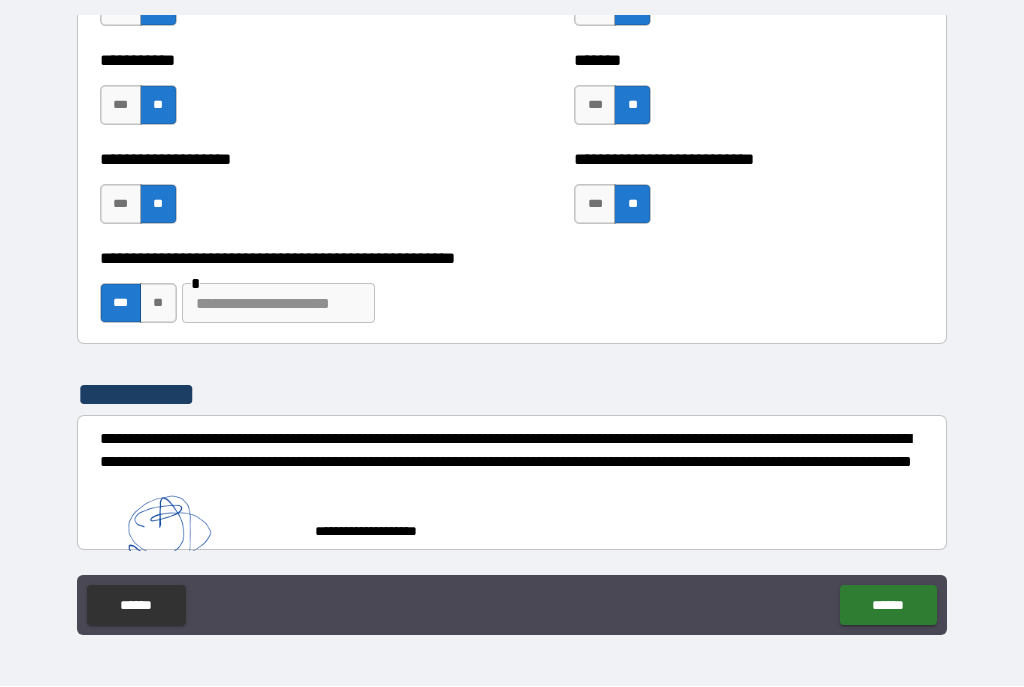 scroll, scrollTop: 8032, scrollLeft: 0, axis: vertical 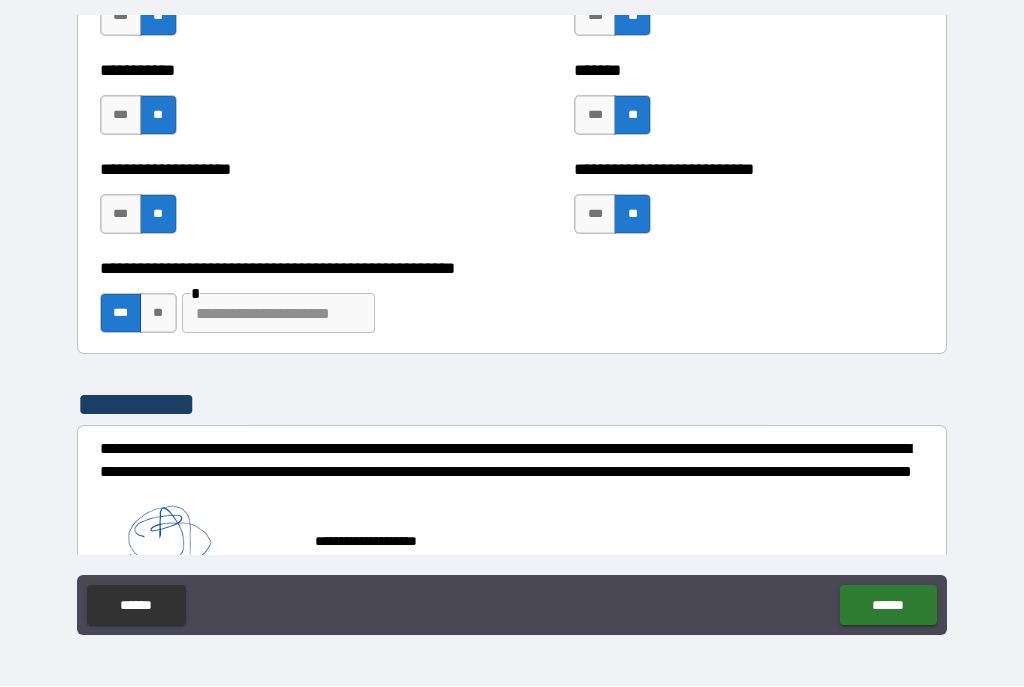 click on "******" at bounding box center [888, 606] 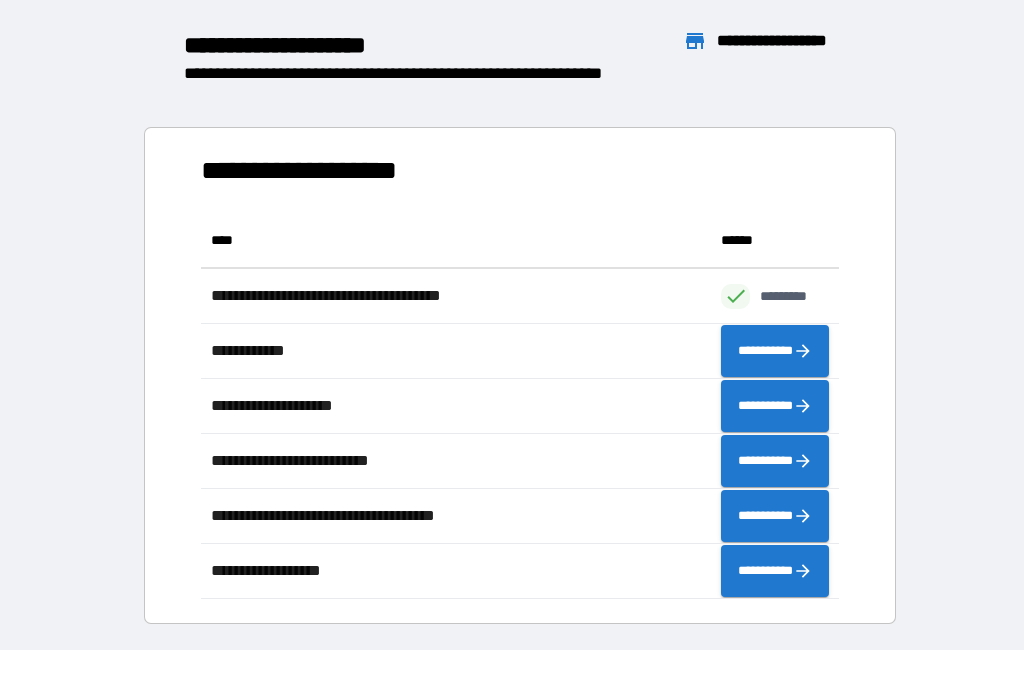 scroll, scrollTop: 386, scrollLeft: 638, axis: both 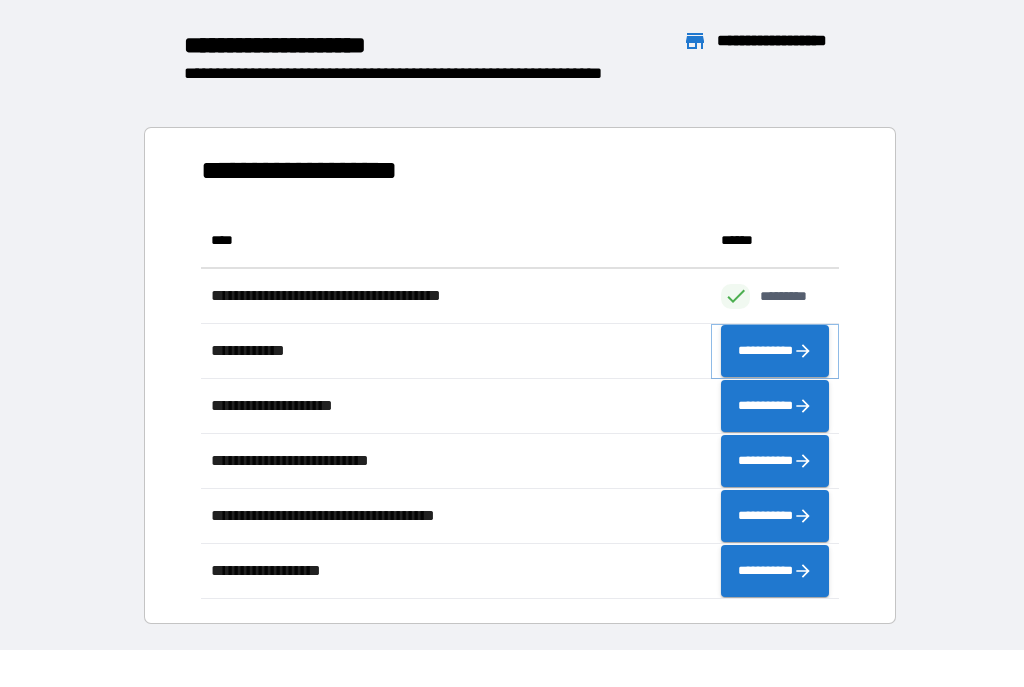 click 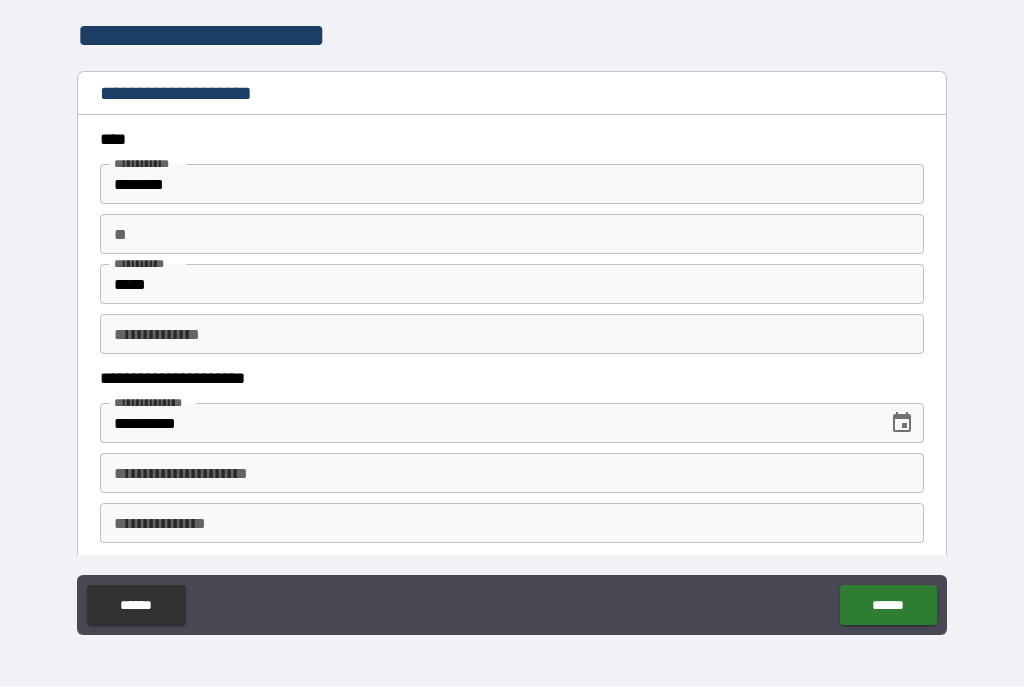 click on "**" at bounding box center (512, 235) 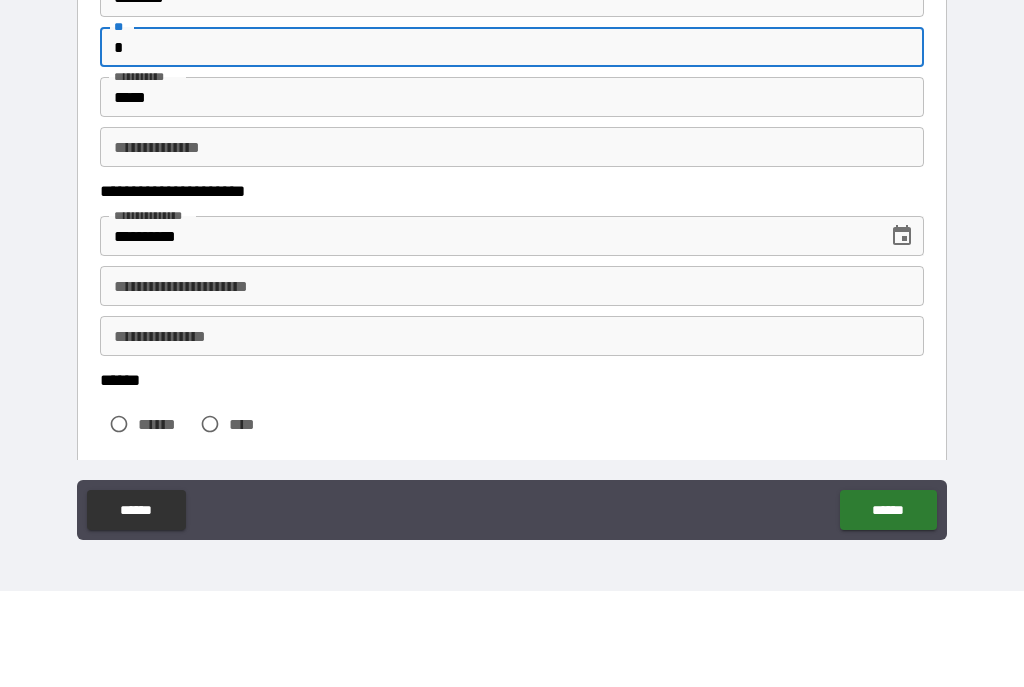 scroll, scrollTop: 101, scrollLeft: 0, axis: vertical 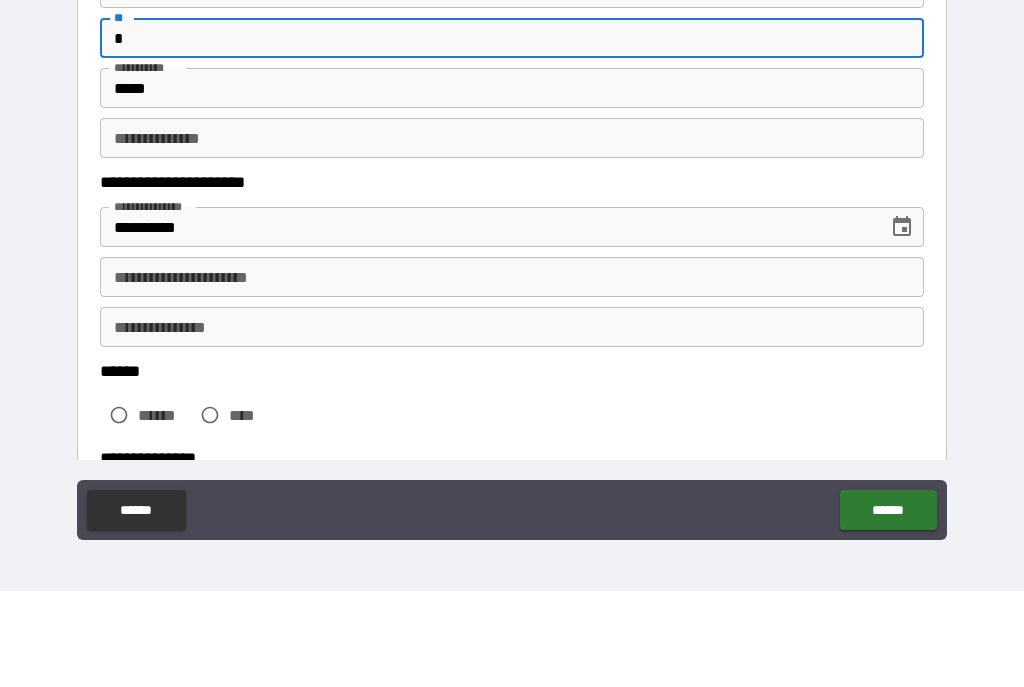 type on "*" 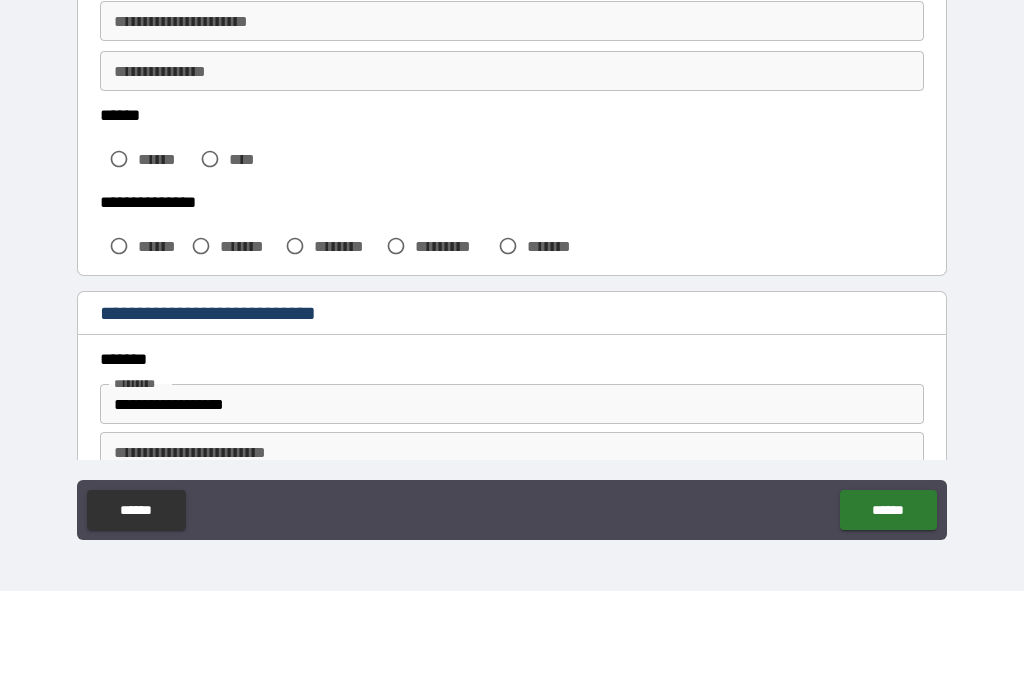 scroll, scrollTop: 359, scrollLeft: 0, axis: vertical 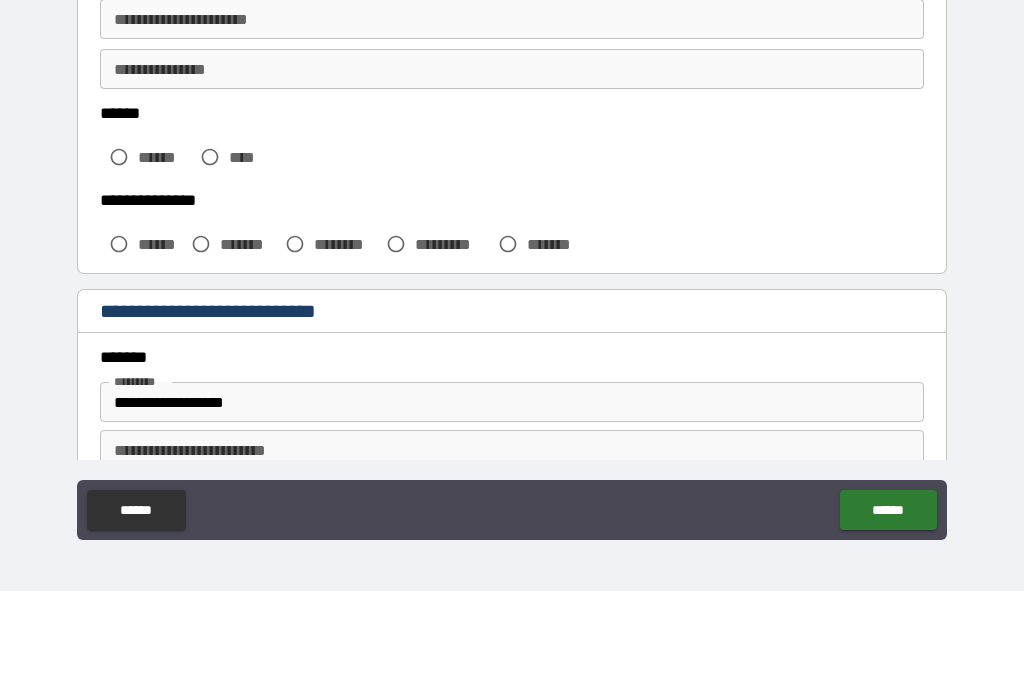 type on "*****" 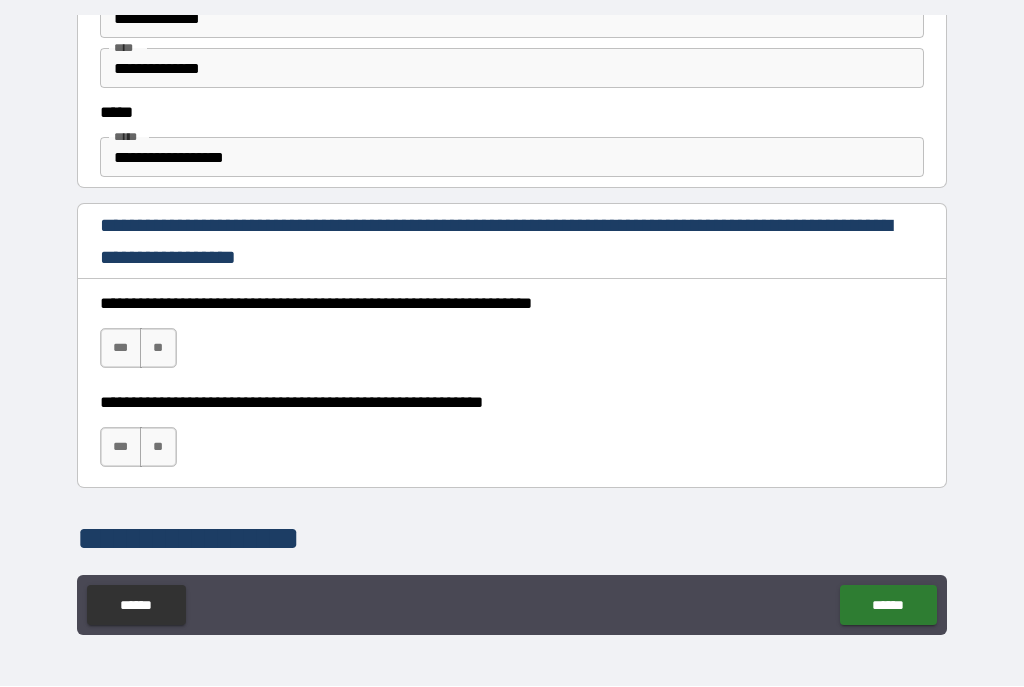 scroll, scrollTop: 1170, scrollLeft: 0, axis: vertical 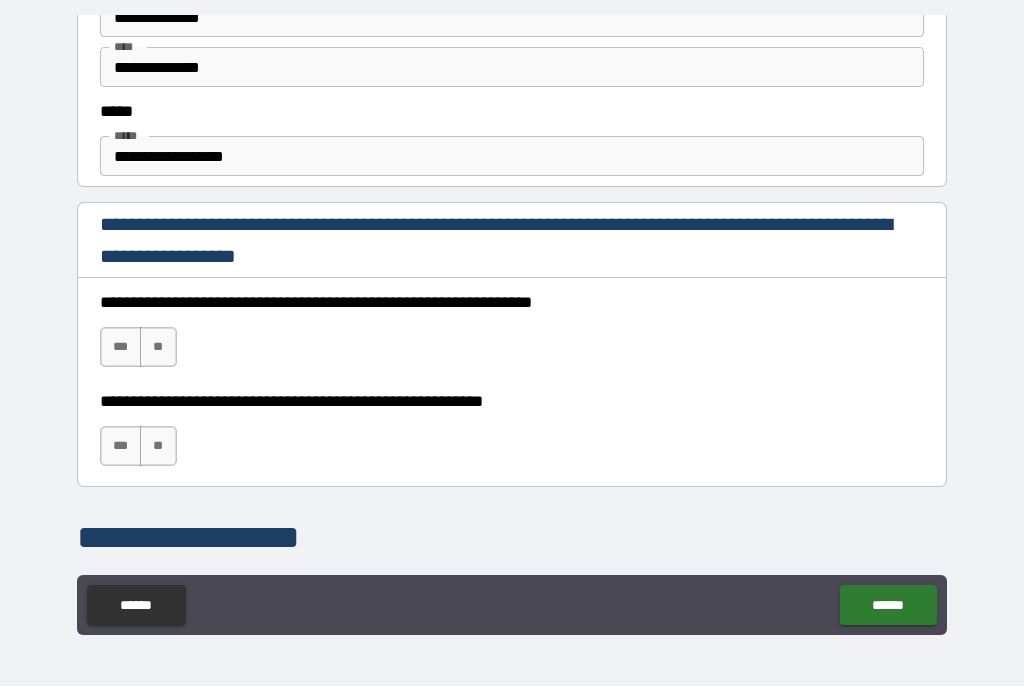 click on "***" at bounding box center [121, 348] 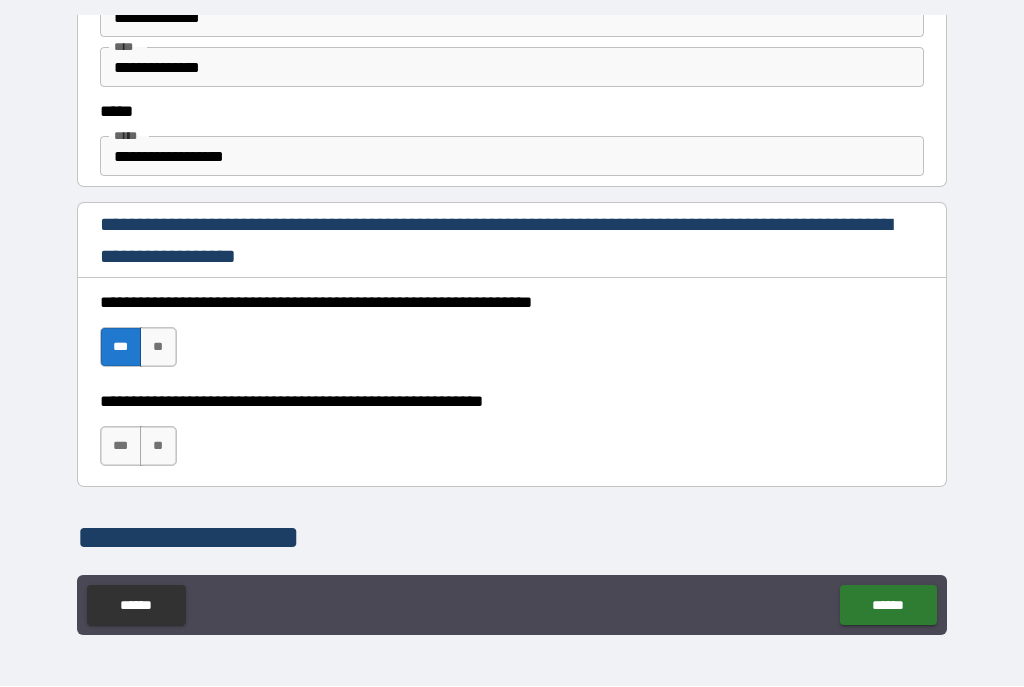 click on "***" at bounding box center [121, 447] 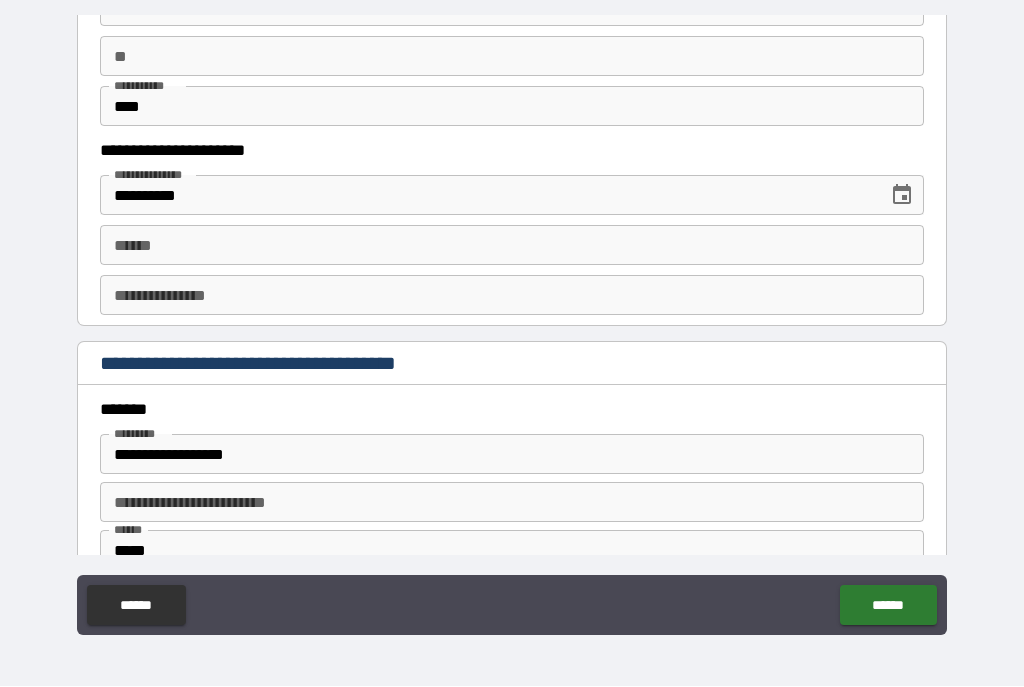 scroll, scrollTop: 2042, scrollLeft: 0, axis: vertical 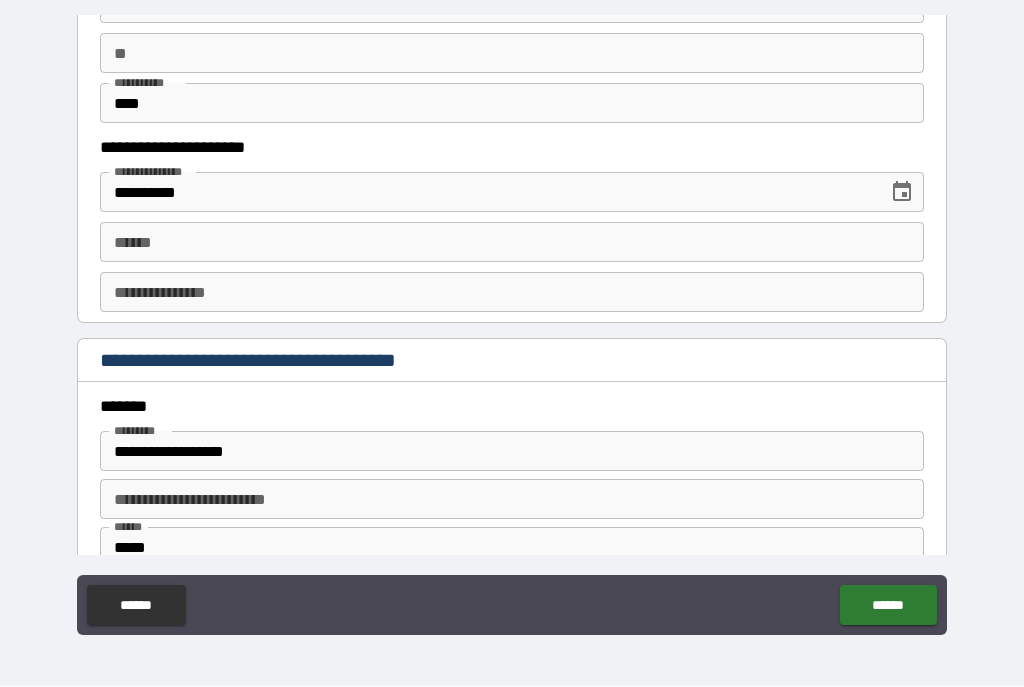 click on "****   *" at bounding box center [512, 243] 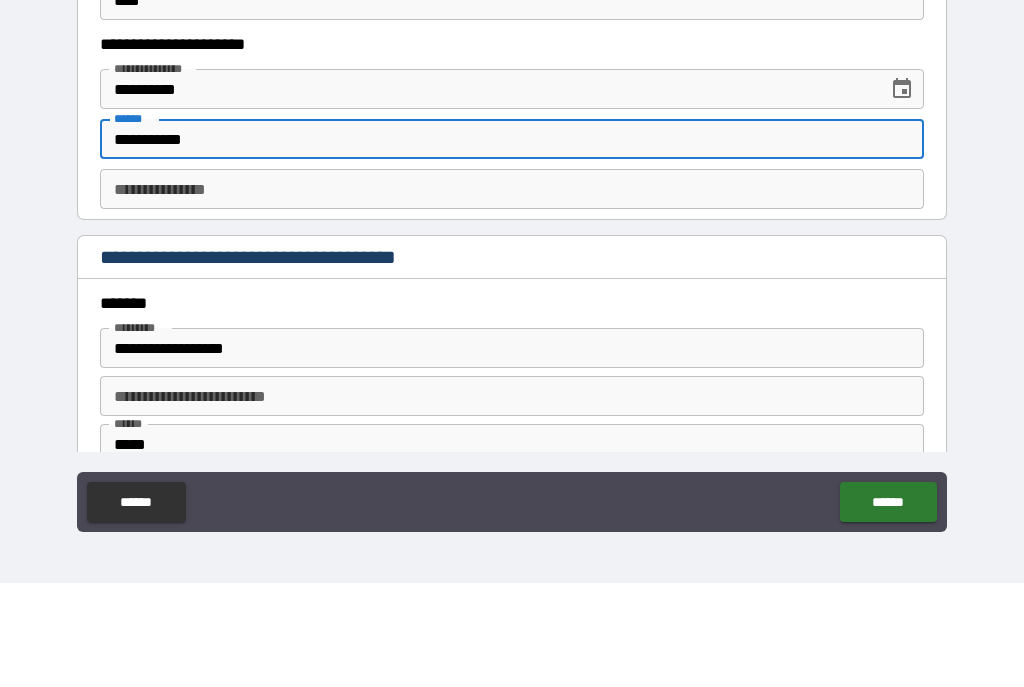 type on "**********" 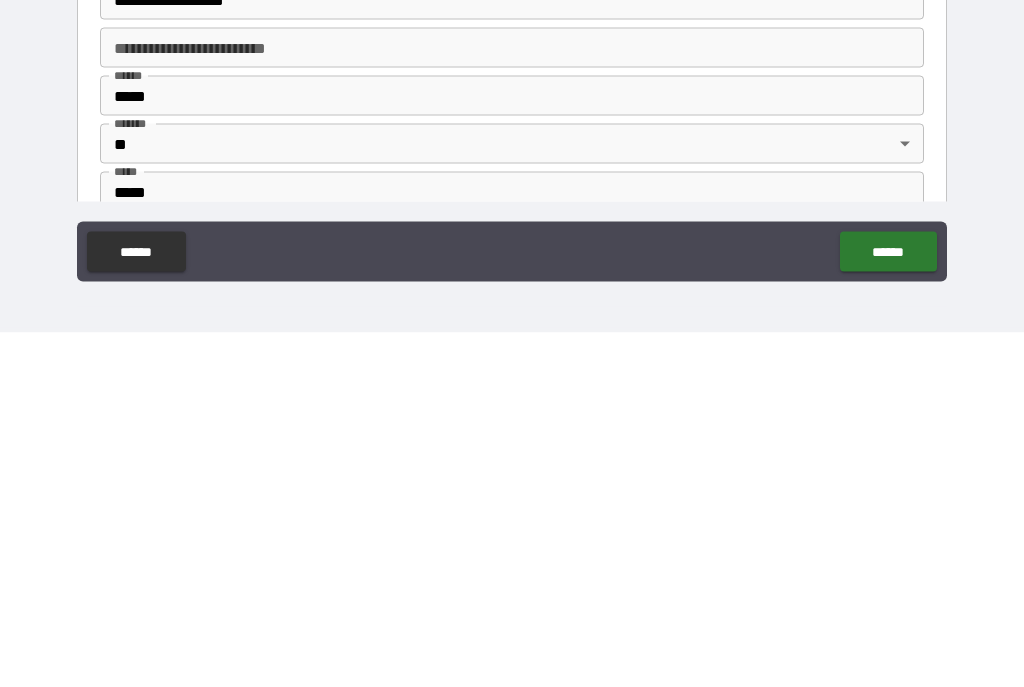 scroll, scrollTop: 2150, scrollLeft: 0, axis: vertical 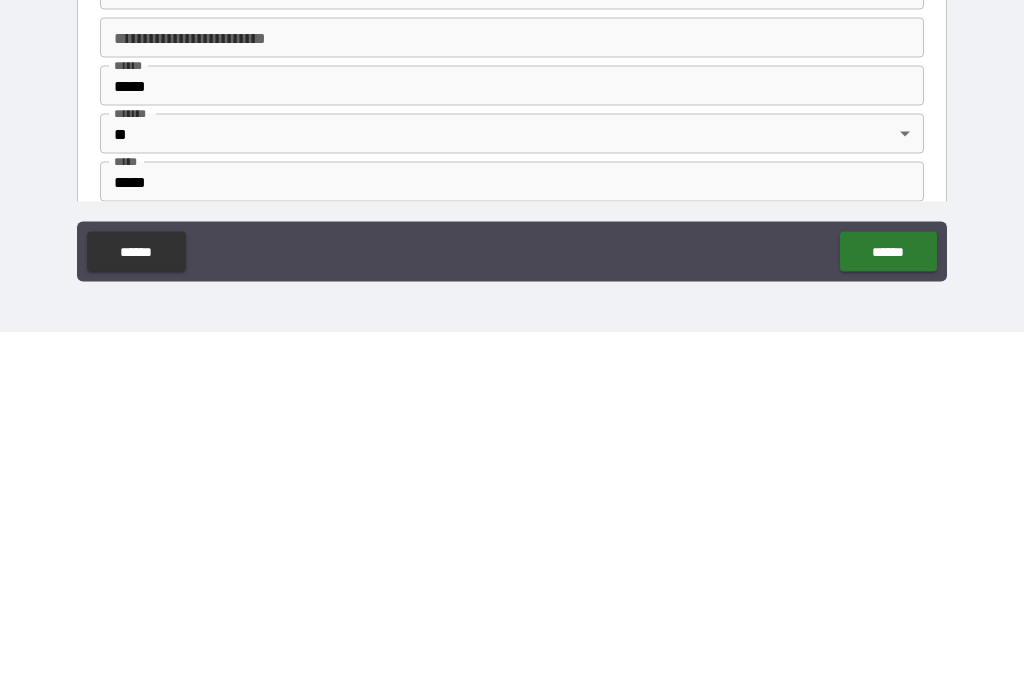 click on "******" at bounding box center (888, 606) 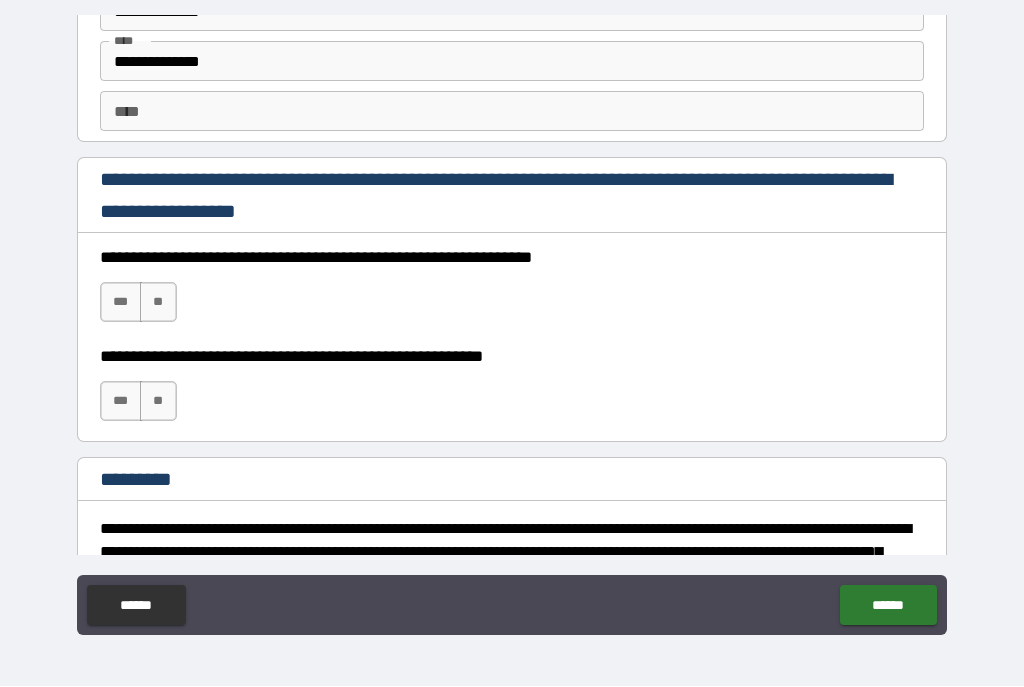 scroll, scrollTop: 2856, scrollLeft: 0, axis: vertical 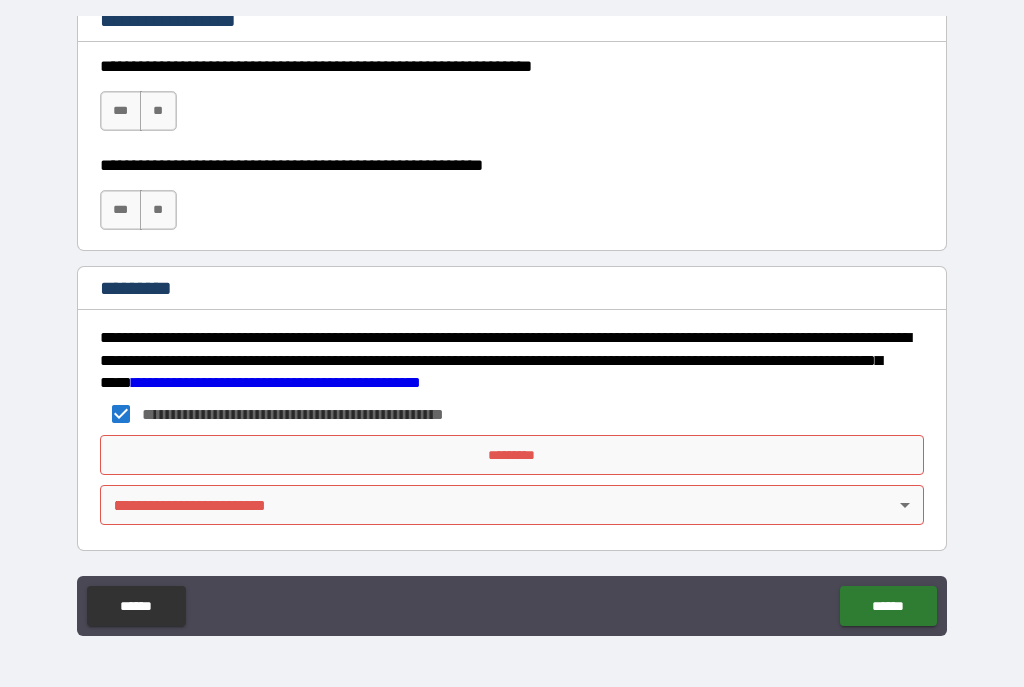 click on "*********" at bounding box center (512, 455) 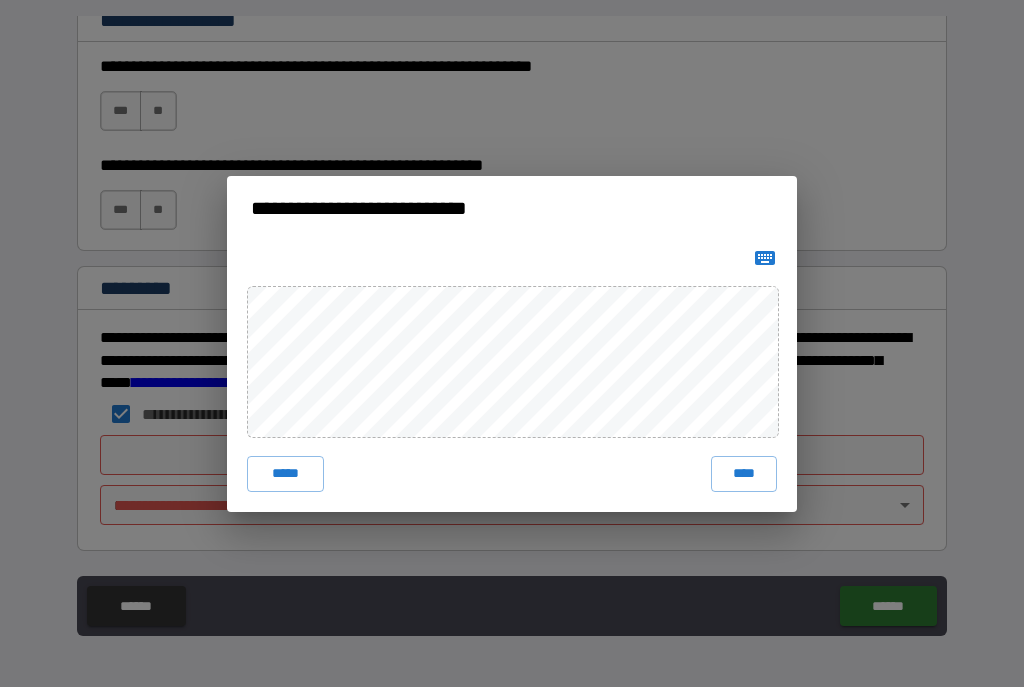 click on "****" at bounding box center [744, 474] 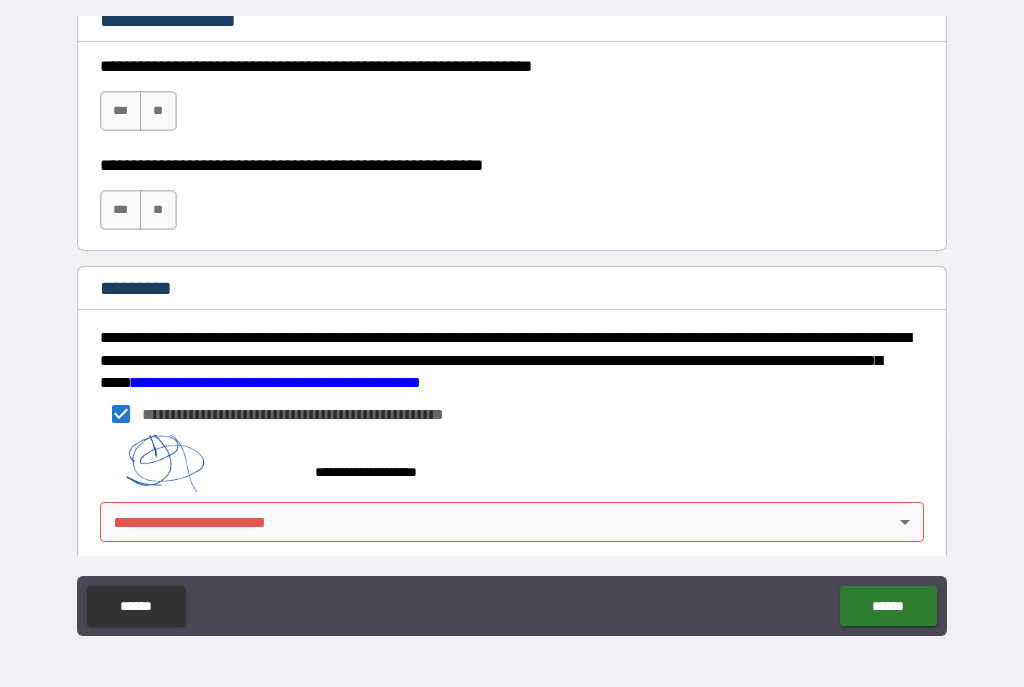 click on "**********" at bounding box center [512, 325] 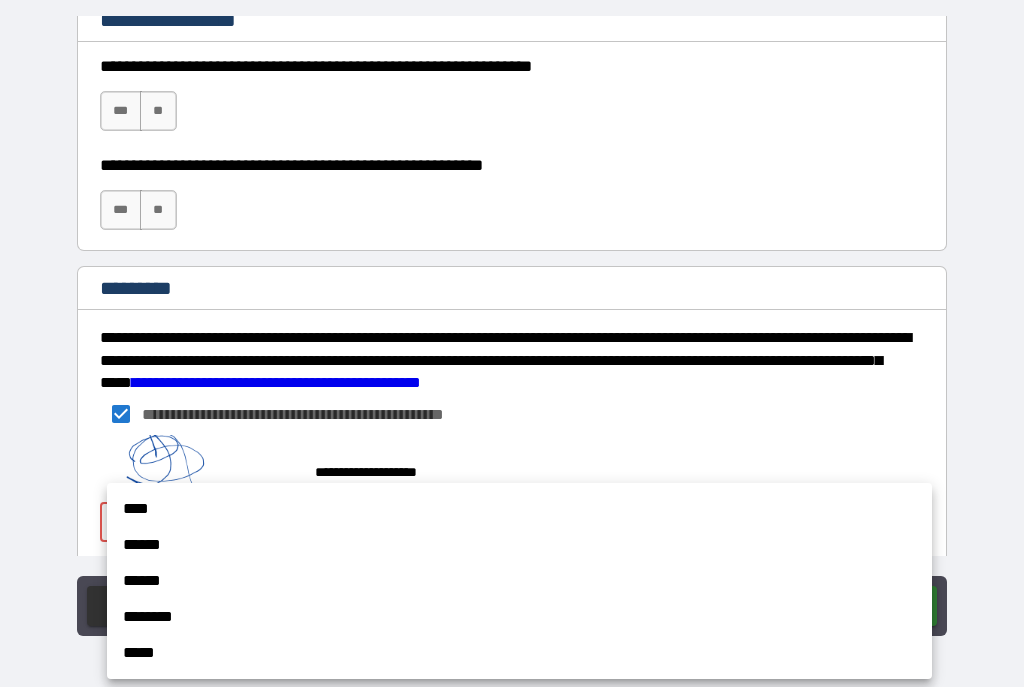 click on "******" at bounding box center [519, 545] 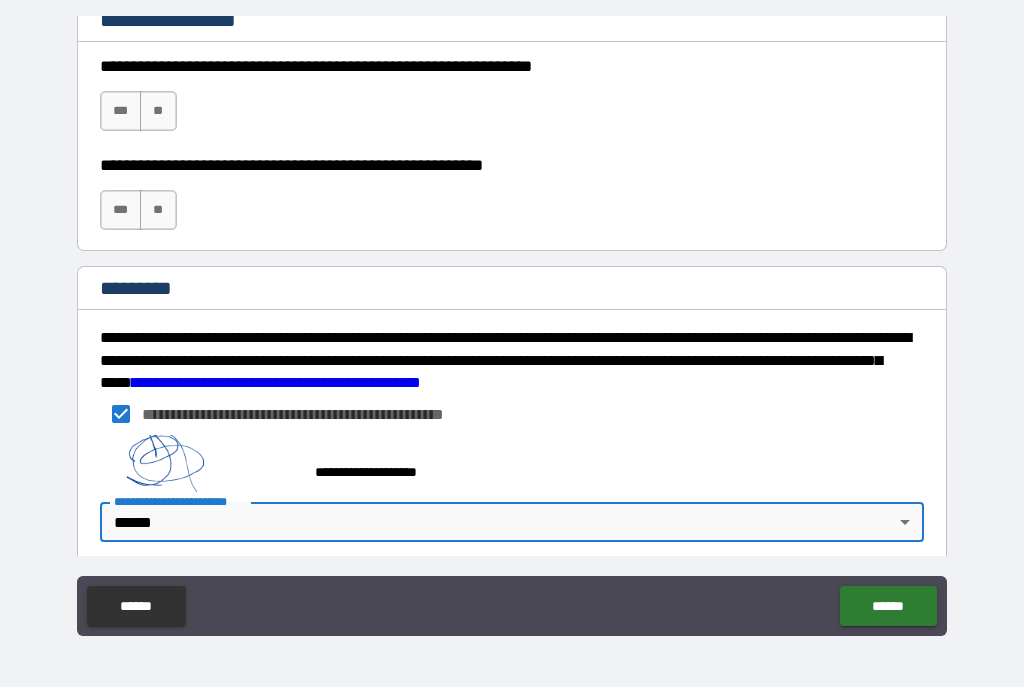 click on "******" at bounding box center (888, 606) 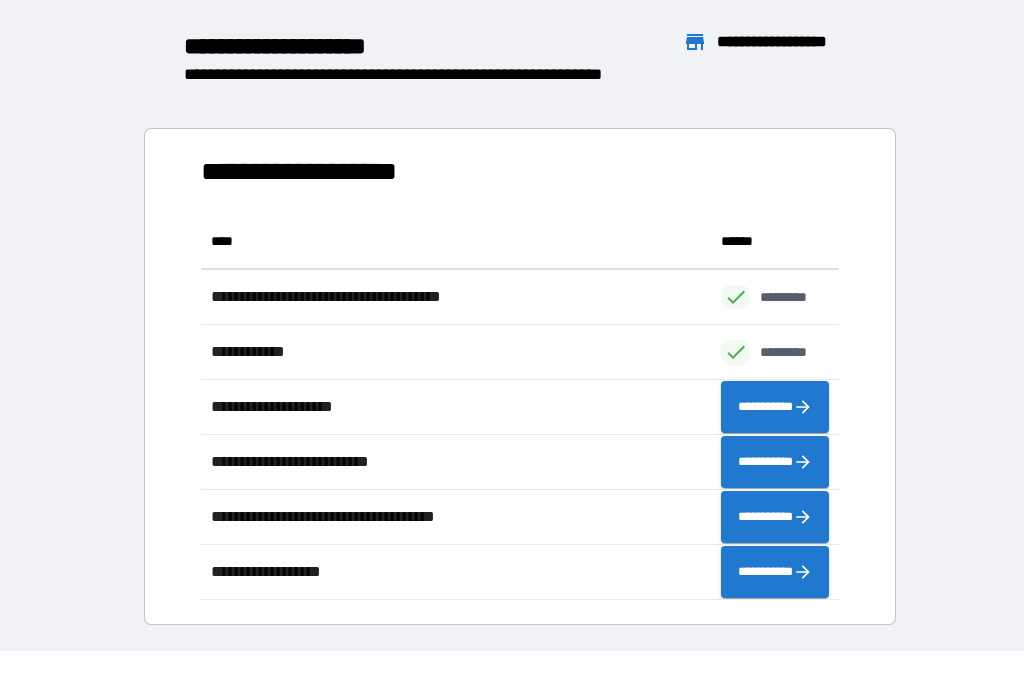 scroll, scrollTop: 386, scrollLeft: 638, axis: both 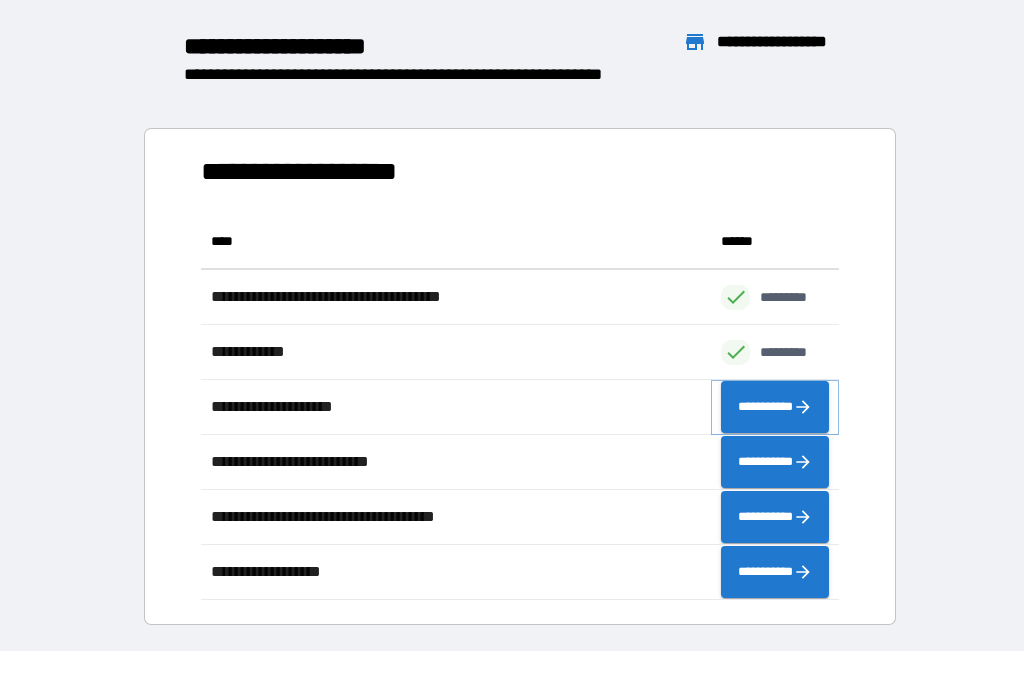 click on "**********" at bounding box center (775, 407) 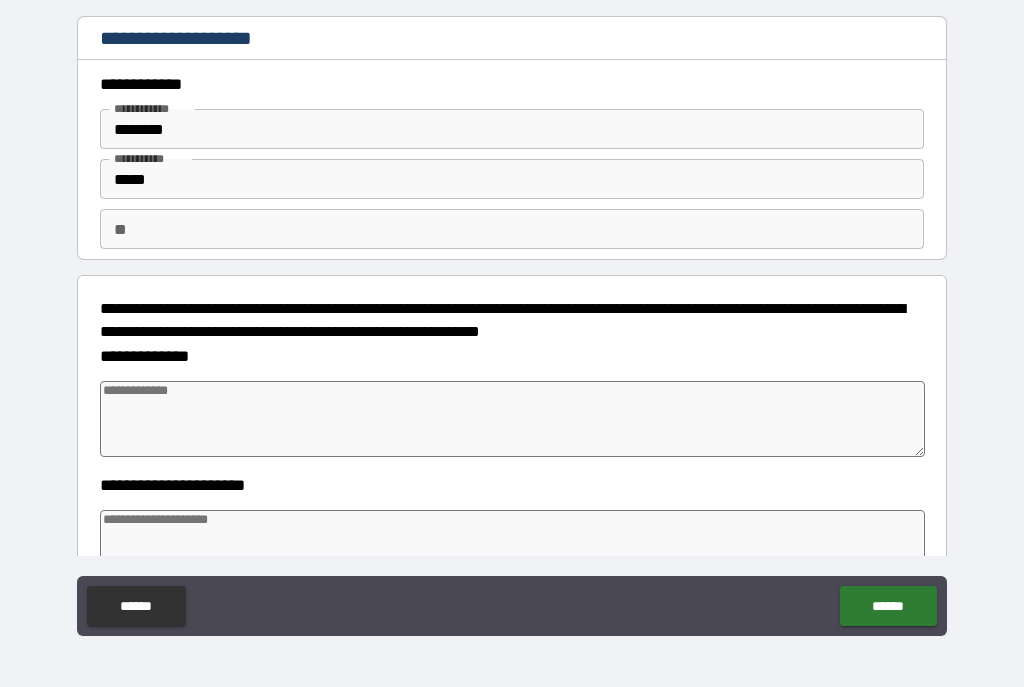 type on "*" 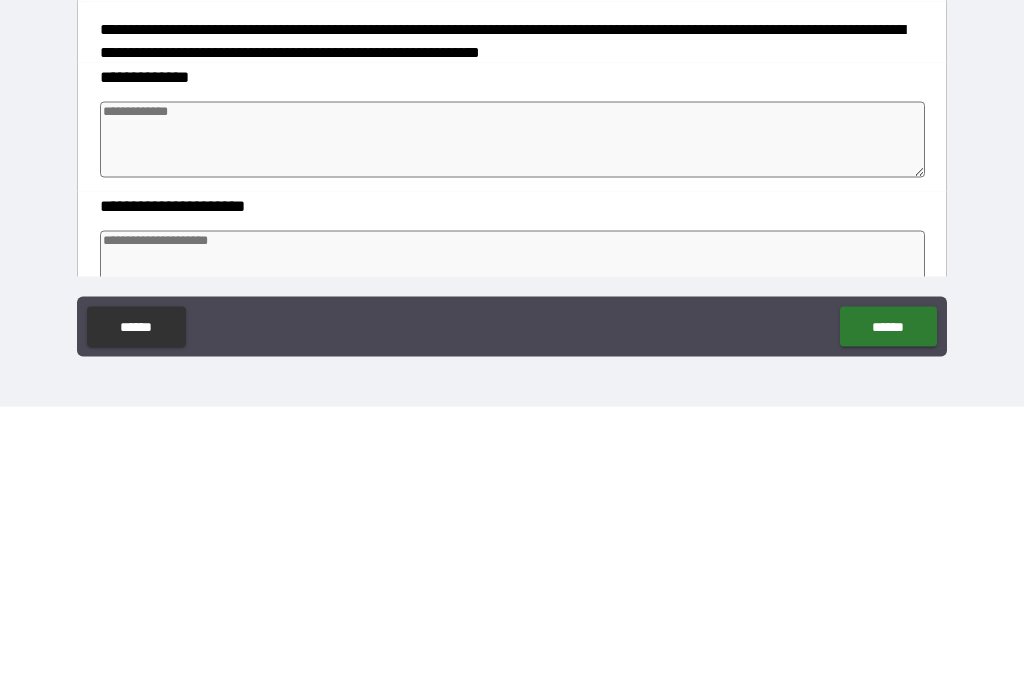 type on "*" 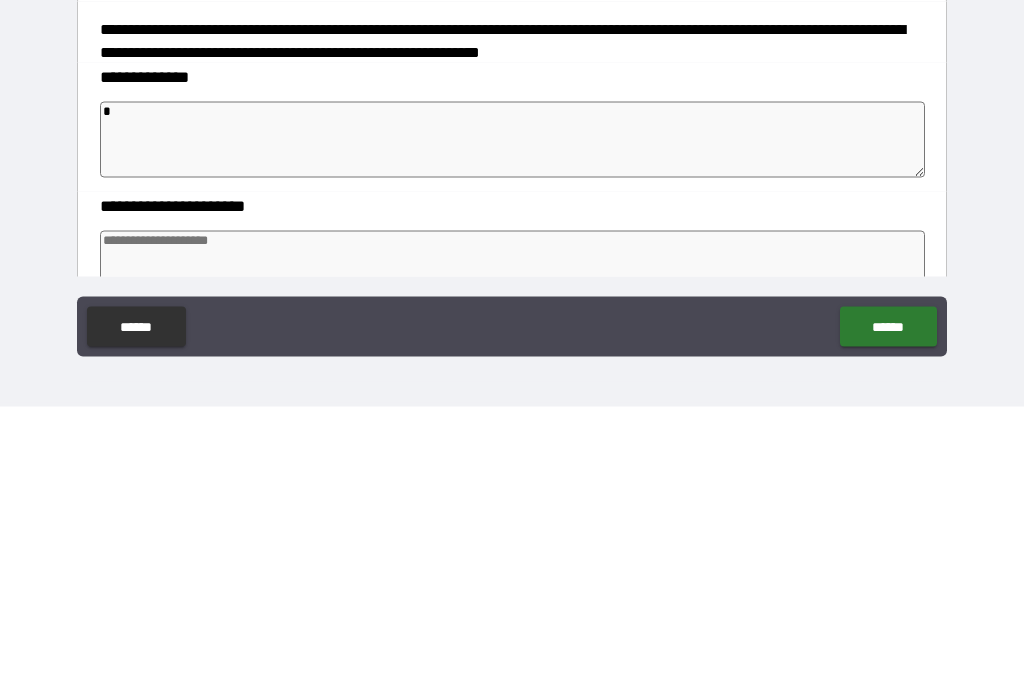type on "*" 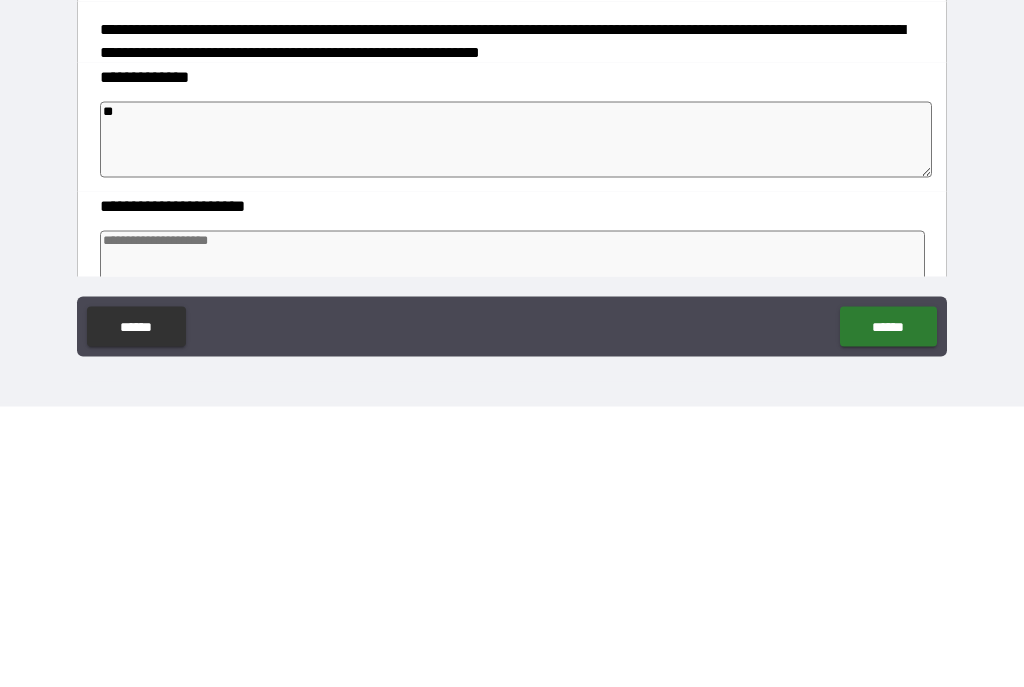 type on "*" 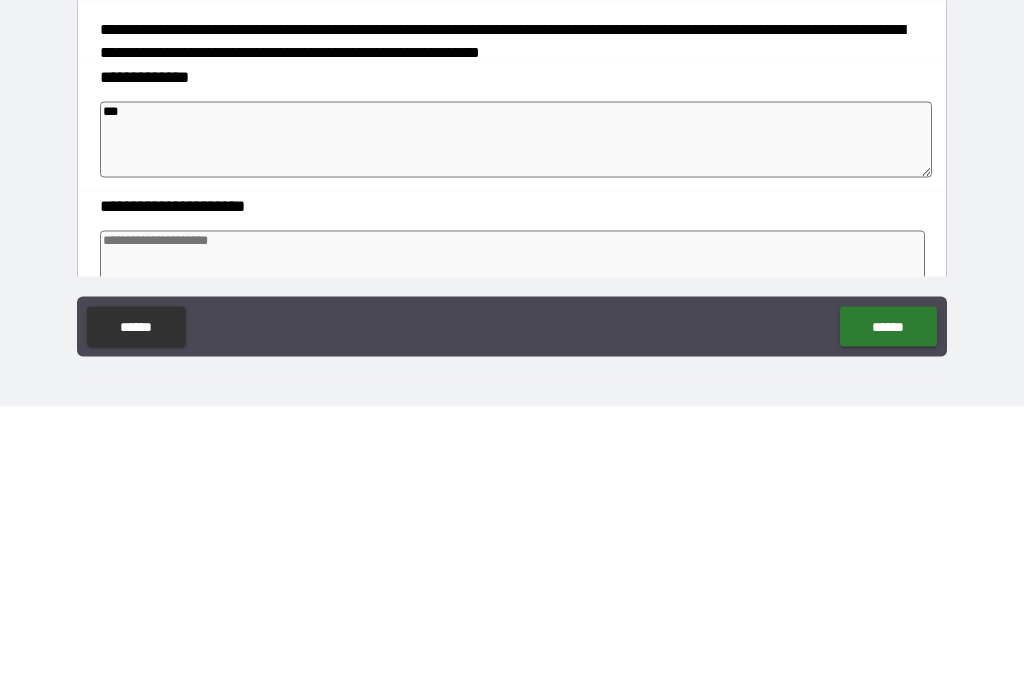 type on "*" 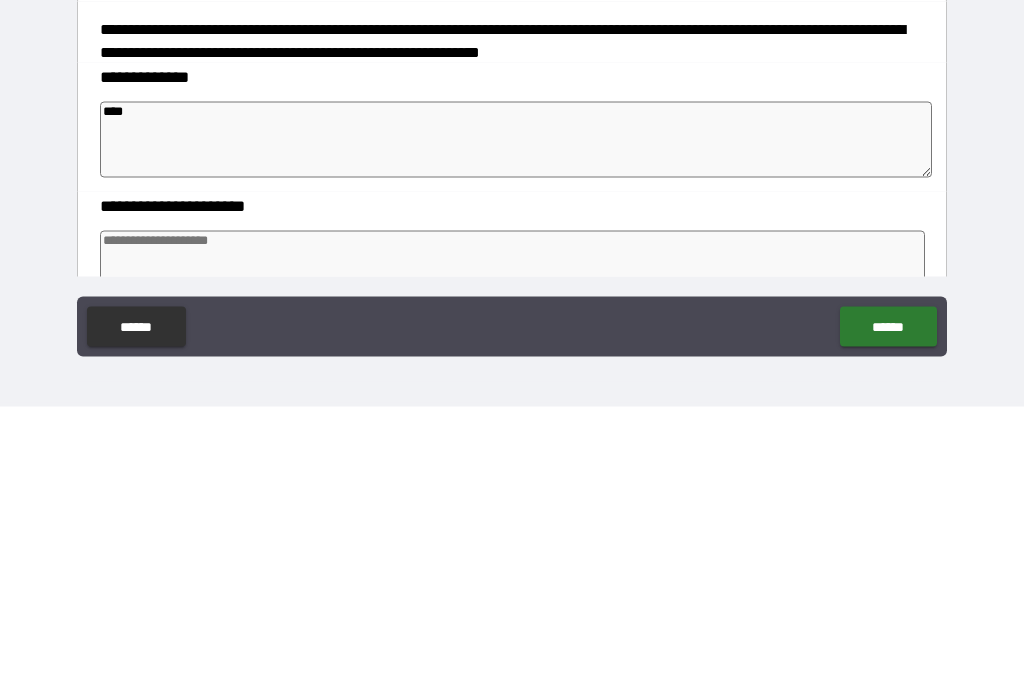 type on "*" 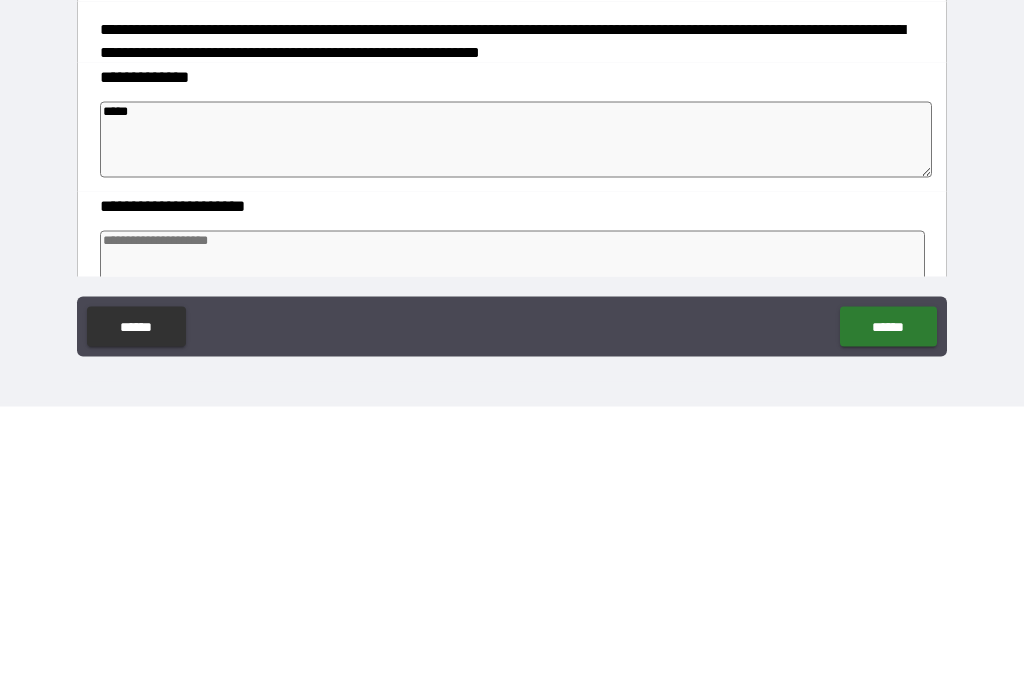 type on "*" 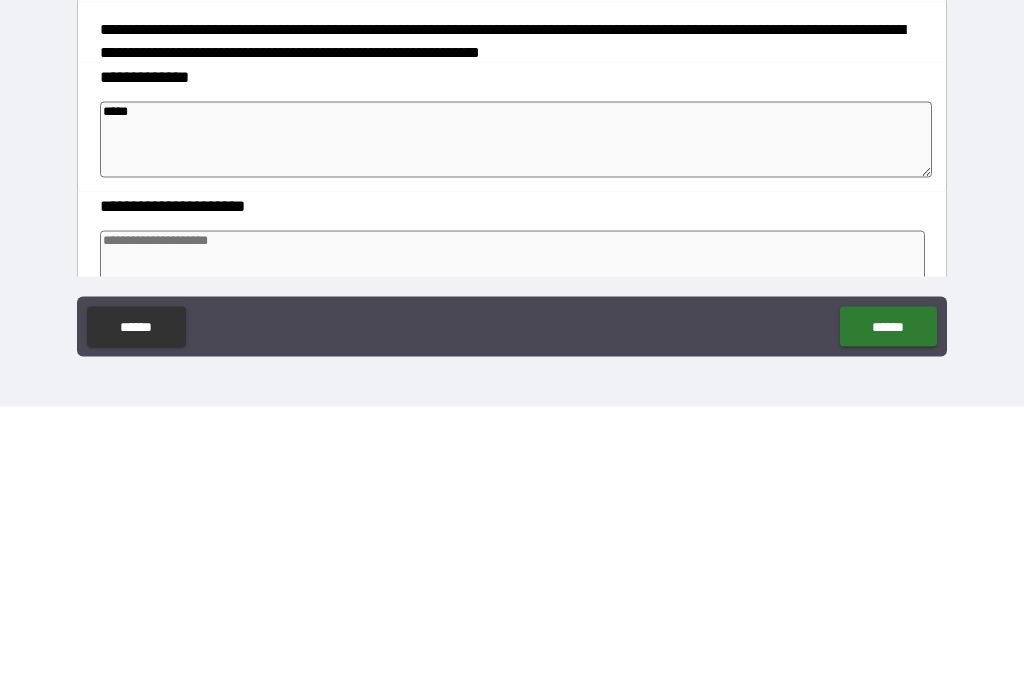type on "*******" 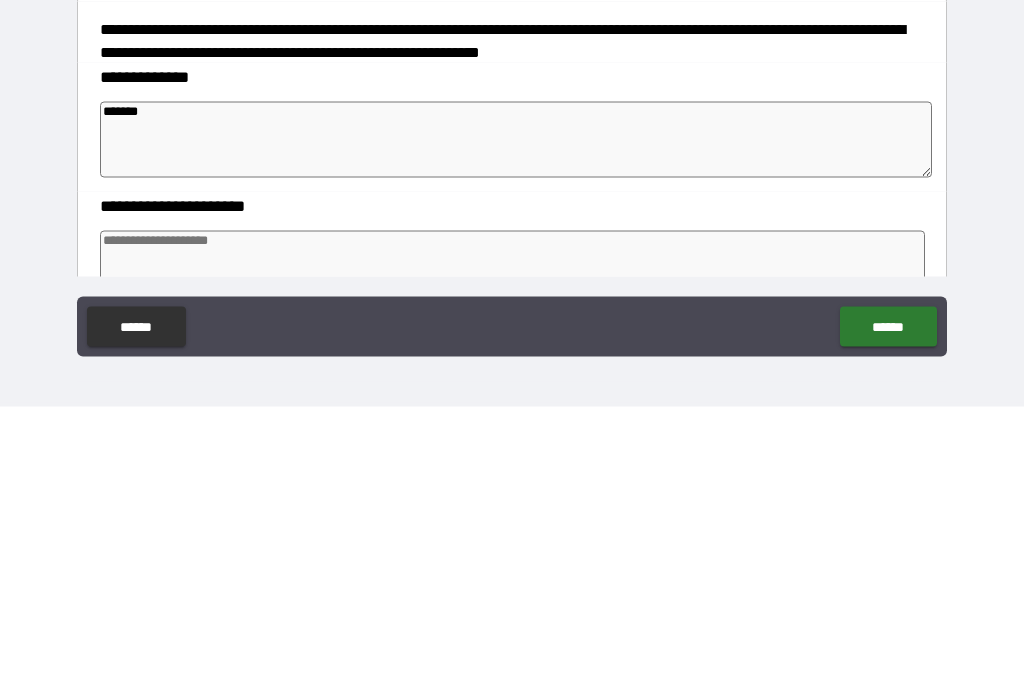 type on "*******" 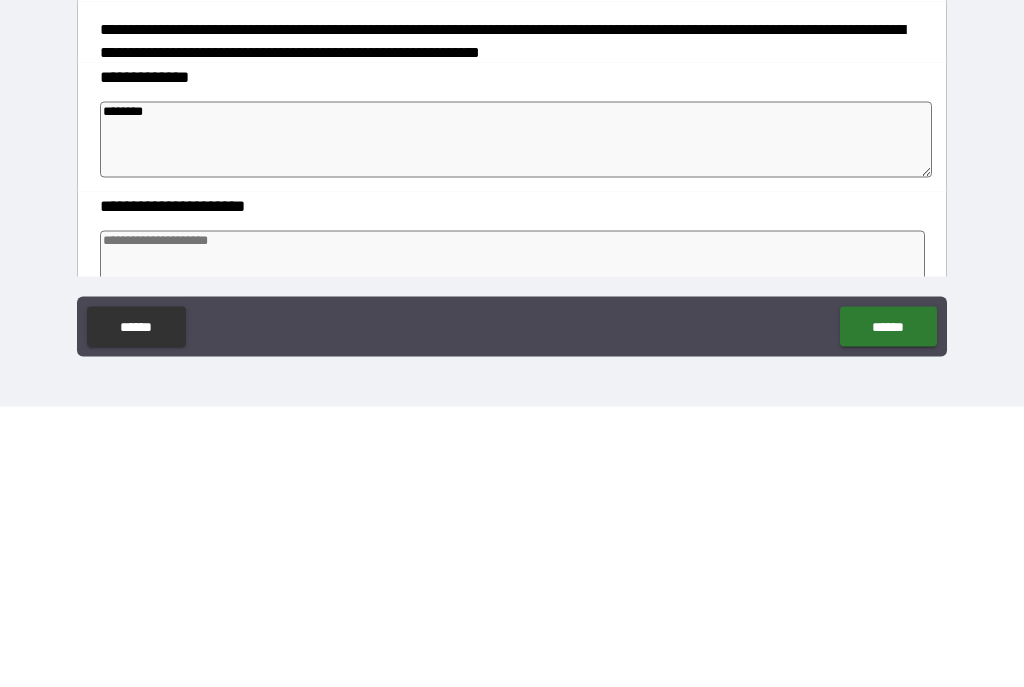 type on "*" 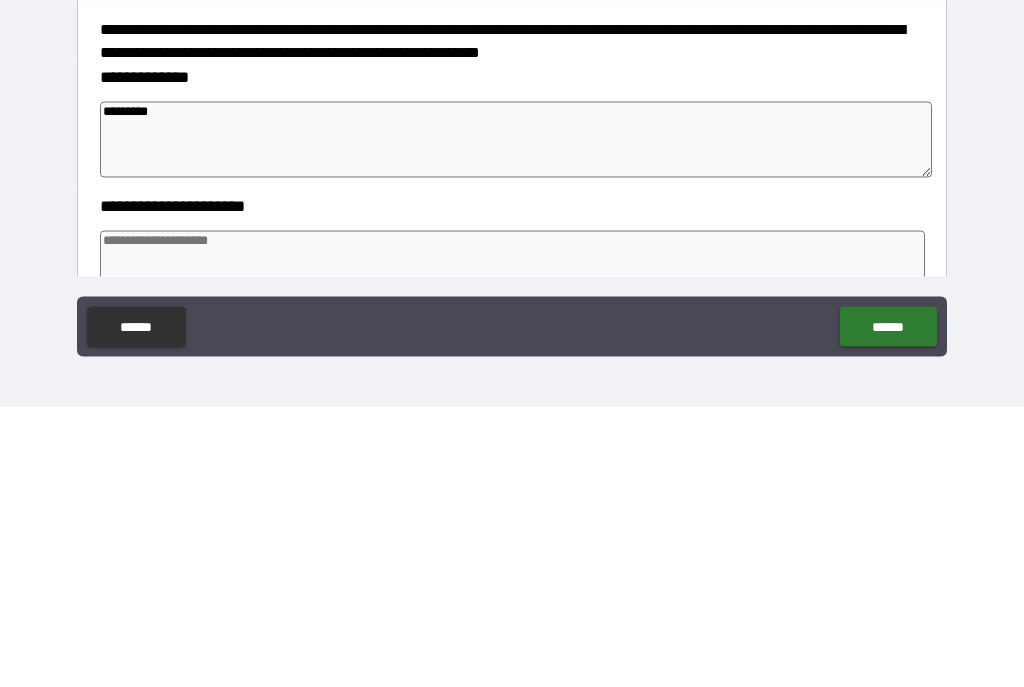 type on "*" 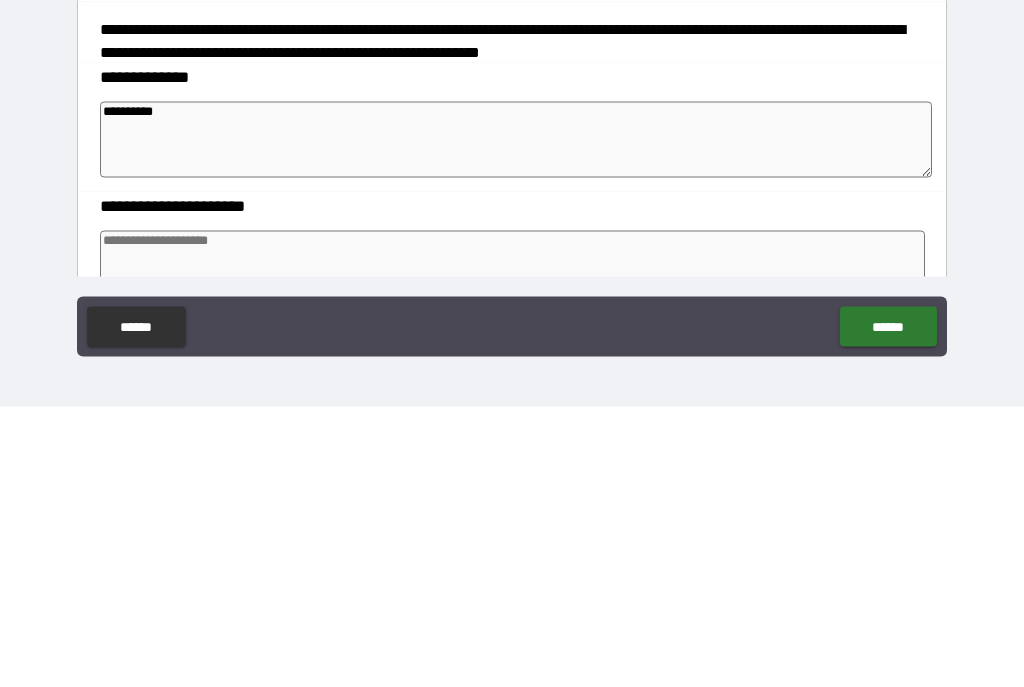 type on "*" 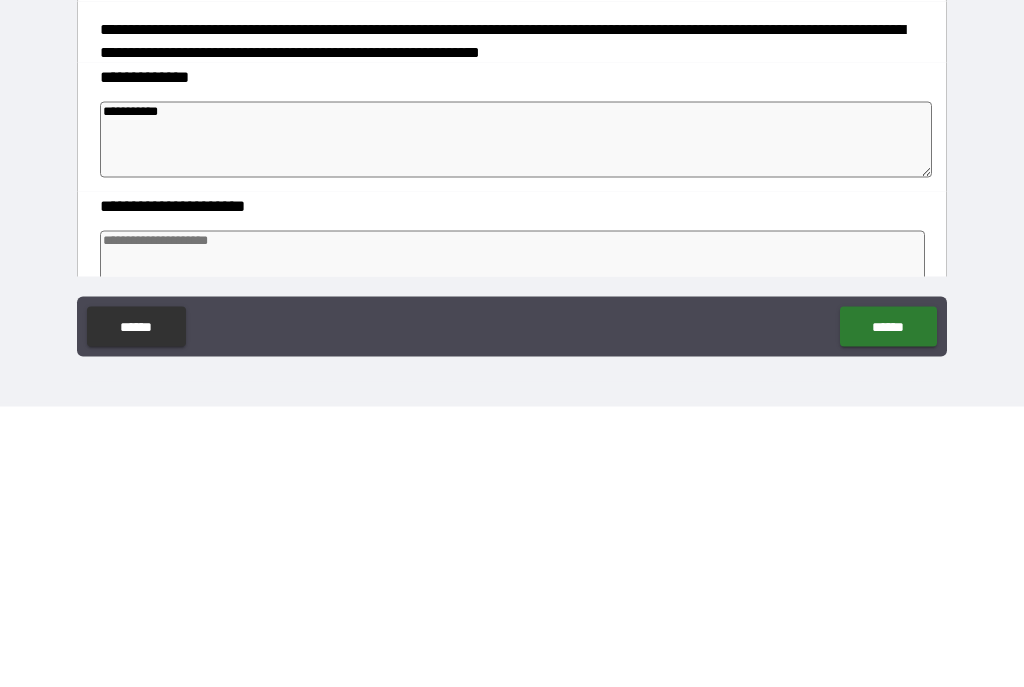 type on "*" 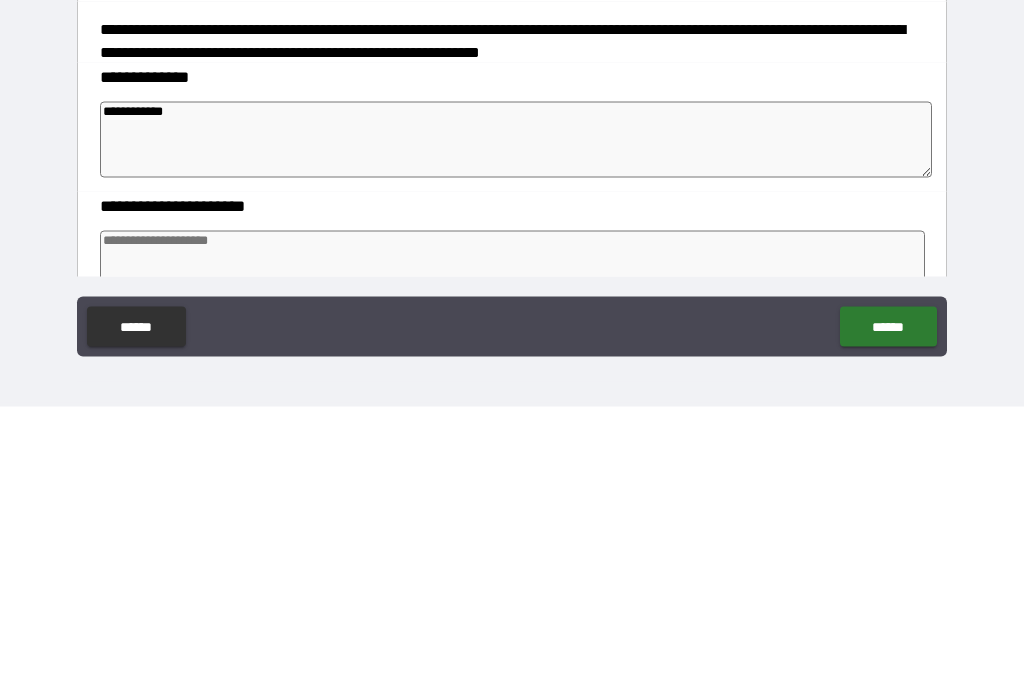 type on "*" 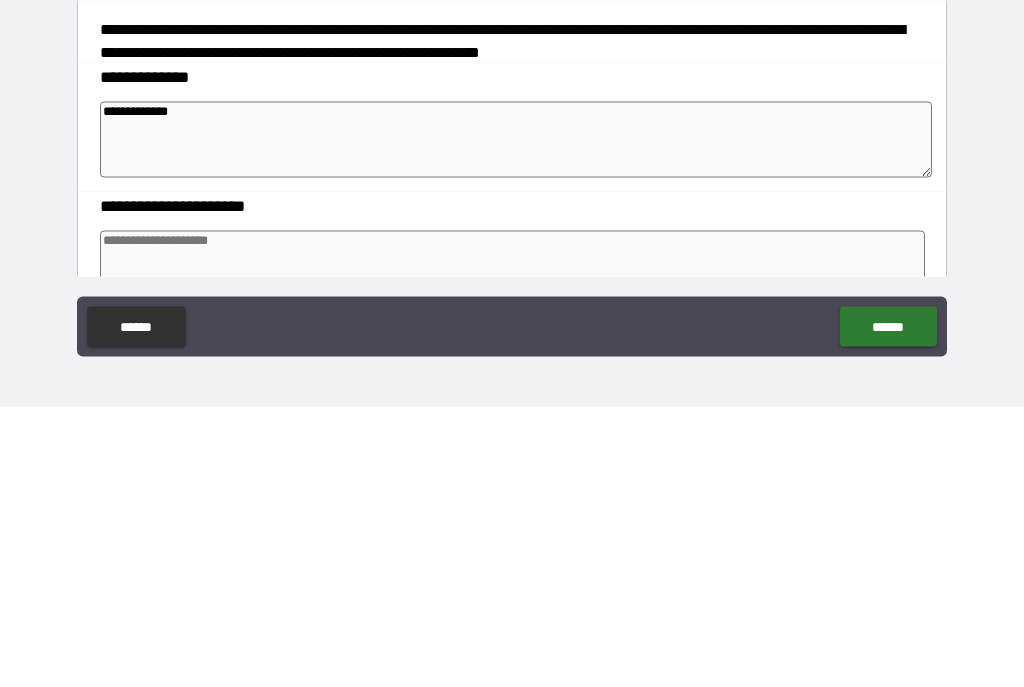 type on "*" 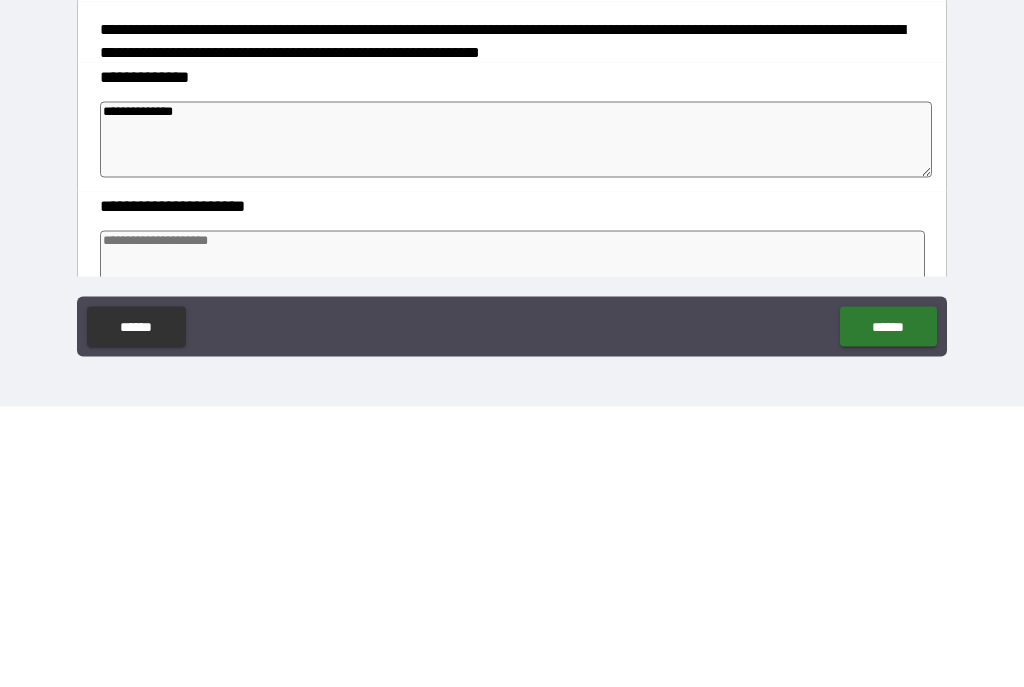 type on "*" 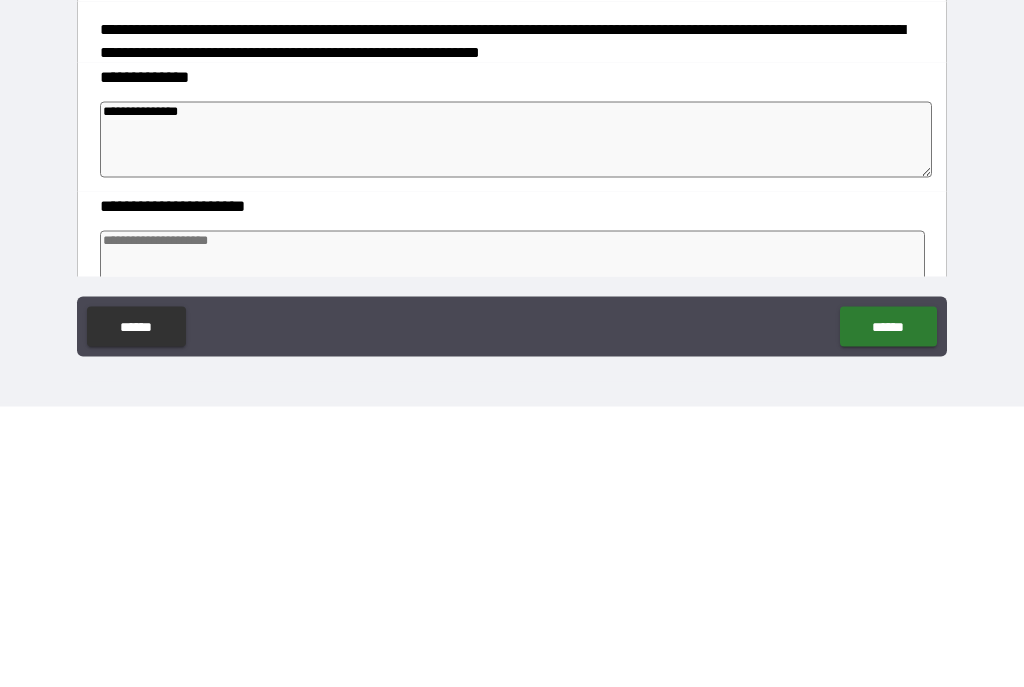 type on "*" 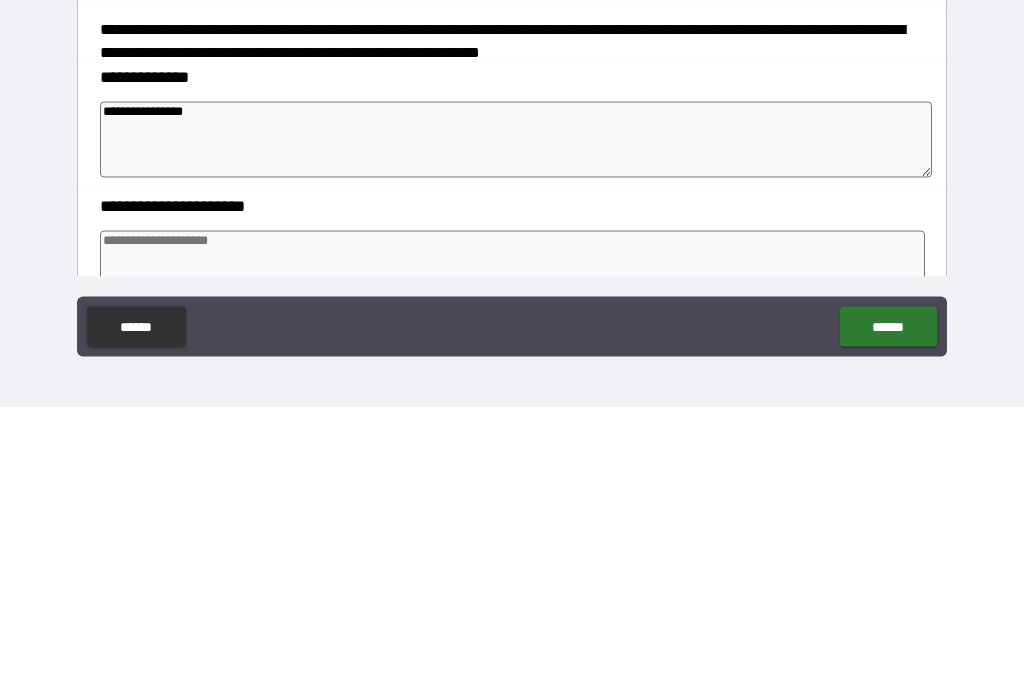 type on "*" 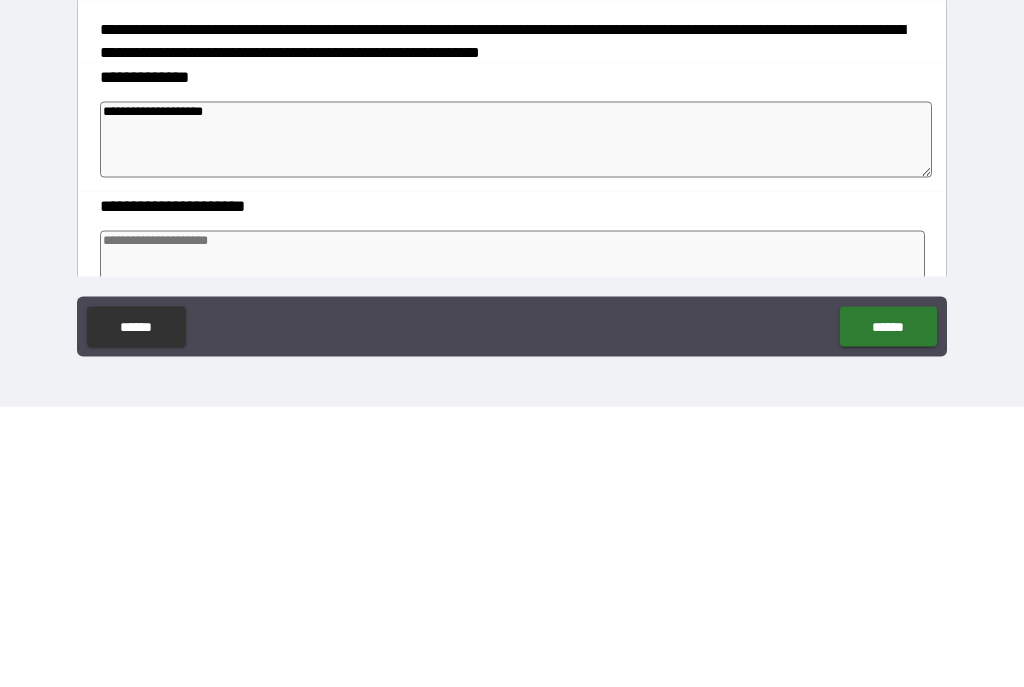 type on "**********" 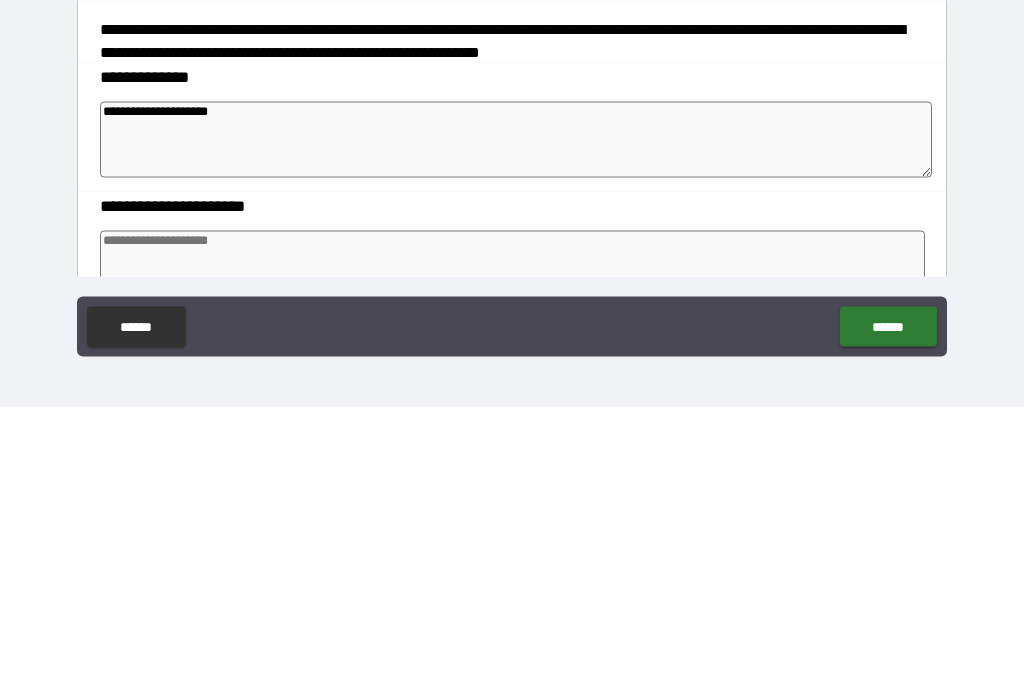 type on "*" 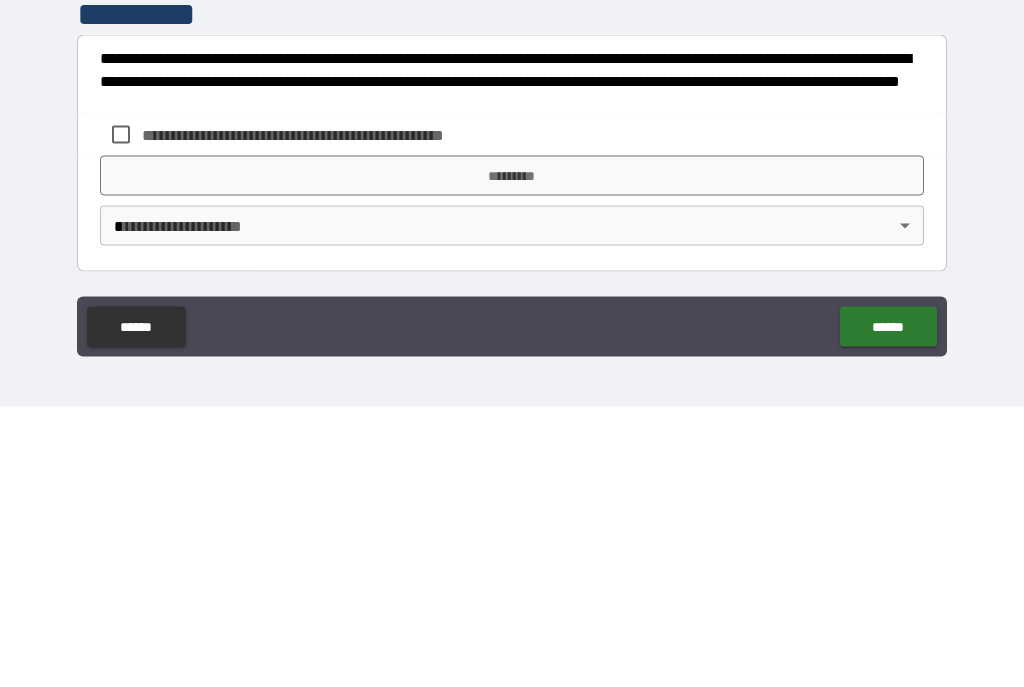 scroll, scrollTop: 616, scrollLeft: 0, axis: vertical 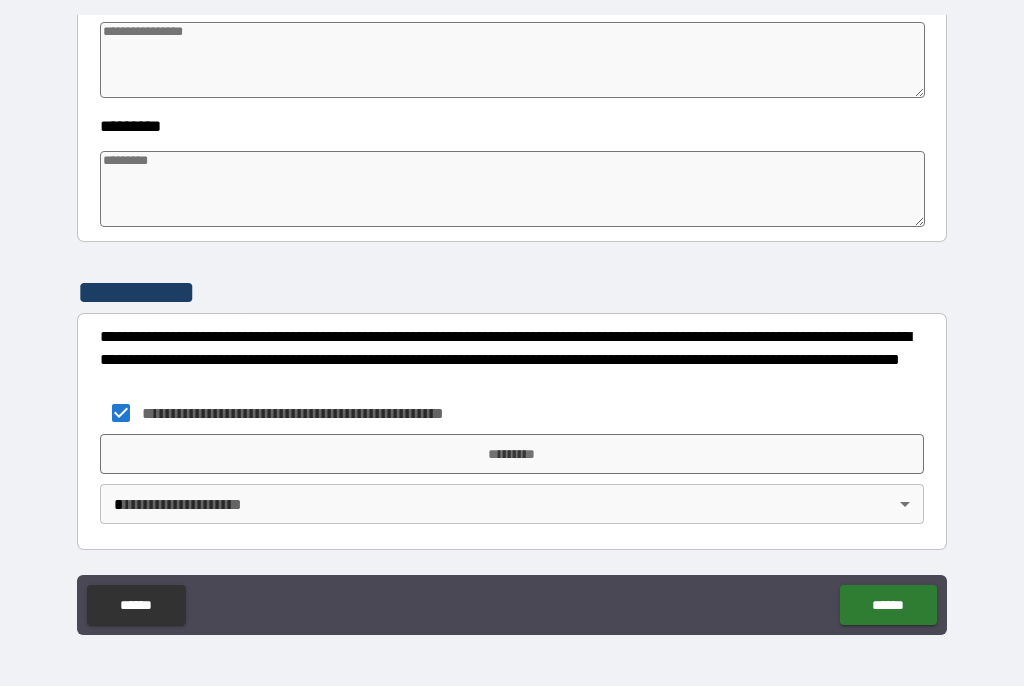 type on "*" 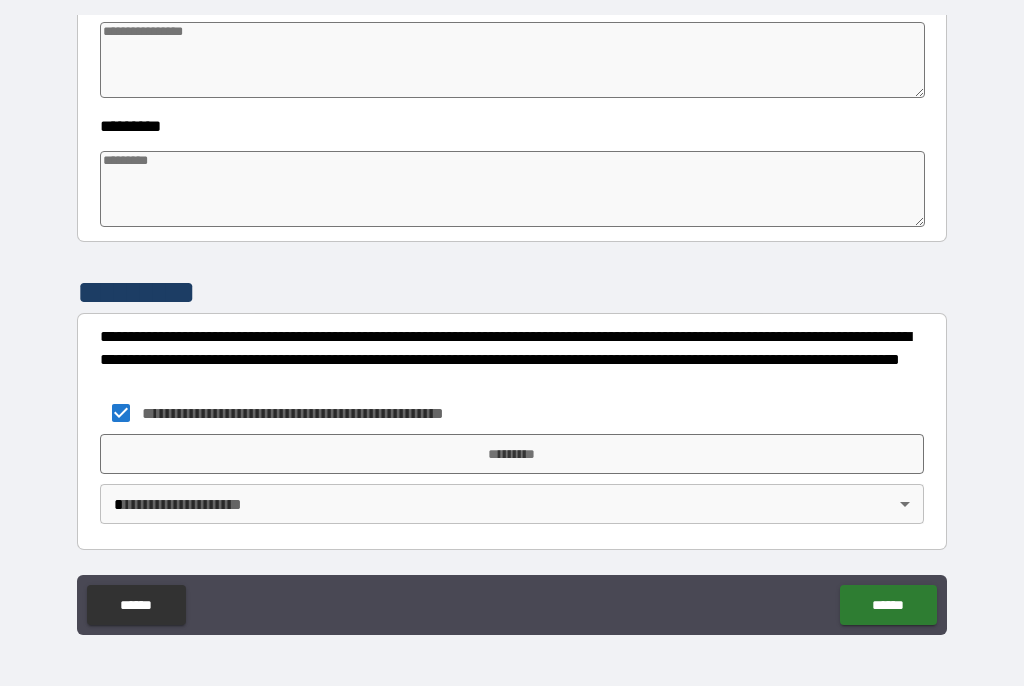 type on "*" 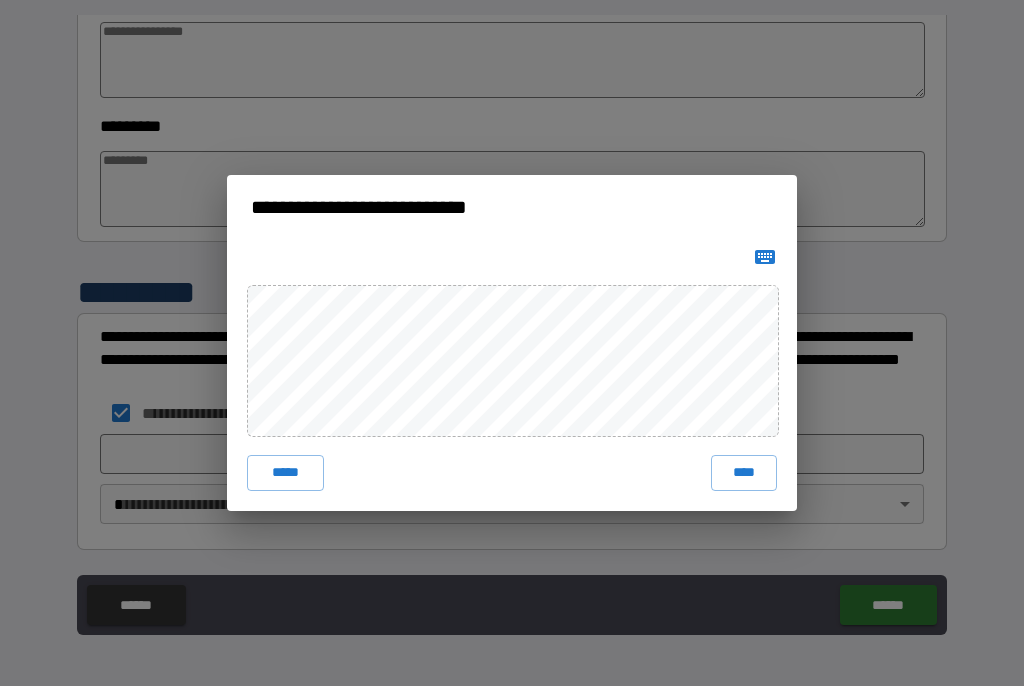 click on "****" at bounding box center [744, 474] 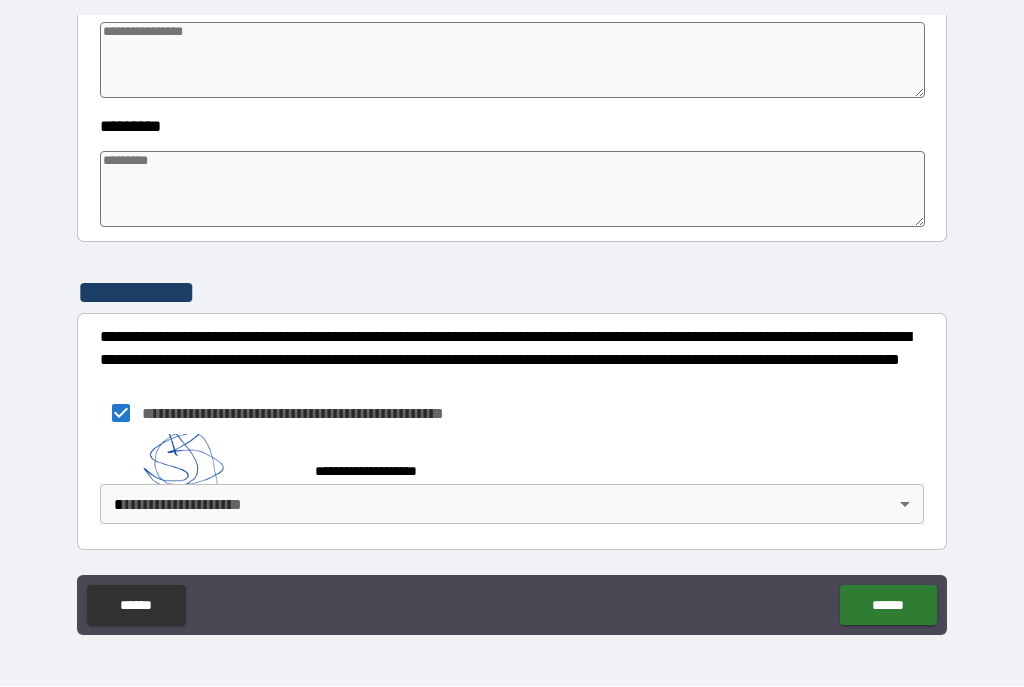 type on "*" 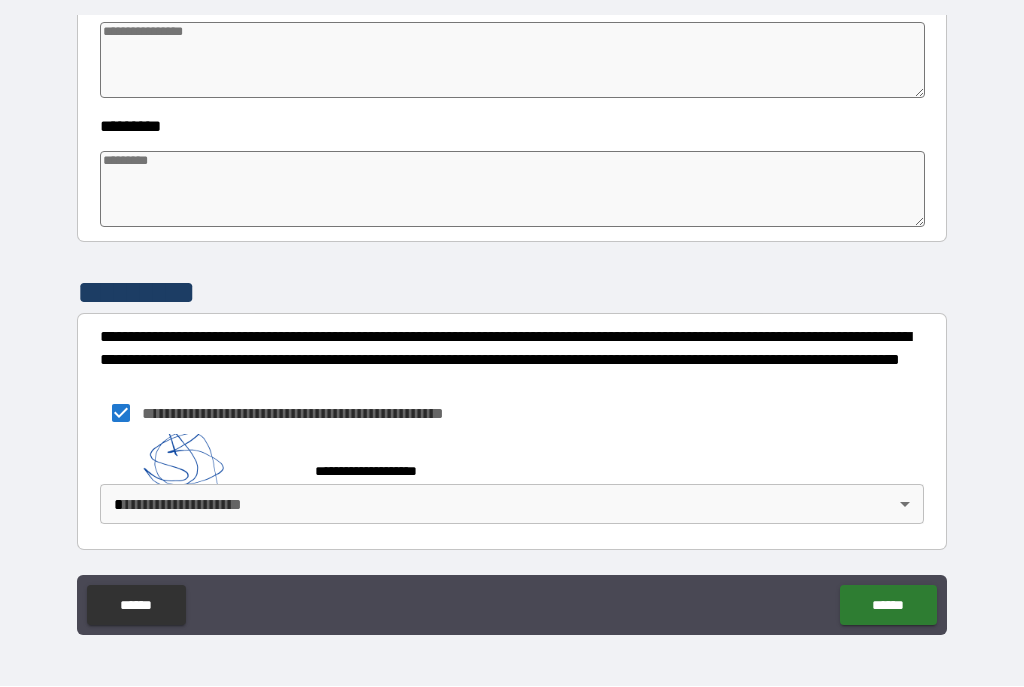type on "*" 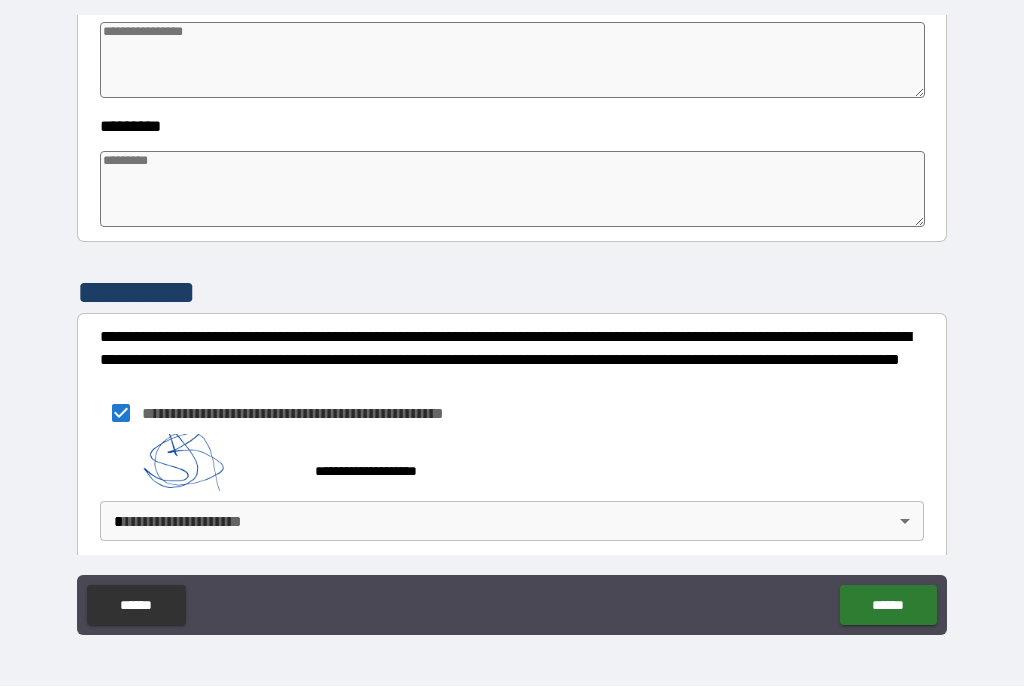 click on "******" at bounding box center [888, 606] 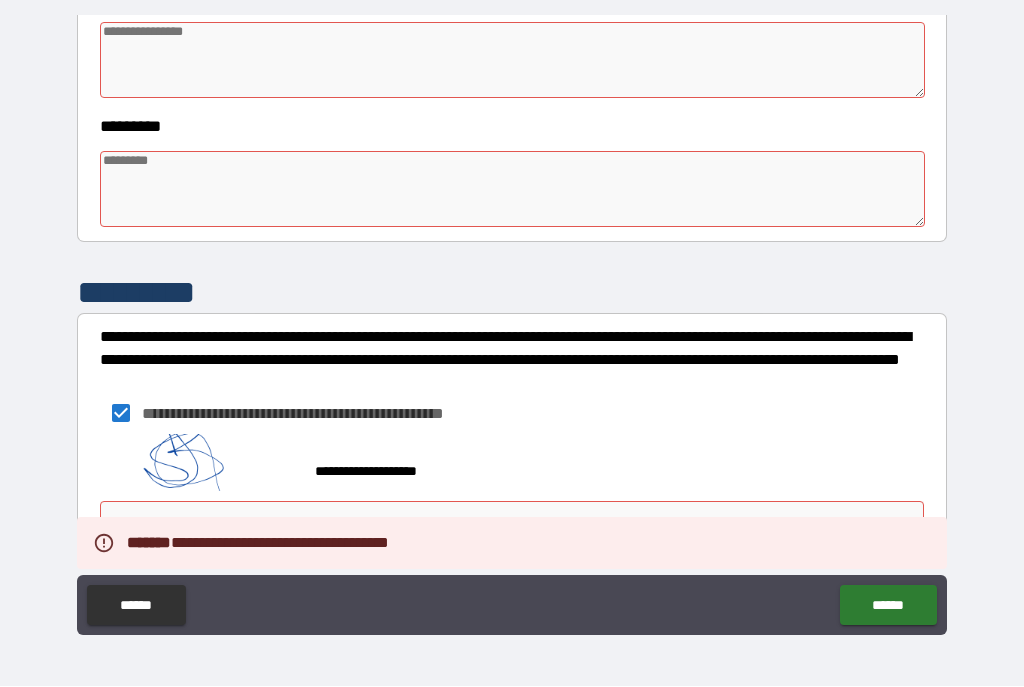 type on "*" 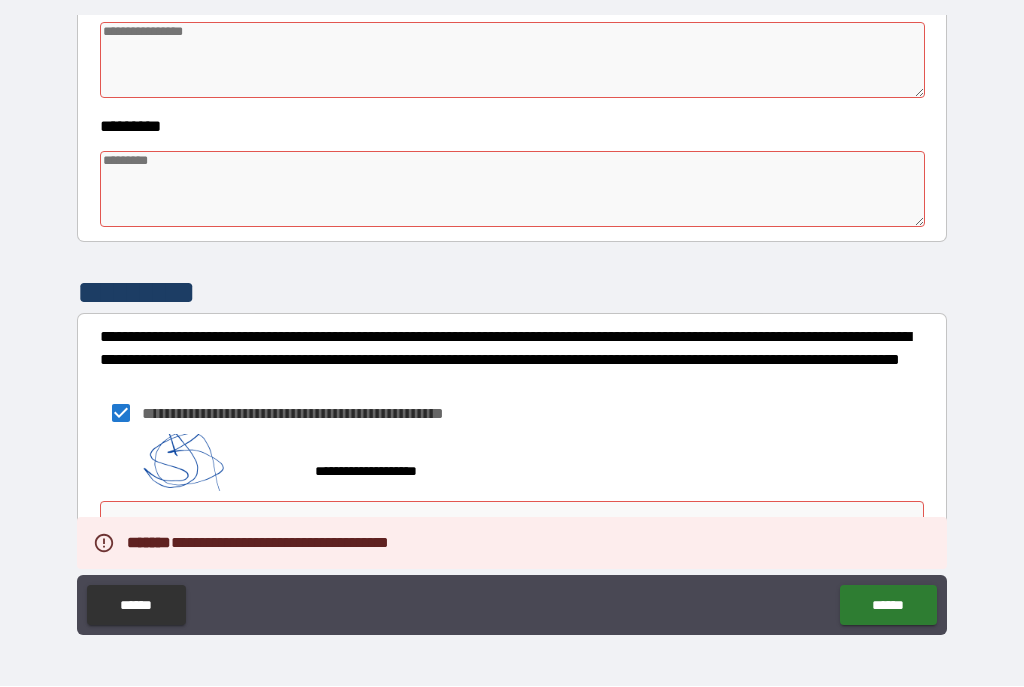 type on "*" 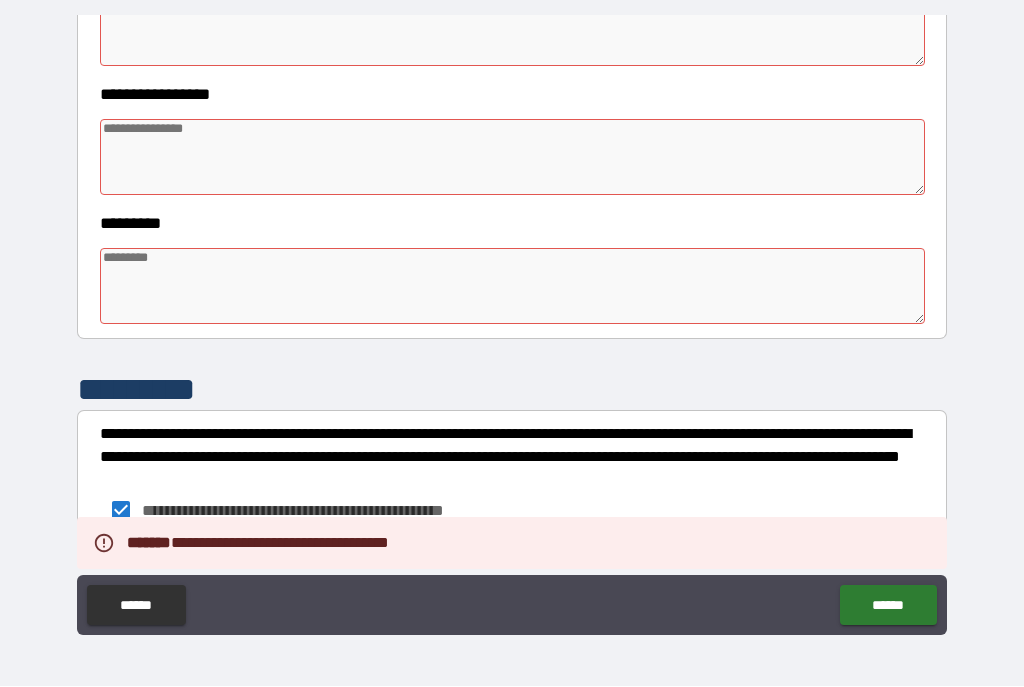 scroll, scrollTop: 518, scrollLeft: 0, axis: vertical 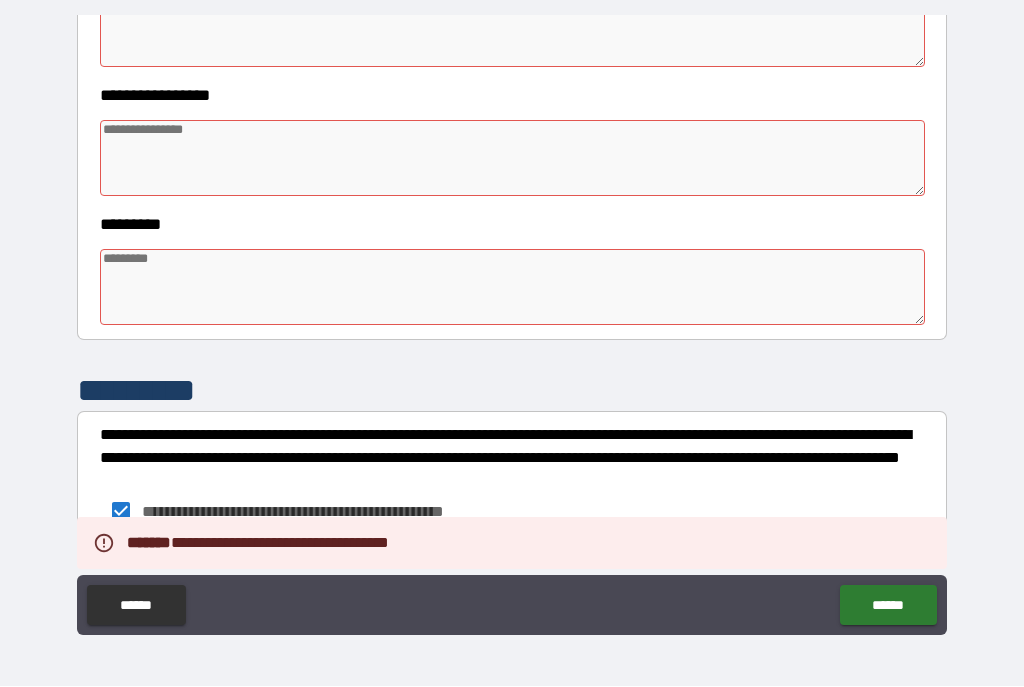 click at bounding box center (513, 159) 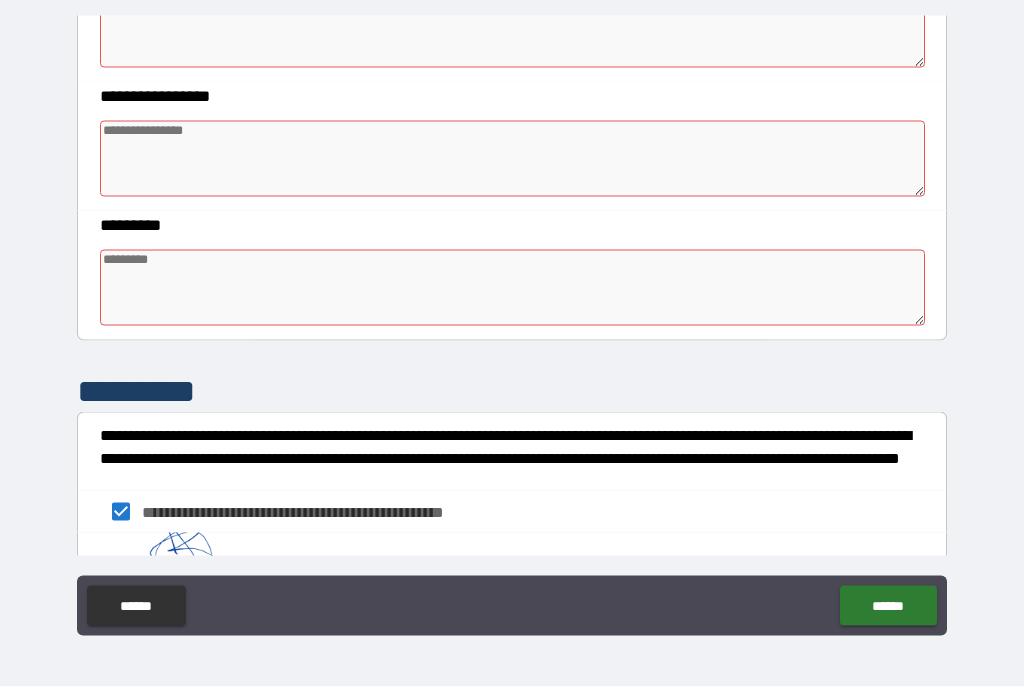 type on "*" 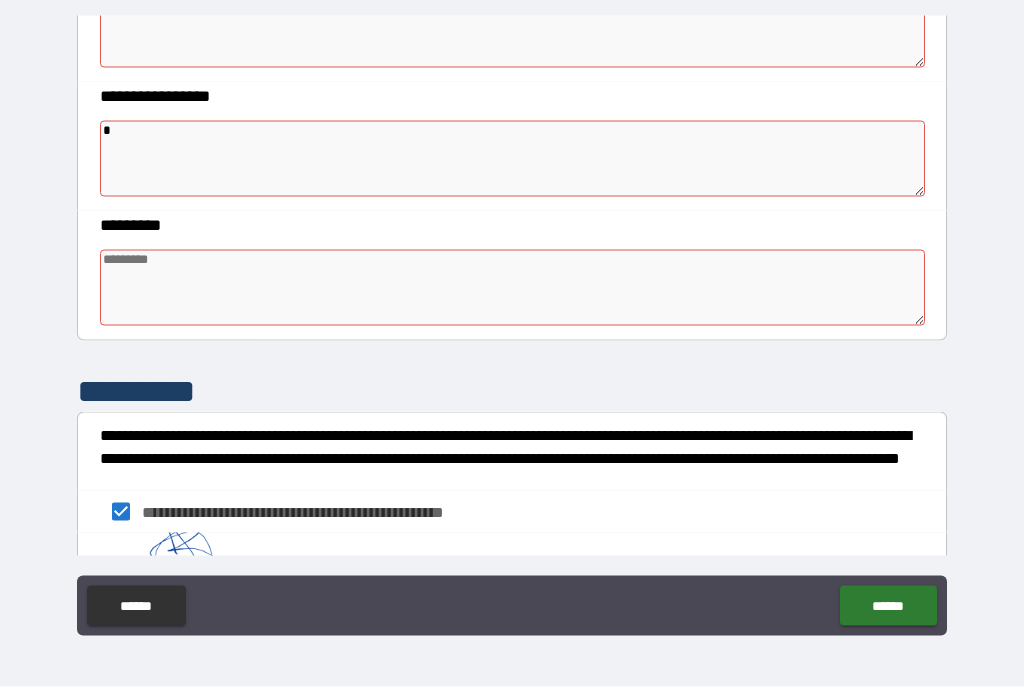 type on "*" 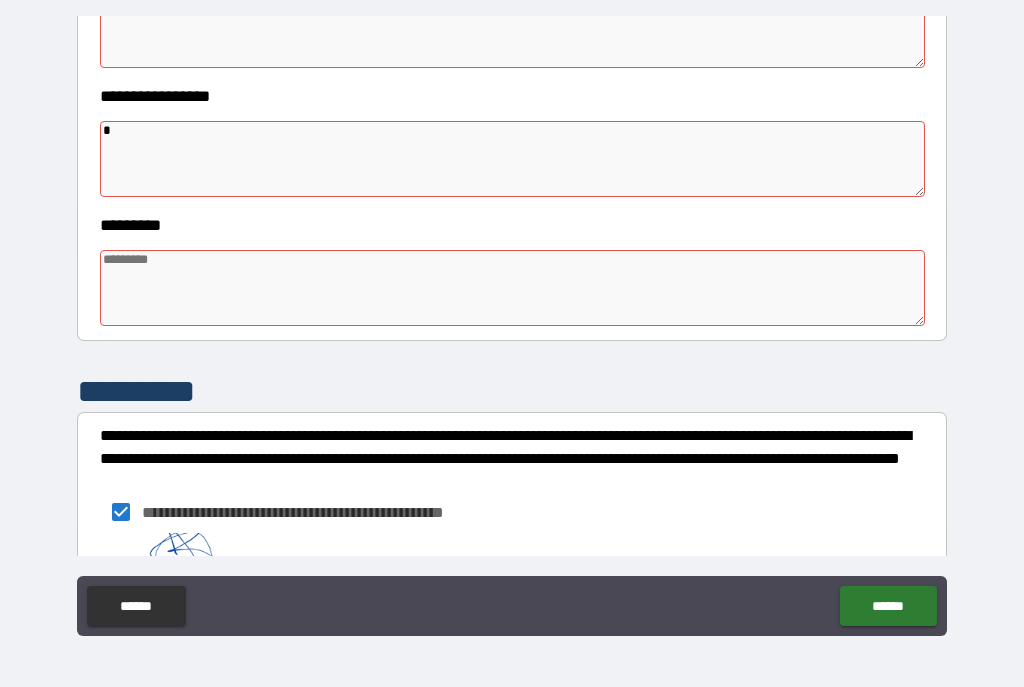 type on "*" 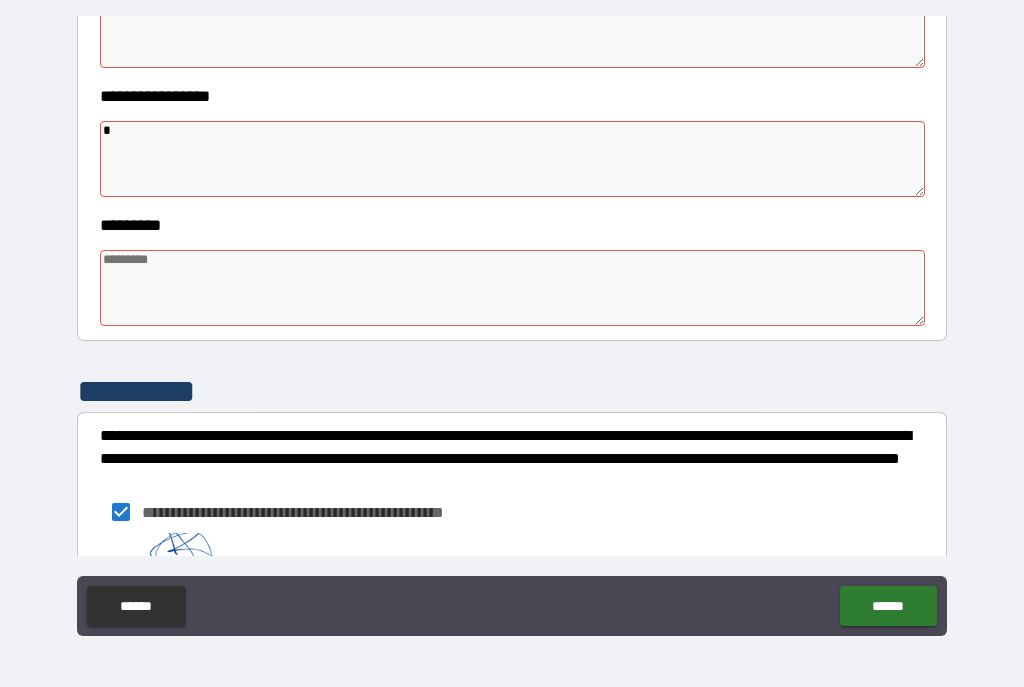 type on "*" 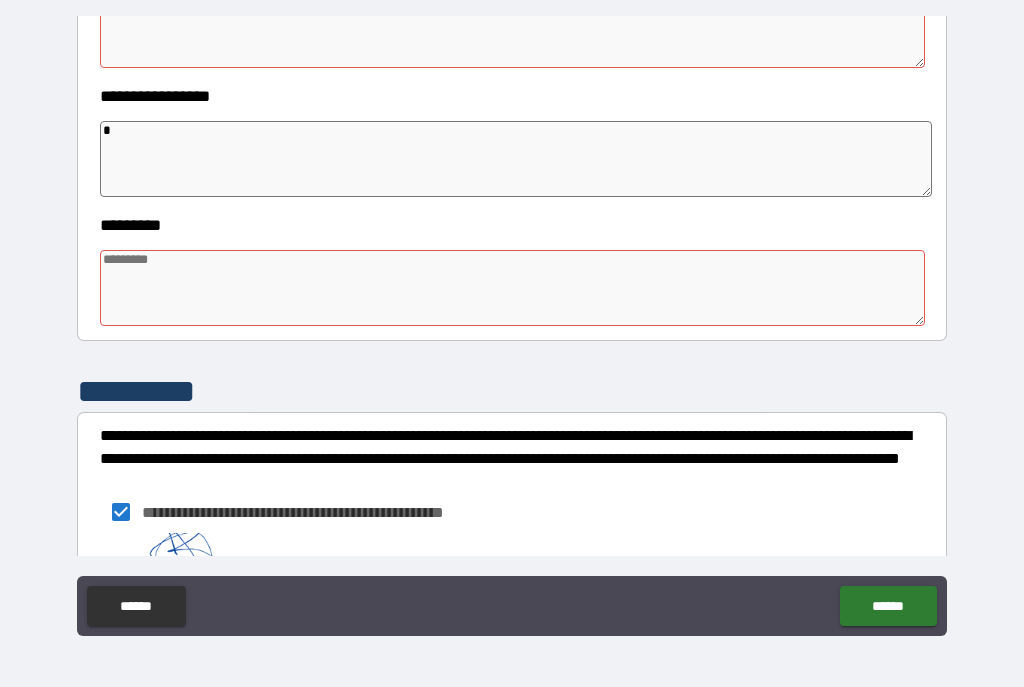 type on "*" 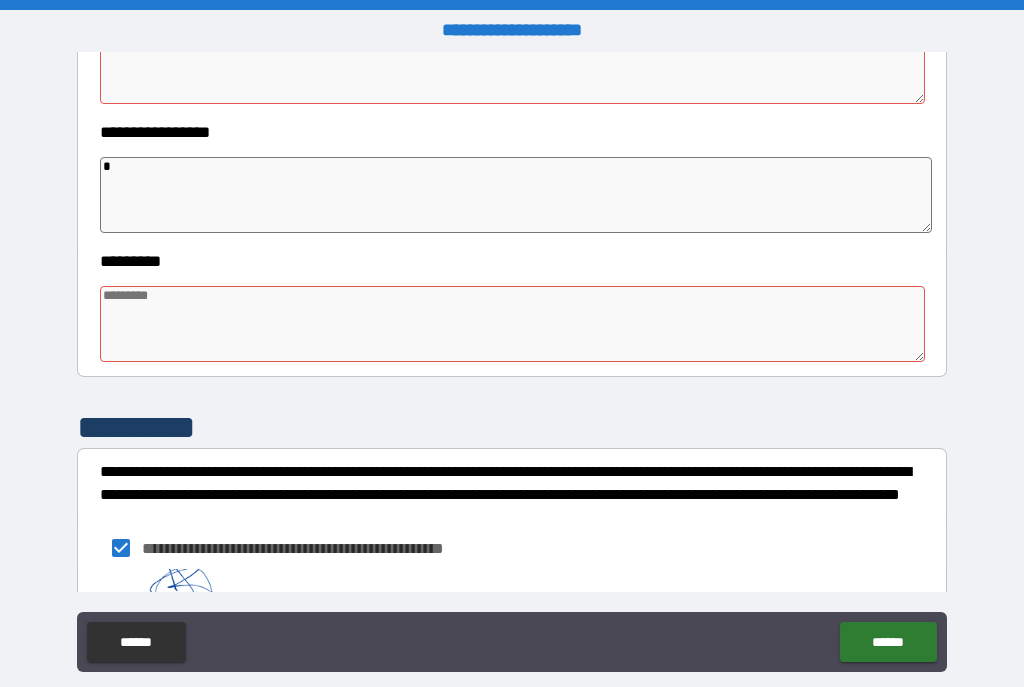 type on "*" 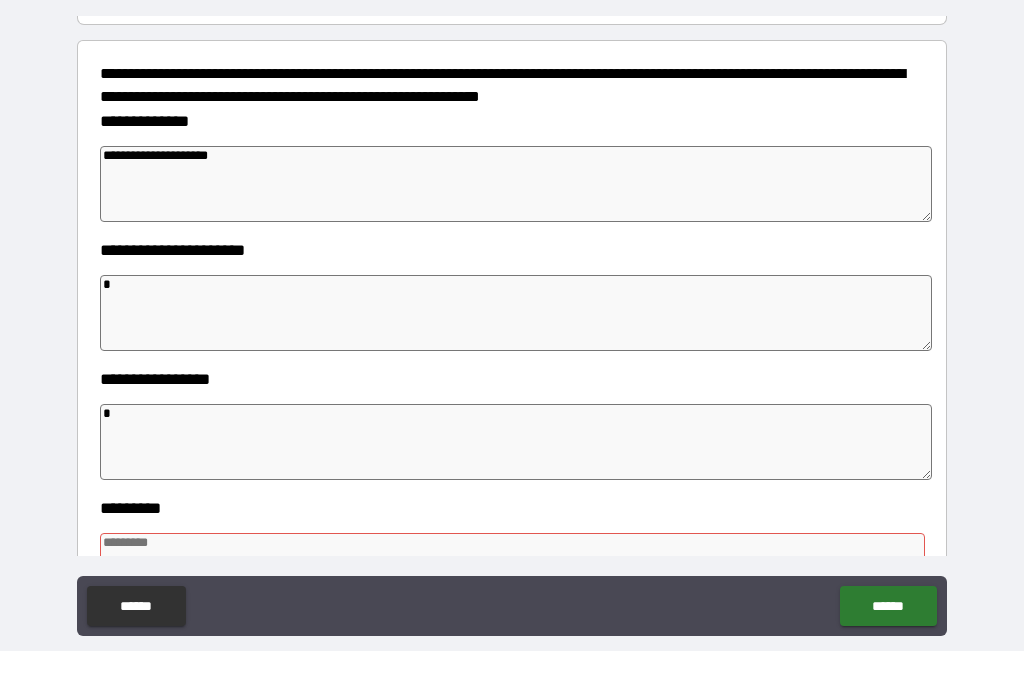 type on "*" 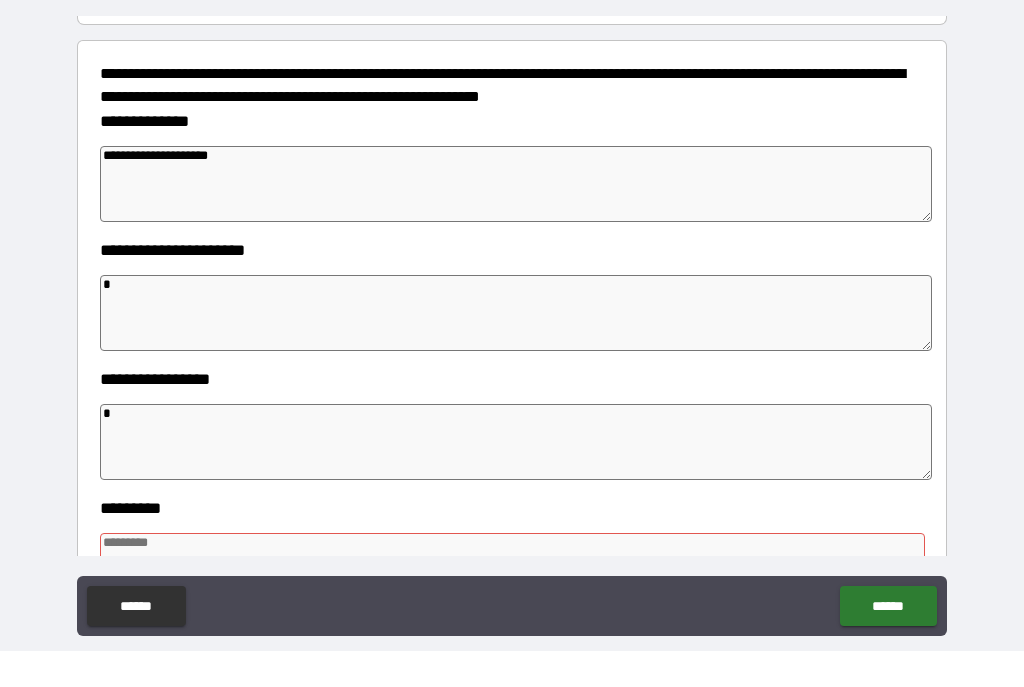 type on "*" 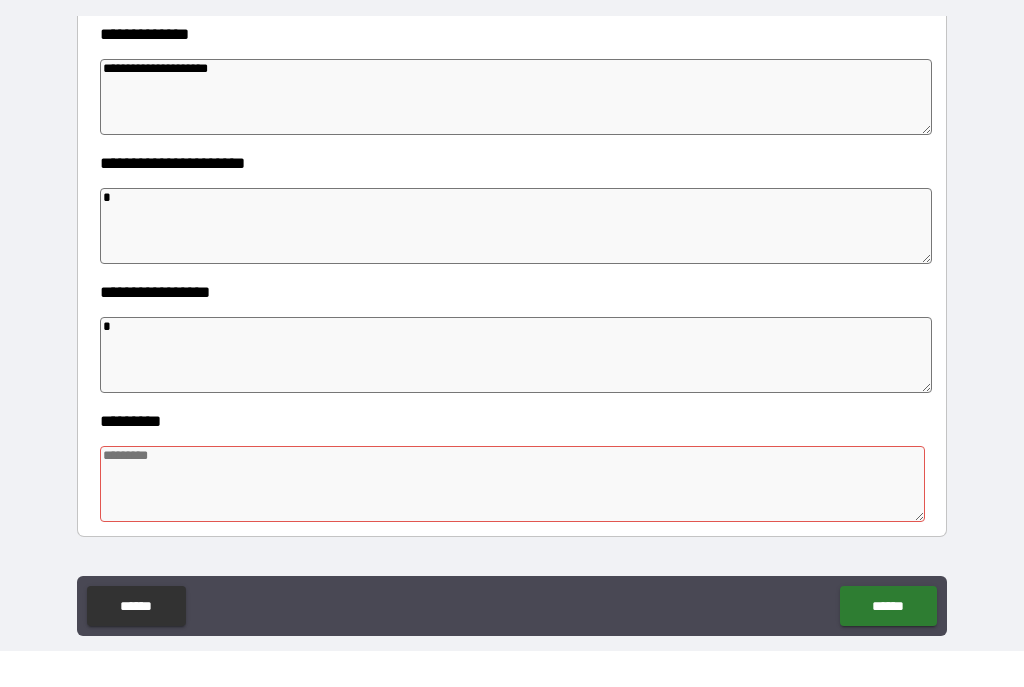 scroll, scrollTop: 359, scrollLeft: 0, axis: vertical 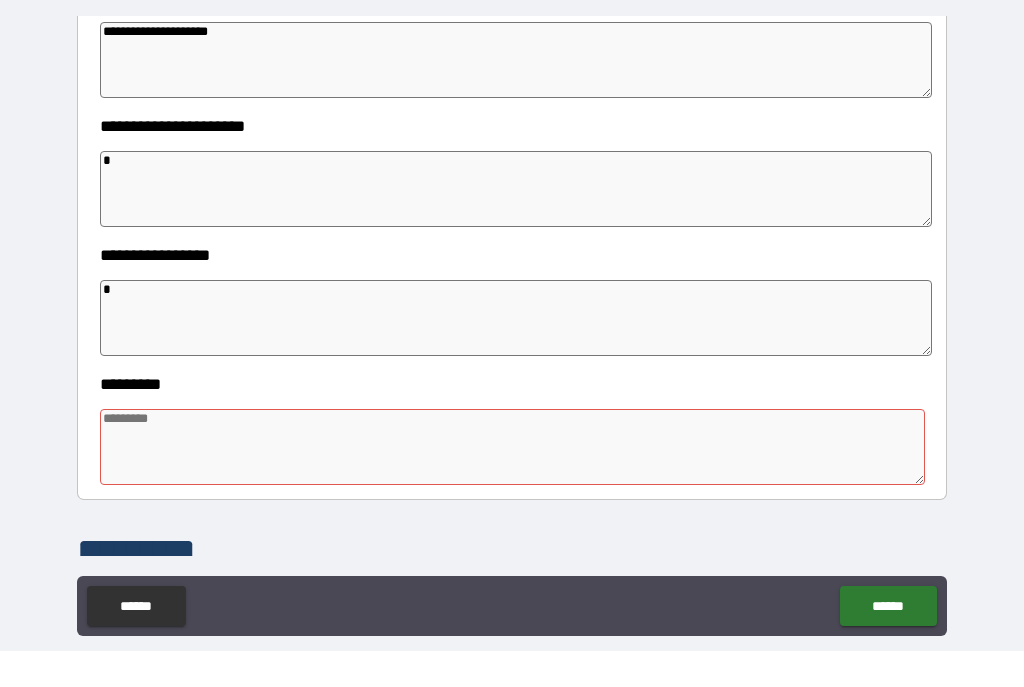 click on "*" at bounding box center (516, 225) 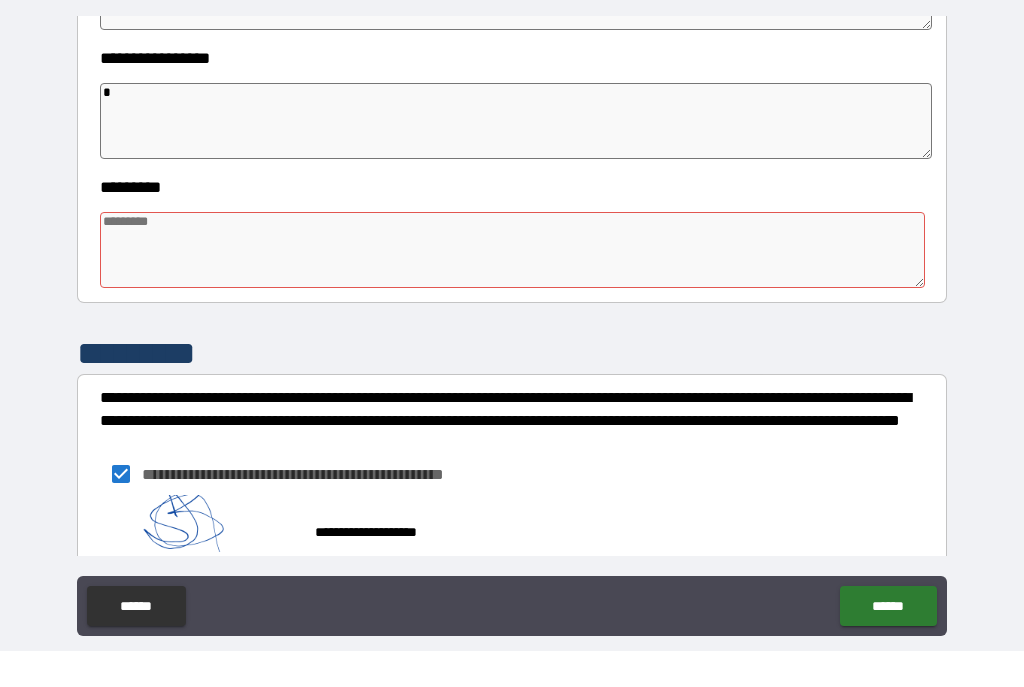scroll, scrollTop: 557, scrollLeft: 0, axis: vertical 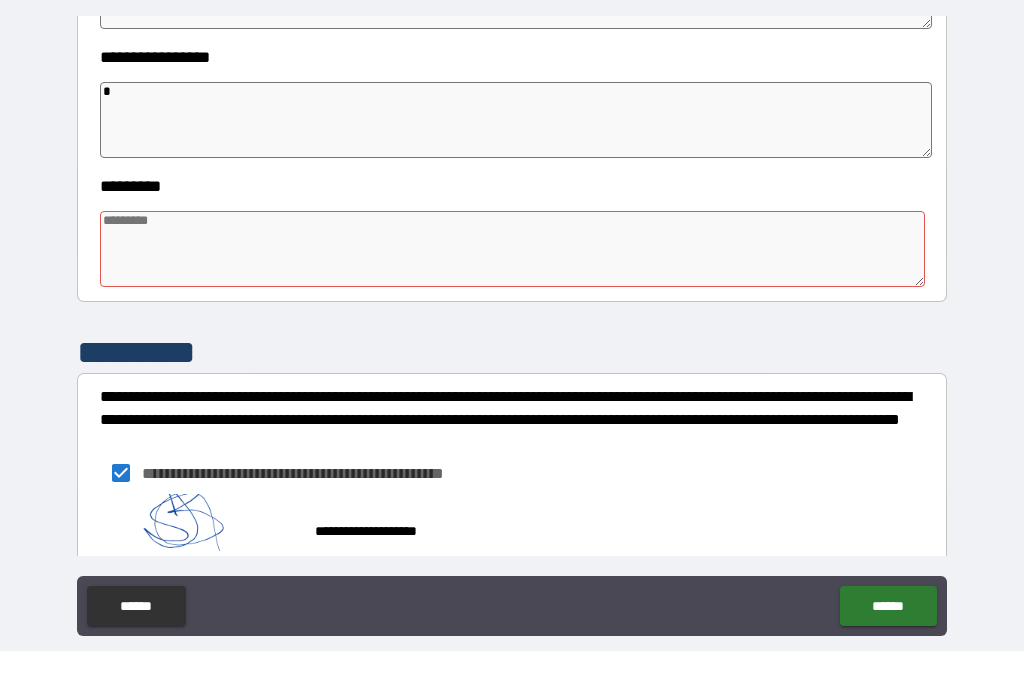 type on "*" 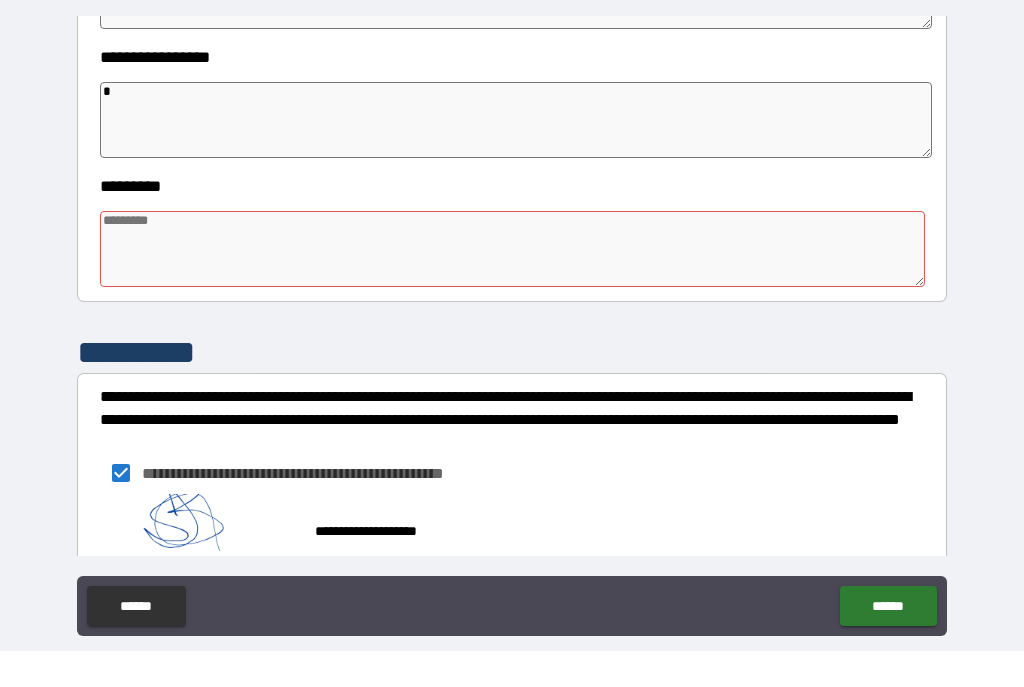 type on "*" 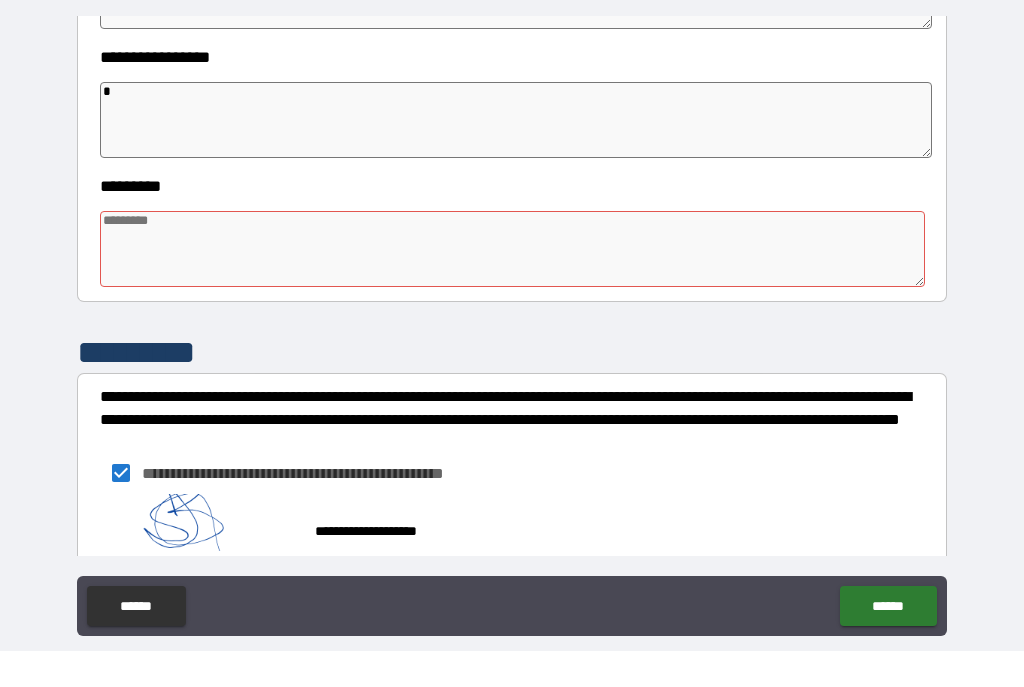 type on "*" 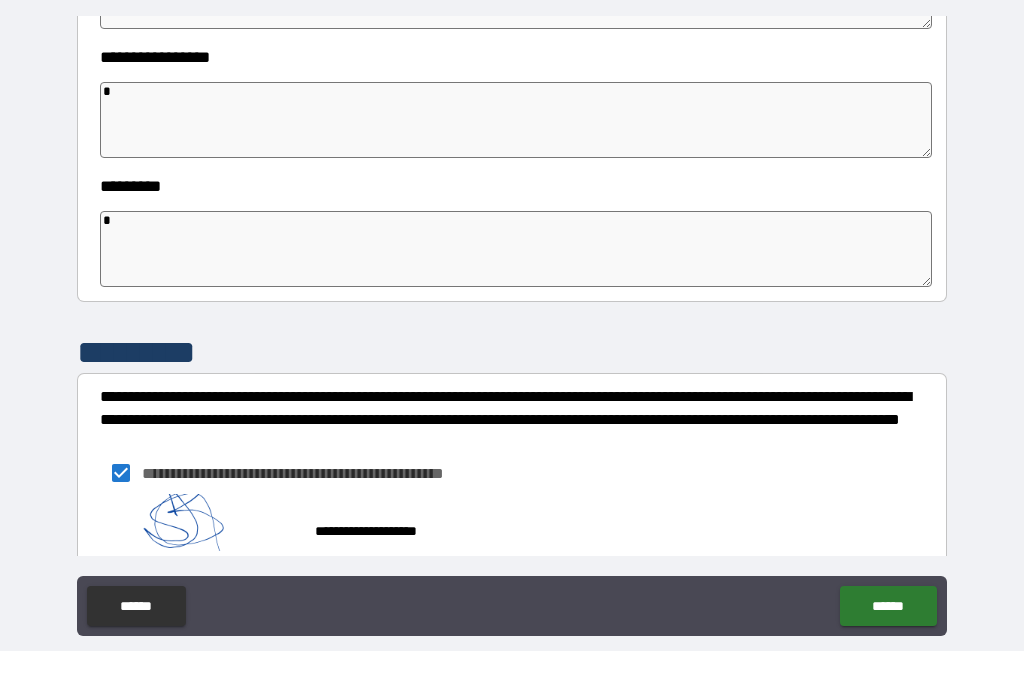 type on "*" 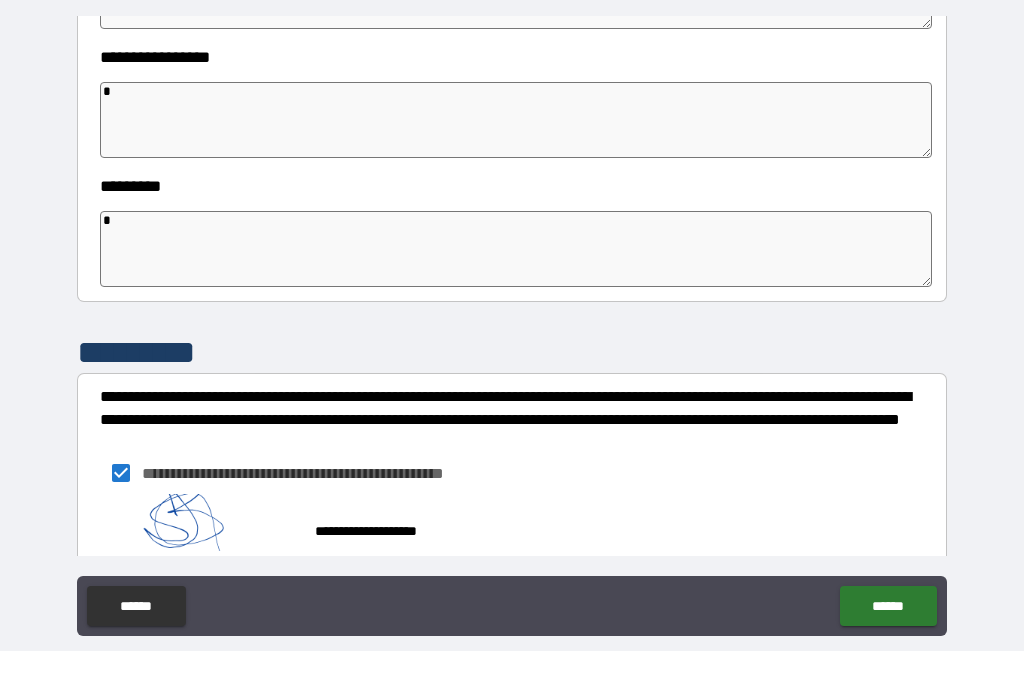 type on "*" 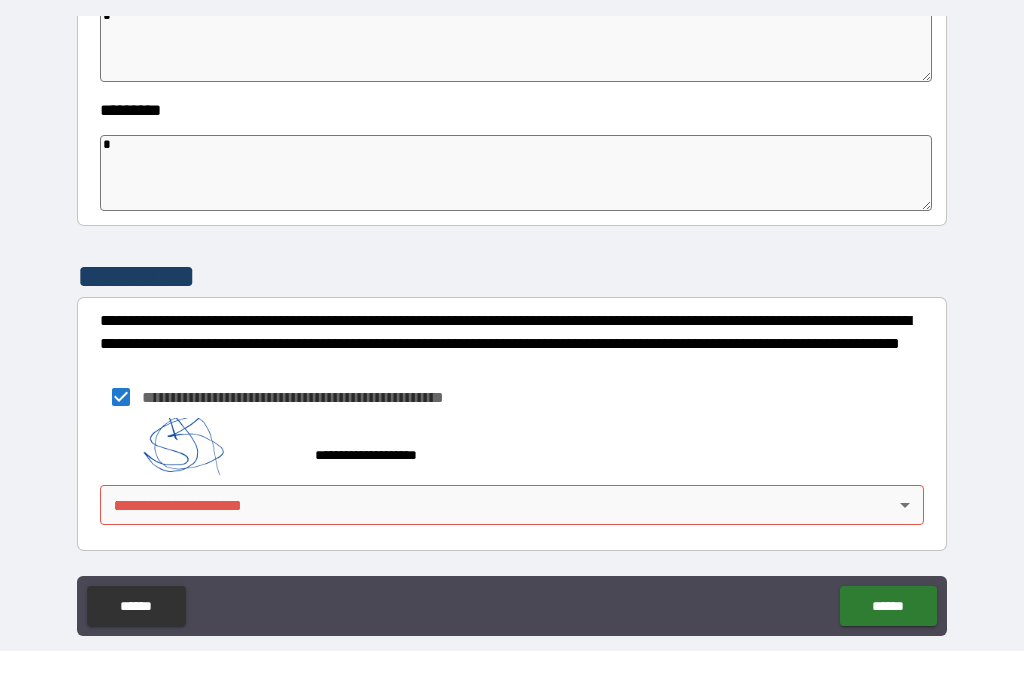 scroll, scrollTop: 633, scrollLeft: 0, axis: vertical 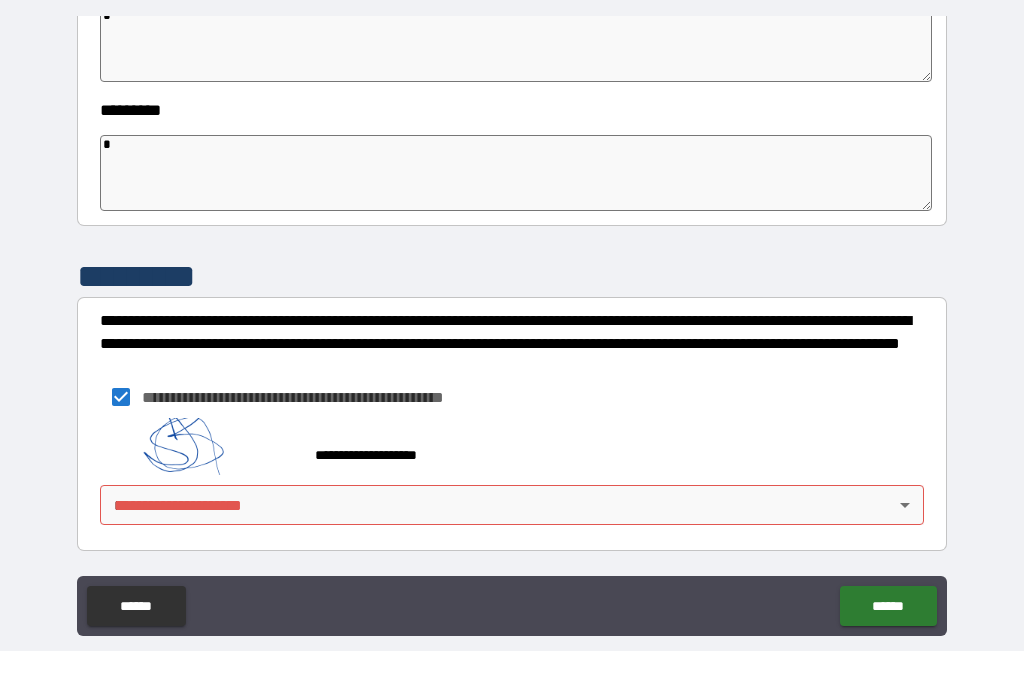 type on "*" 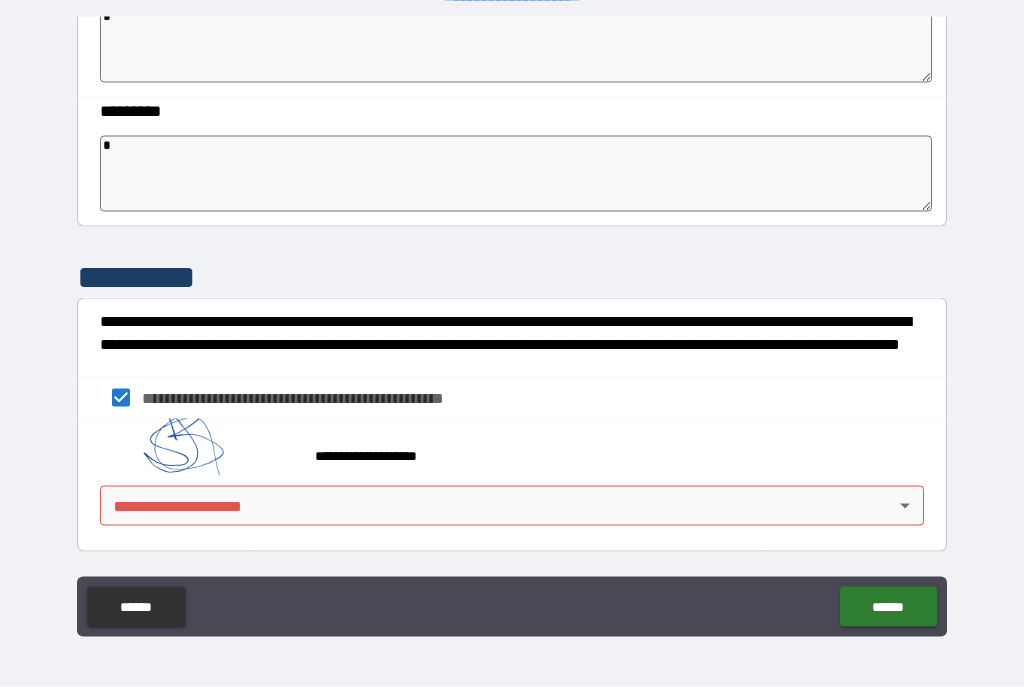 click on "**********" at bounding box center [512, 326] 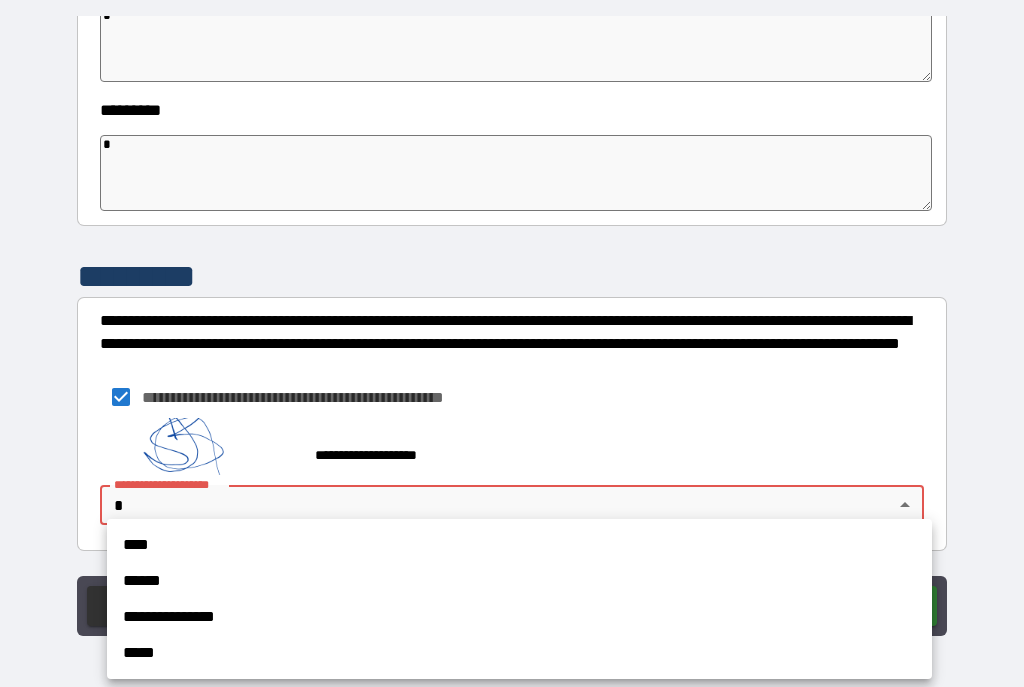 click on "**********" at bounding box center [519, 617] 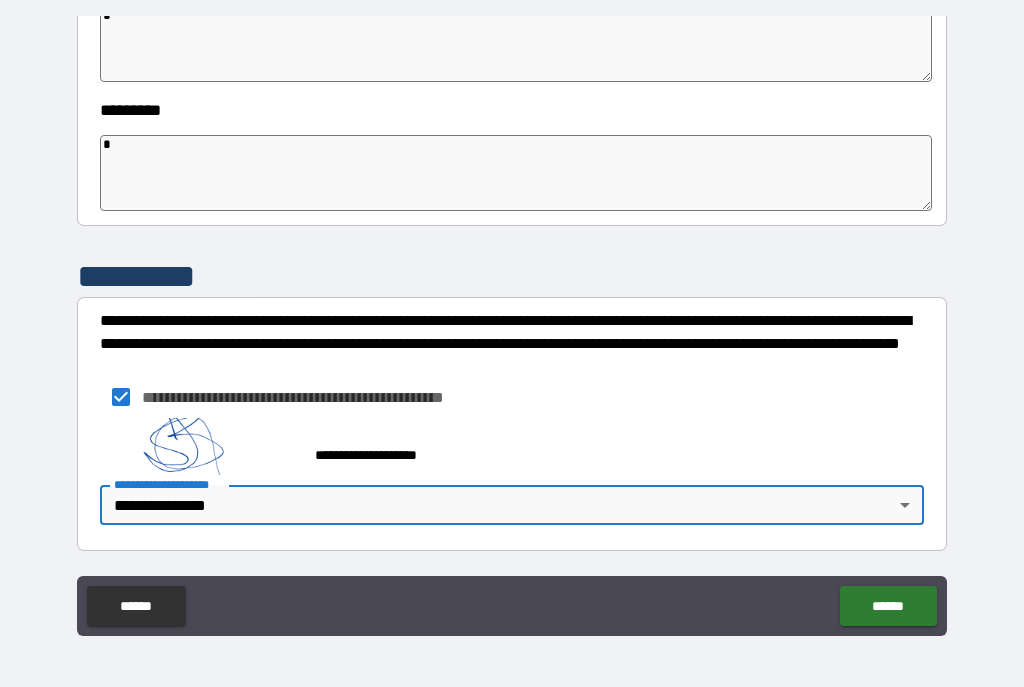 click on "******" at bounding box center (888, 606) 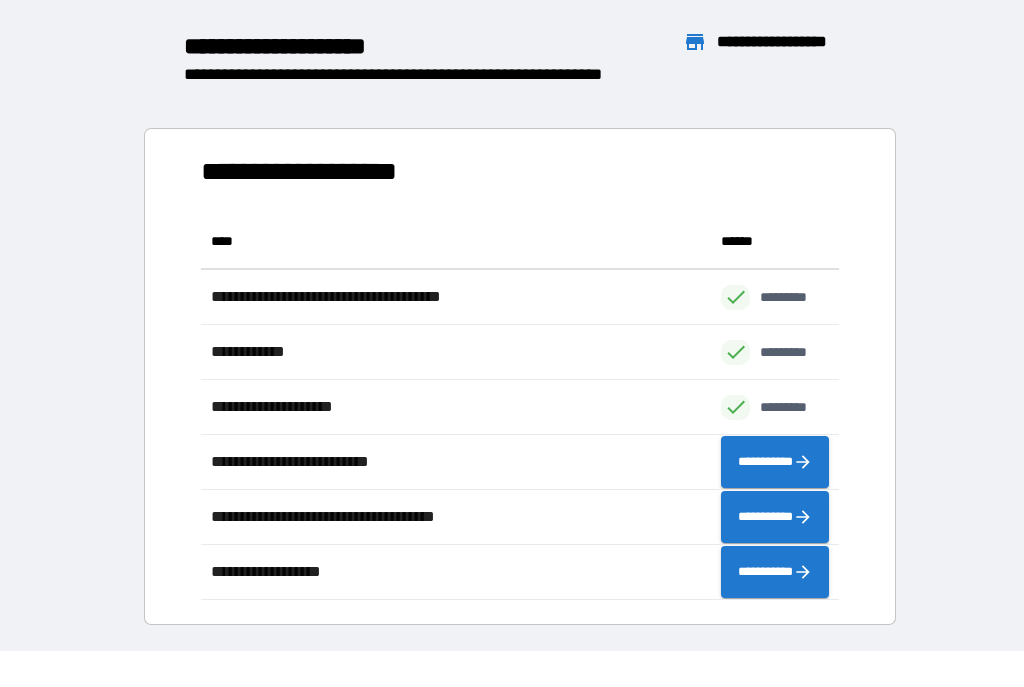 scroll, scrollTop: 386, scrollLeft: 638, axis: both 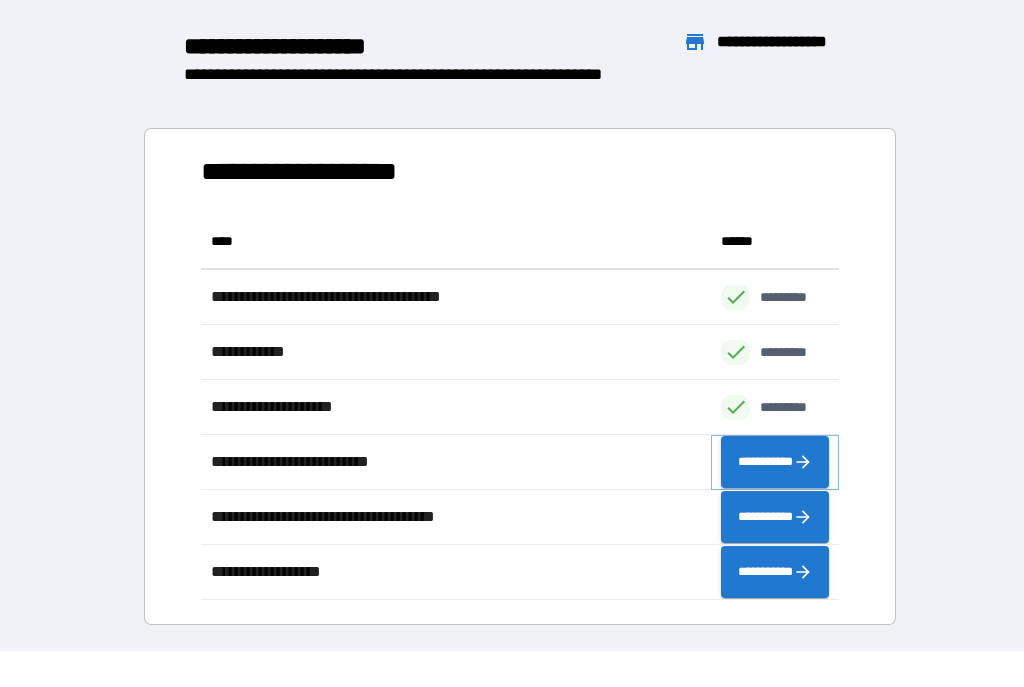 click 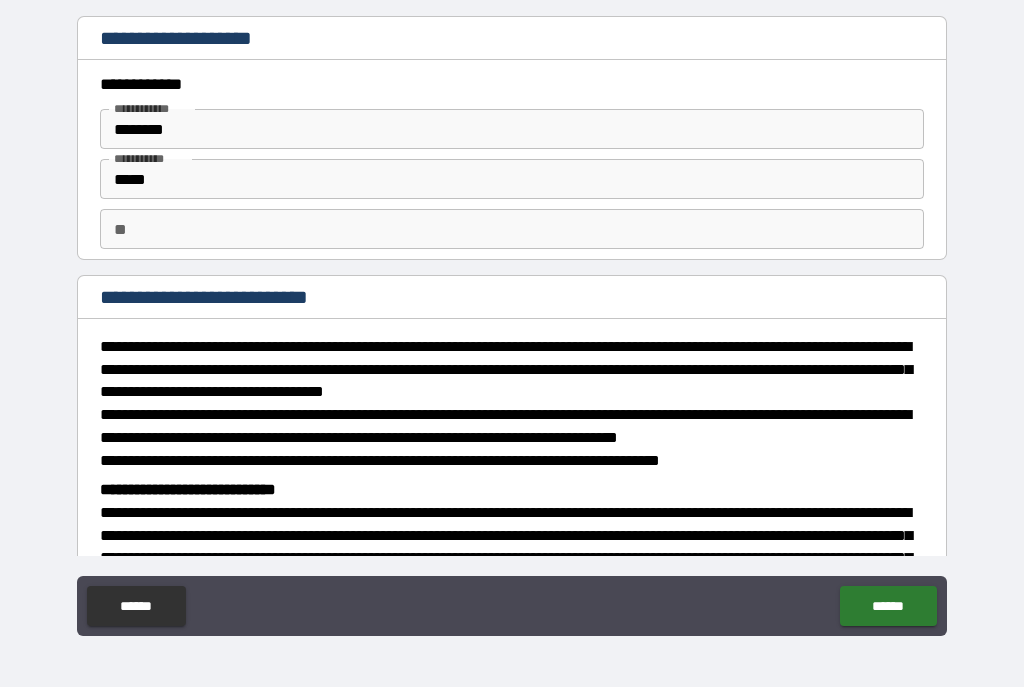 click on "**" at bounding box center (512, 229) 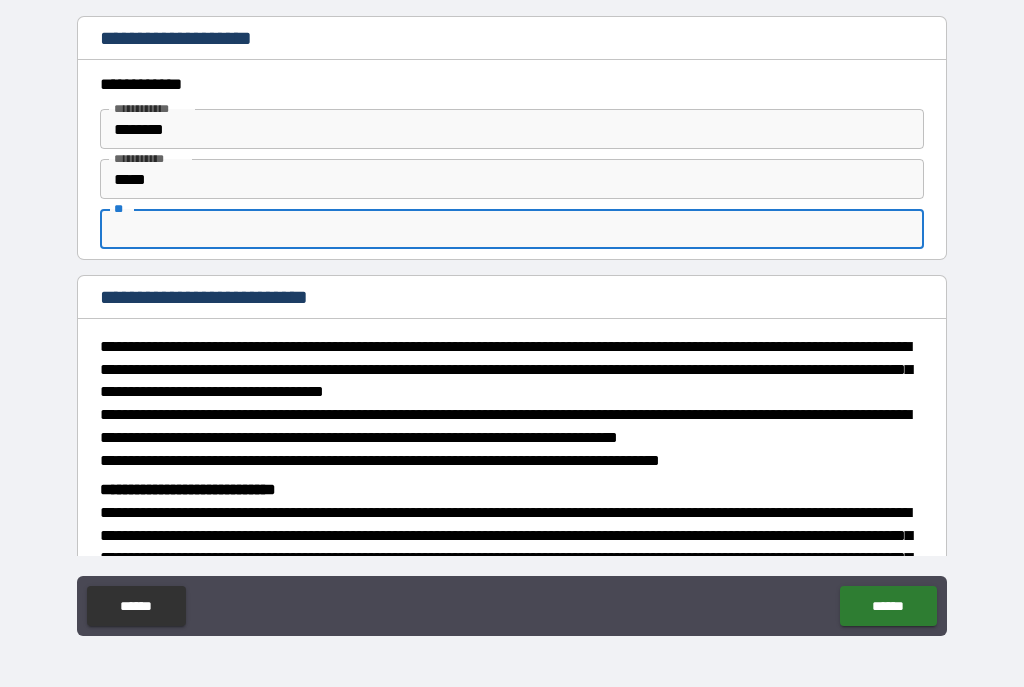 scroll, scrollTop: 35, scrollLeft: 0, axis: vertical 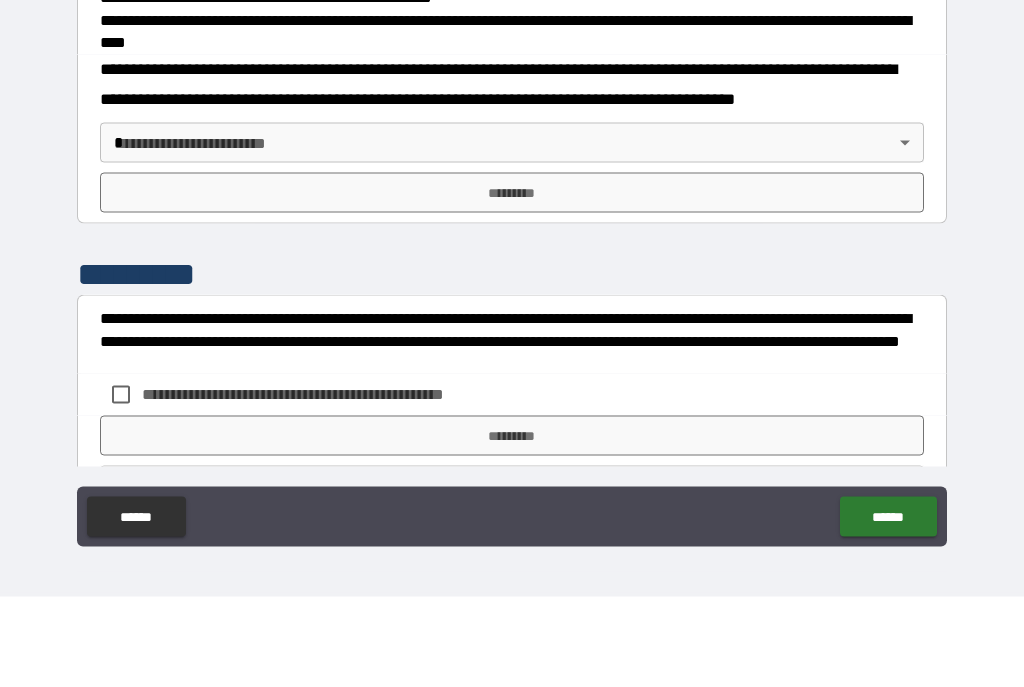 click on "**********" at bounding box center [512, 326] 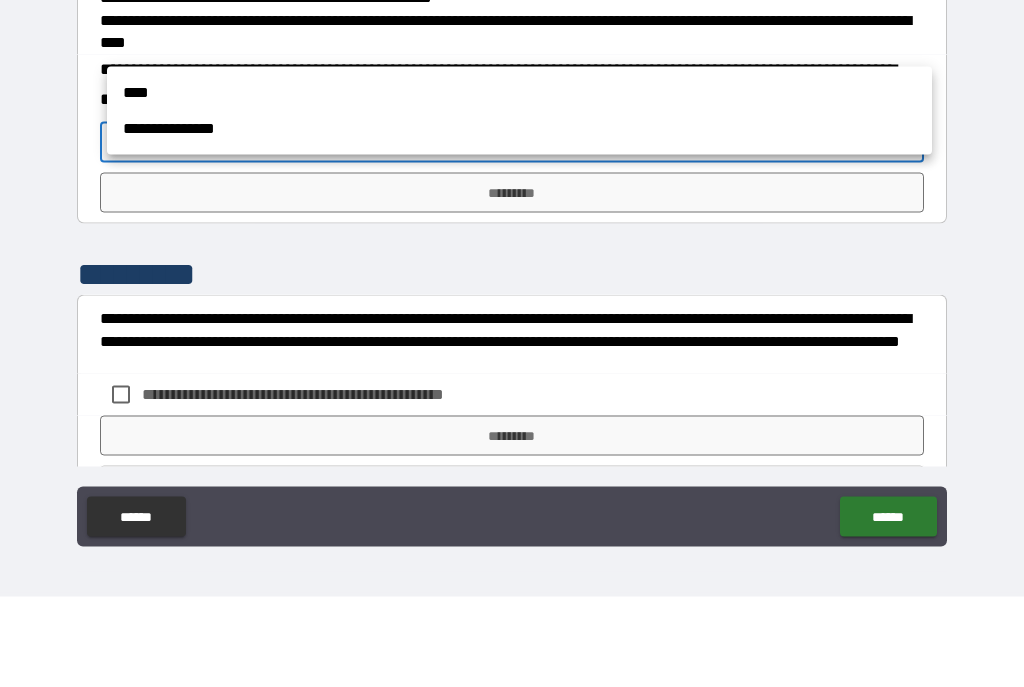 scroll, scrollTop: 36, scrollLeft: 0, axis: vertical 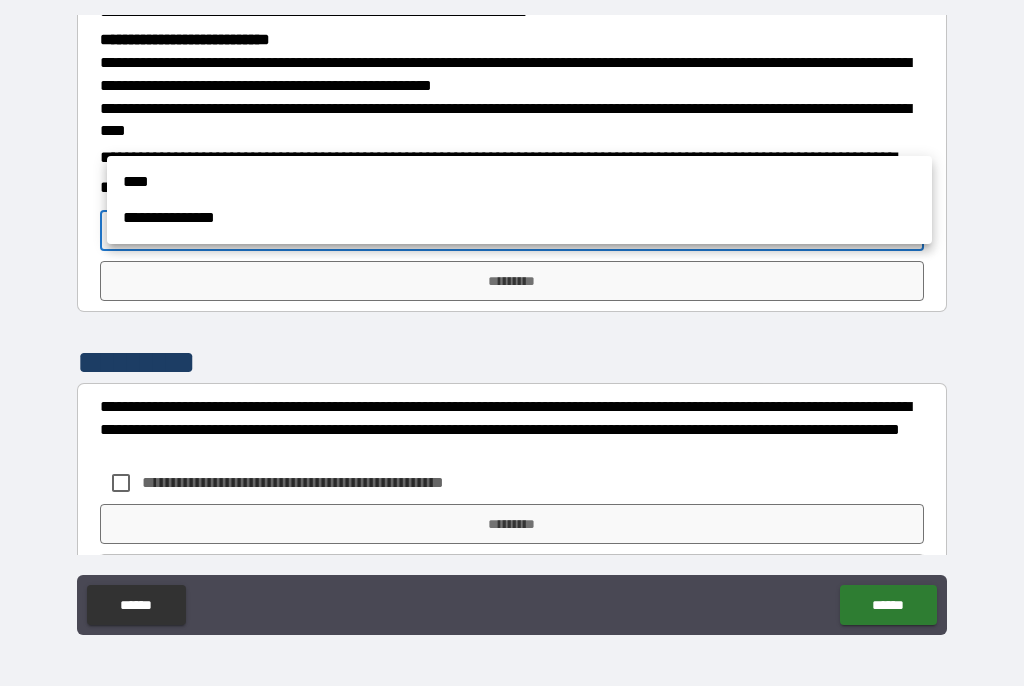 click on "**********" at bounding box center (519, 219) 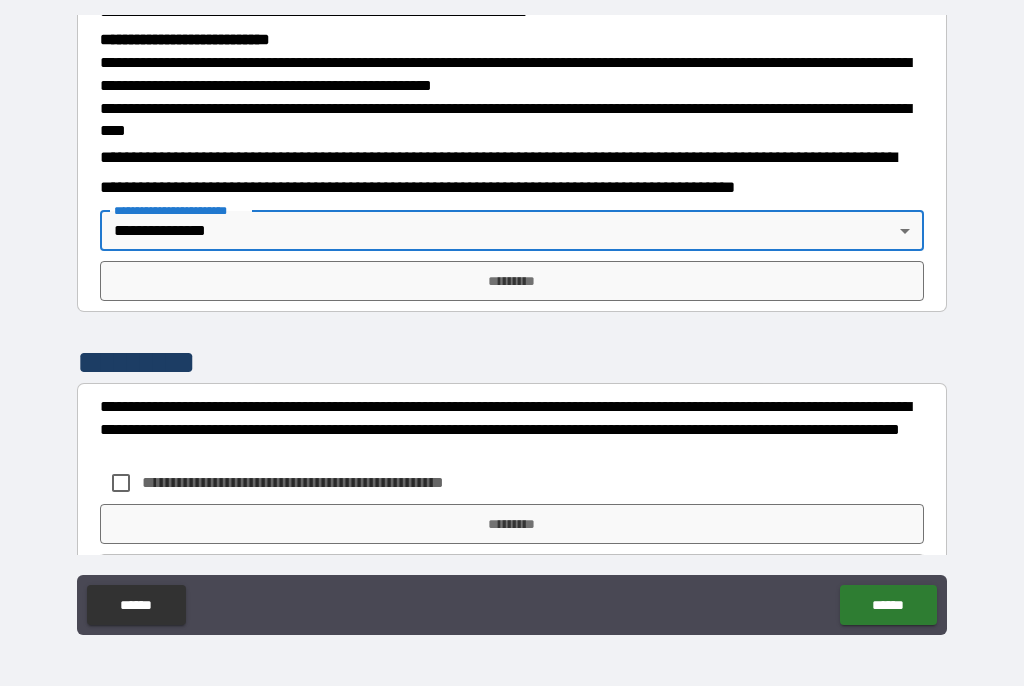 click on "*********" at bounding box center [512, 282] 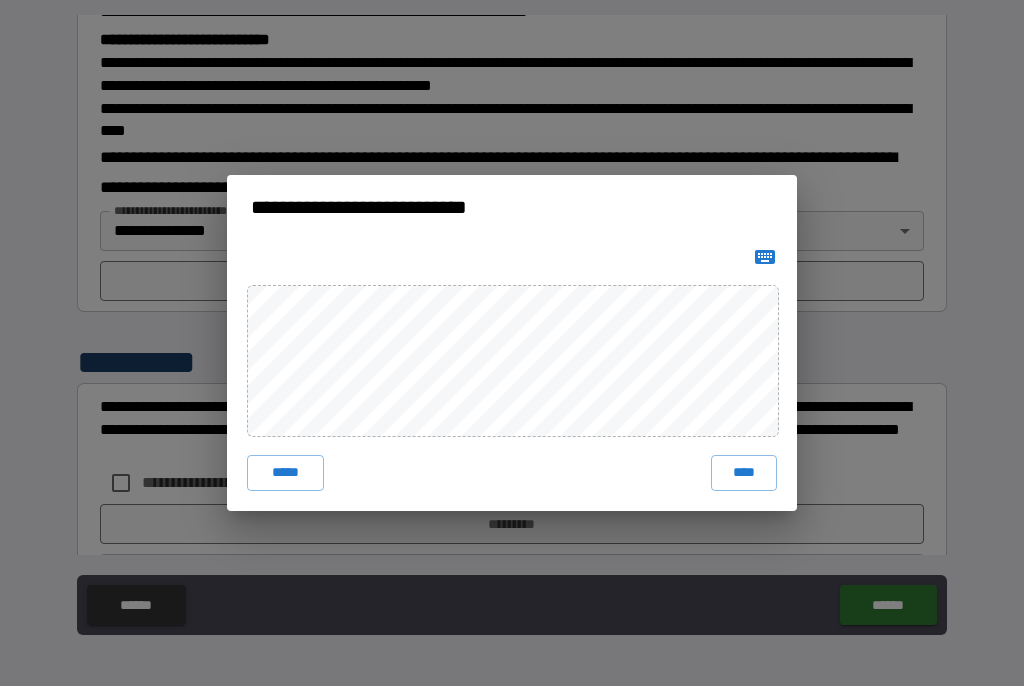 click on "****" at bounding box center [744, 474] 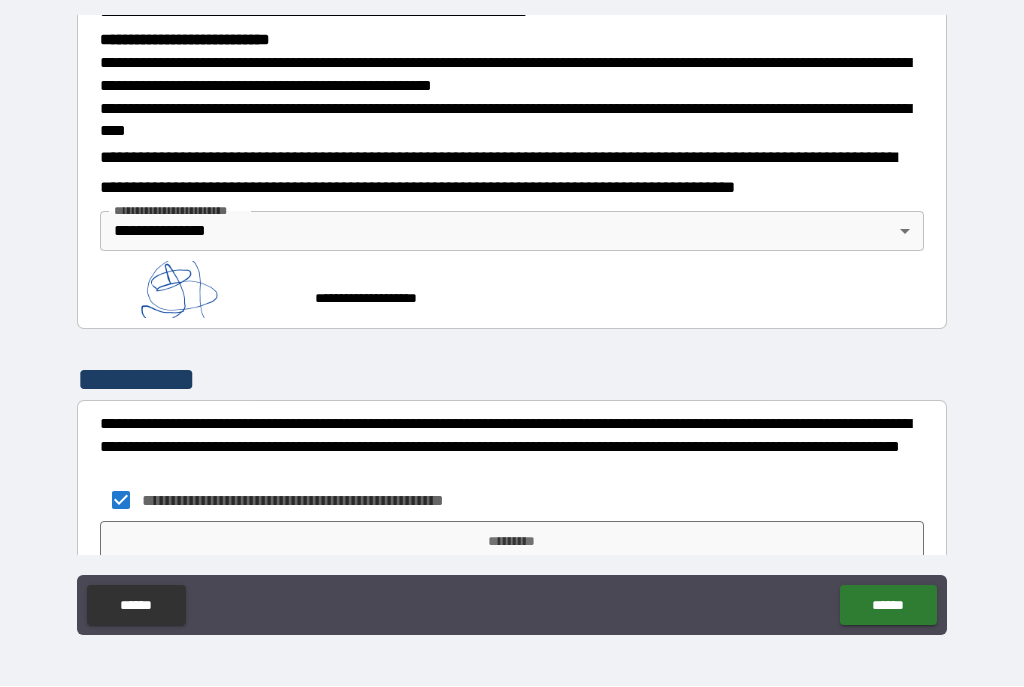 click on "*********" at bounding box center [512, 542] 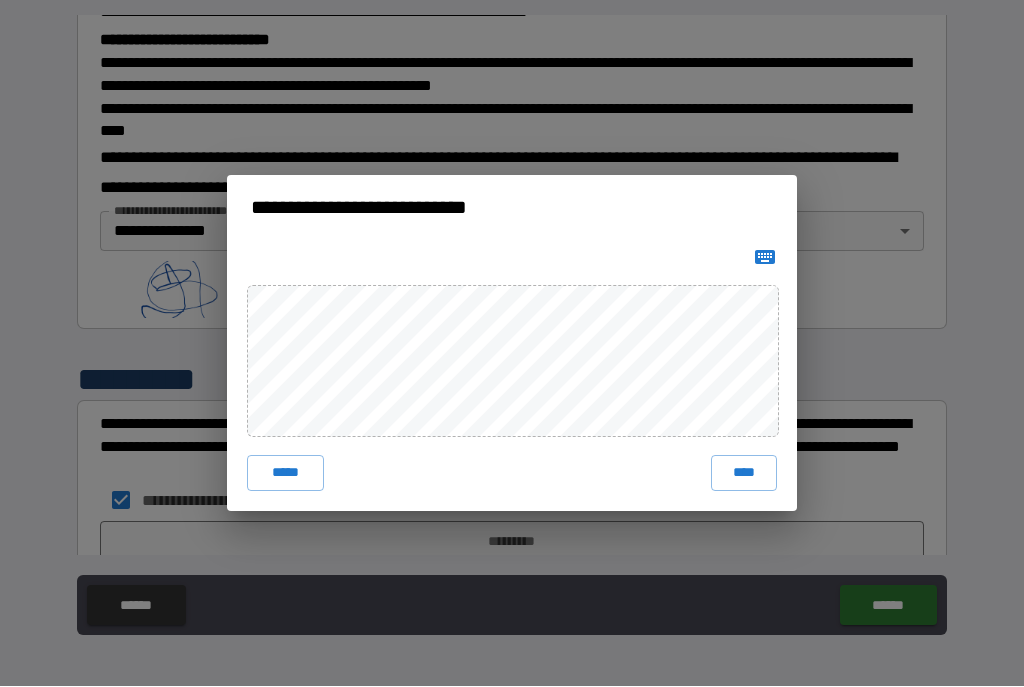 click on "****" at bounding box center (744, 474) 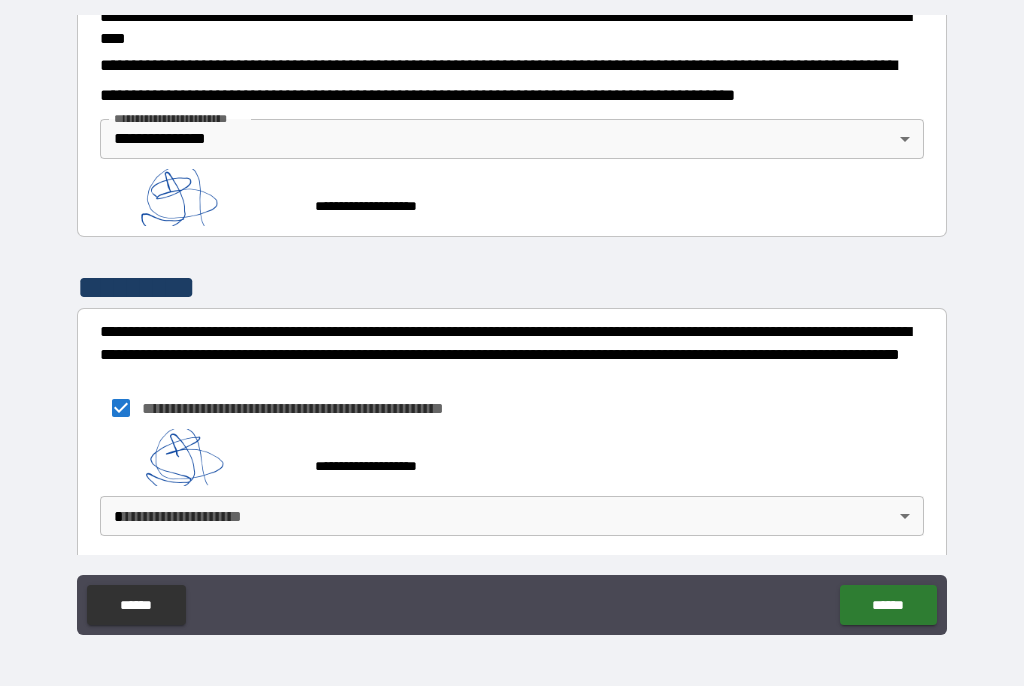 scroll, scrollTop: 757, scrollLeft: 0, axis: vertical 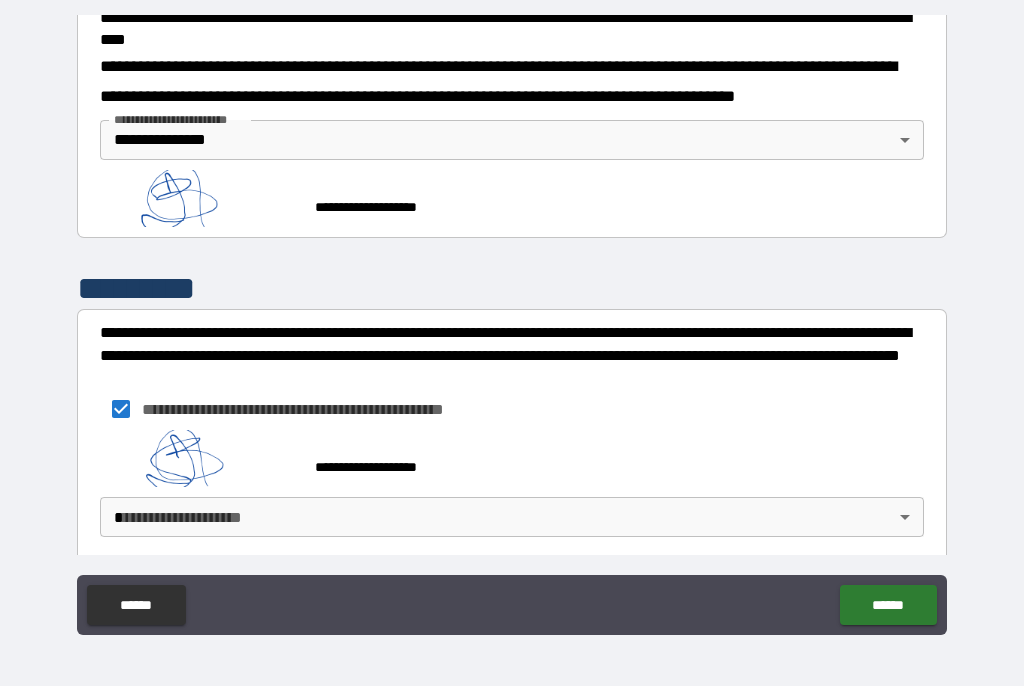 click on "**********" at bounding box center [512, 325] 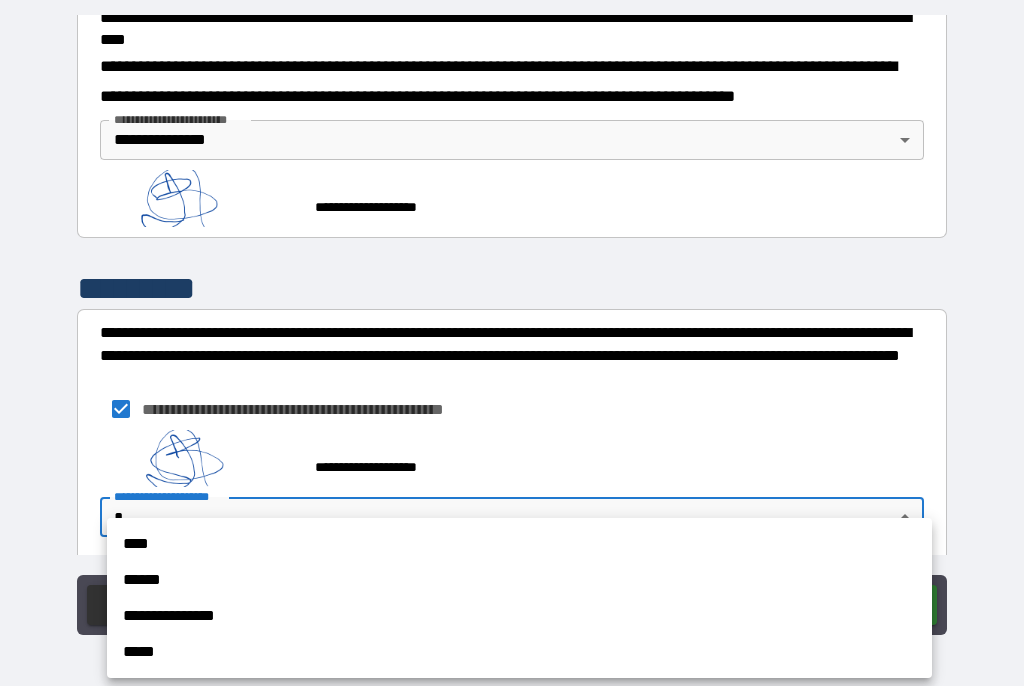 click on "**********" at bounding box center [519, 617] 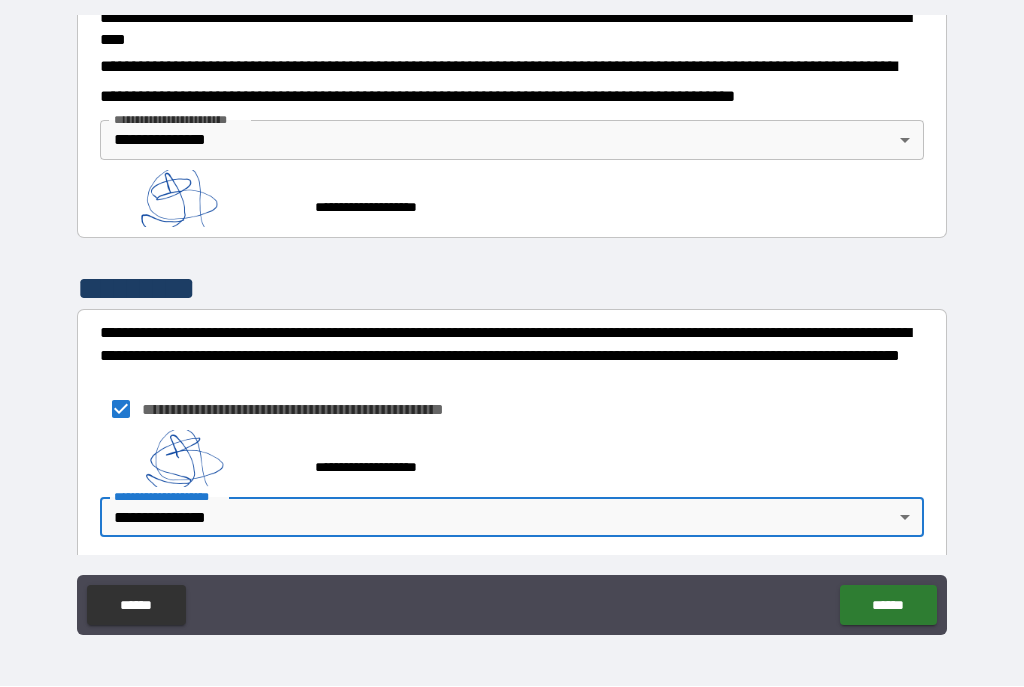 click on "******" at bounding box center [888, 606] 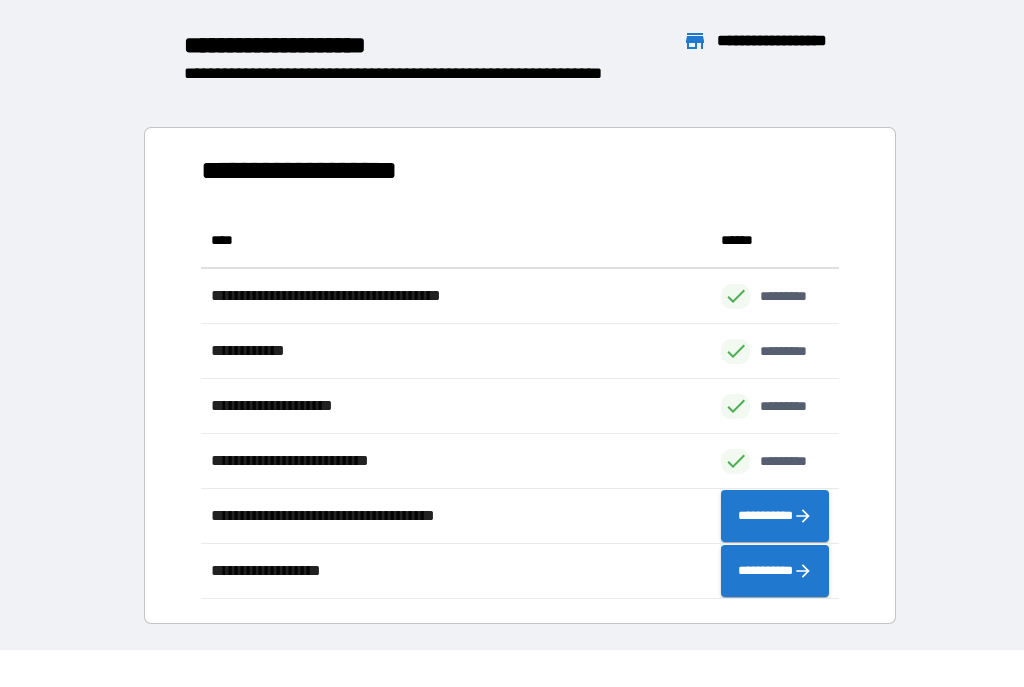 scroll, scrollTop: 1, scrollLeft: 1, axis: both 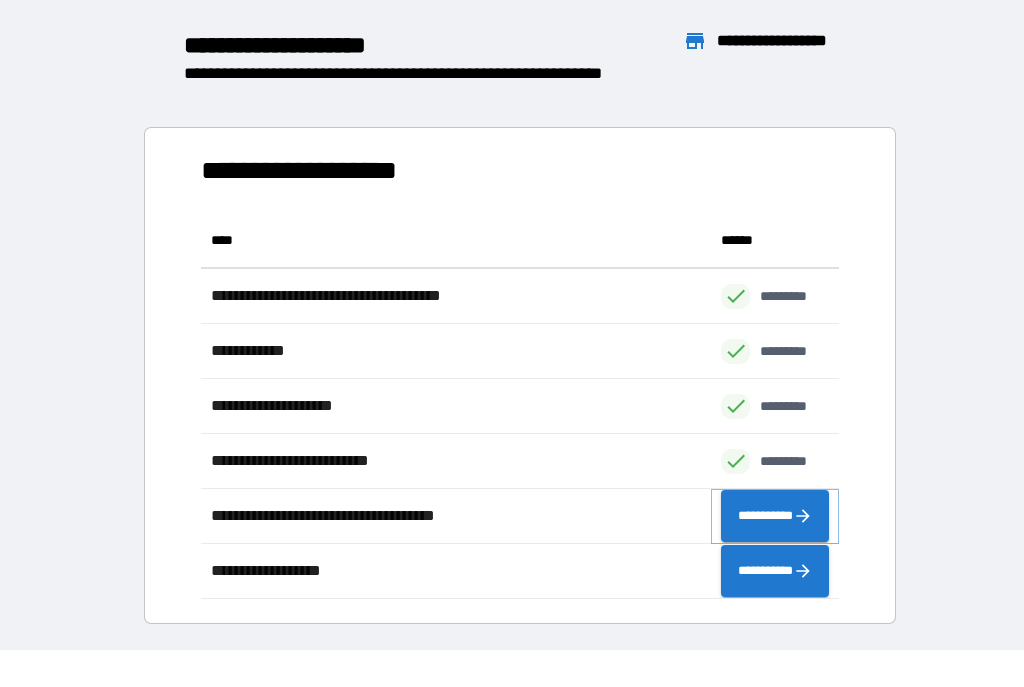 click on "**********" at bounding box center [775, 517] 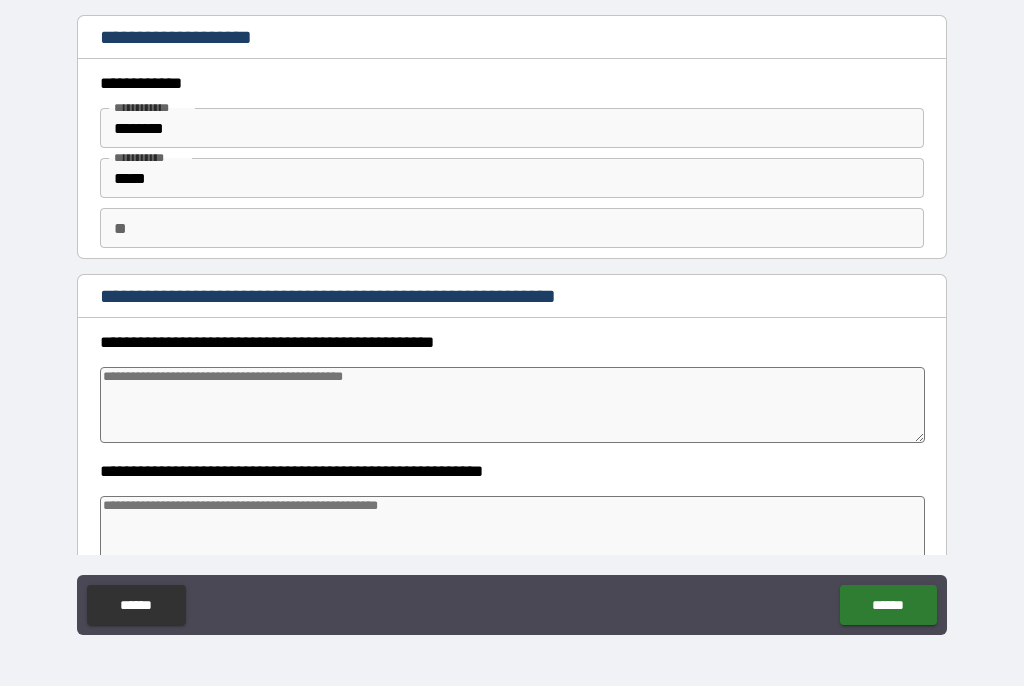 click on "**" at bounding box center (512, 229) 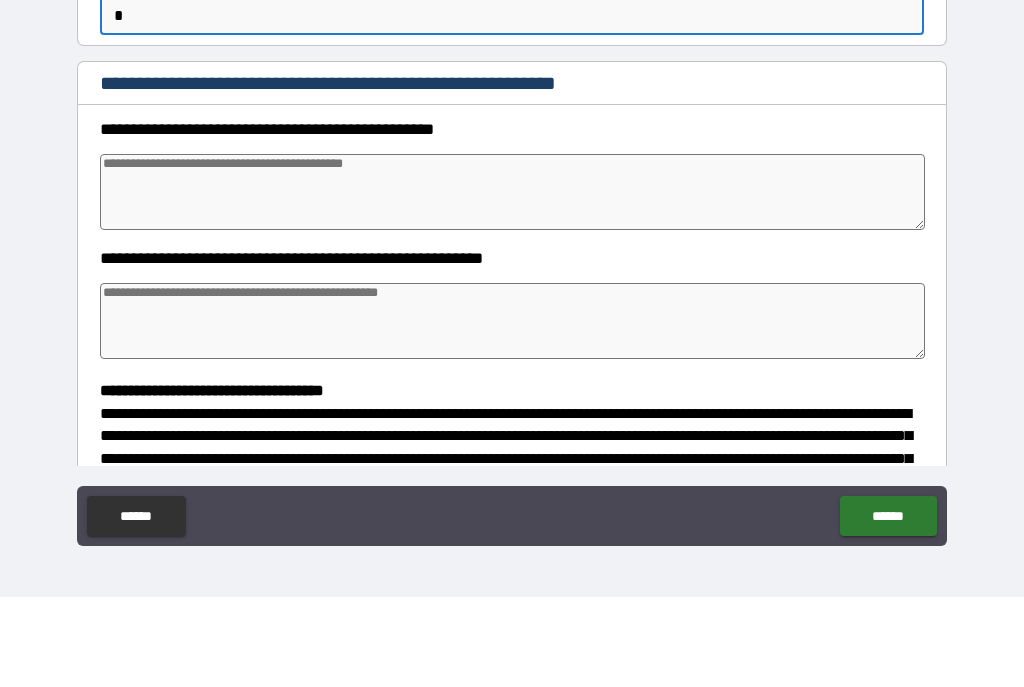 scroll, scrollTop: 129, scrollLeft: 0, axis: vertical 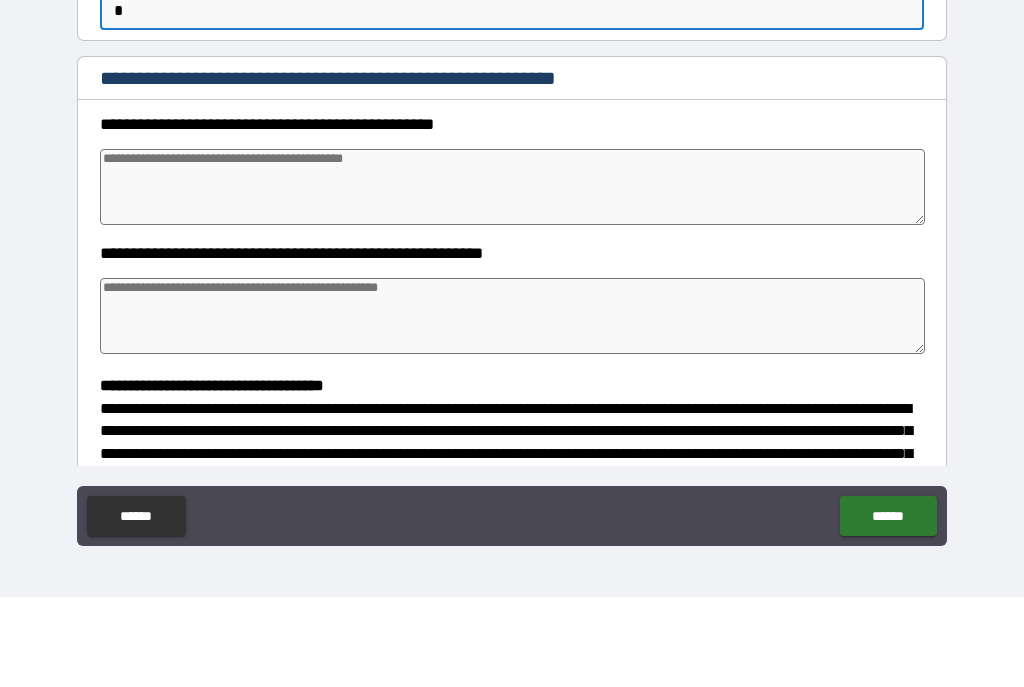 click at bounding box center [513, 277] 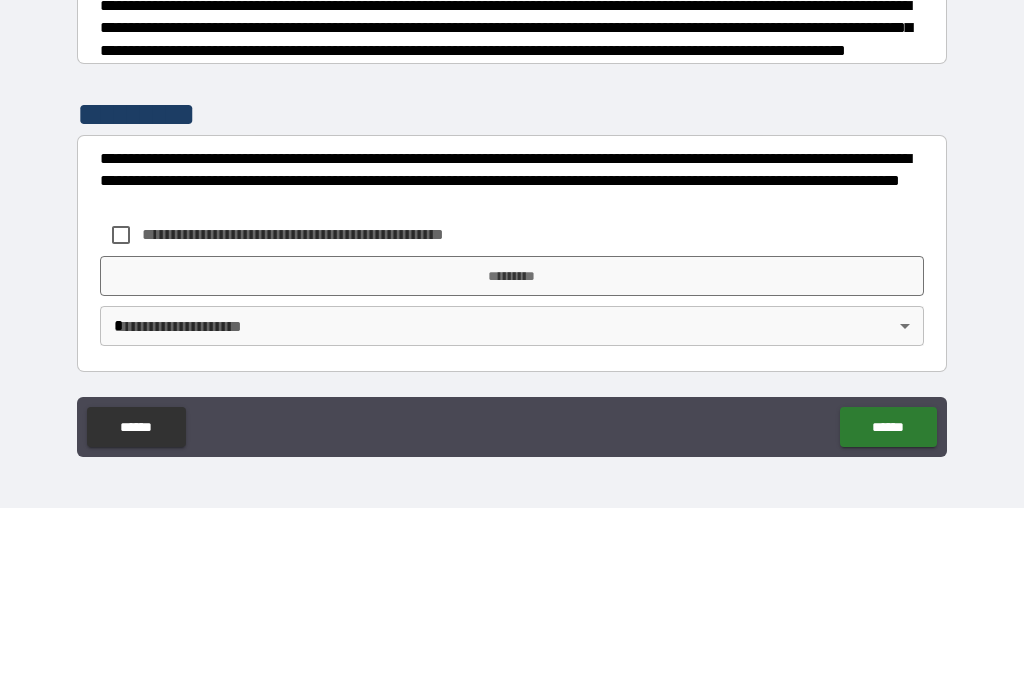 scroll, scrollTop: 550, scrollLeft: 0, axis: vertical 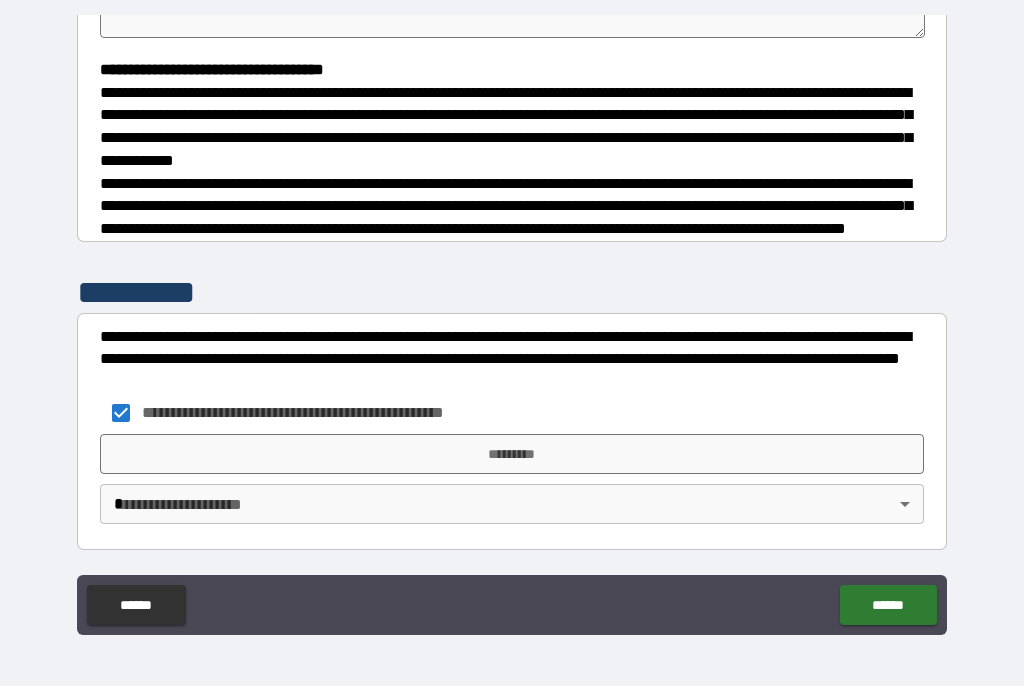 click on "*********" at bounding box center (512, 455) 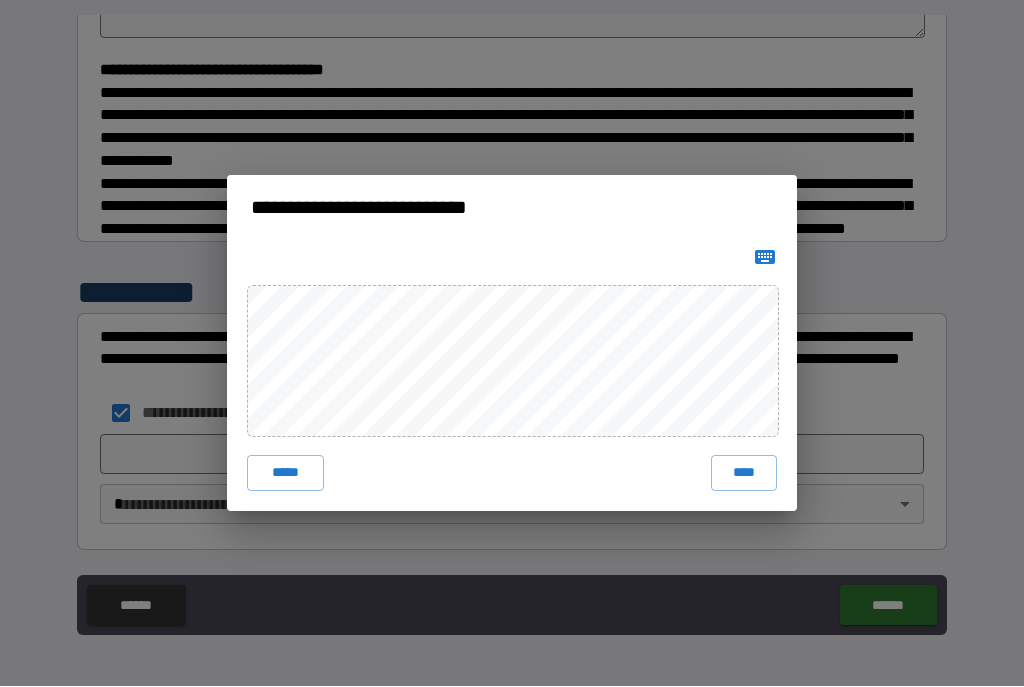 click on "****" at bounding box center [744, 474] 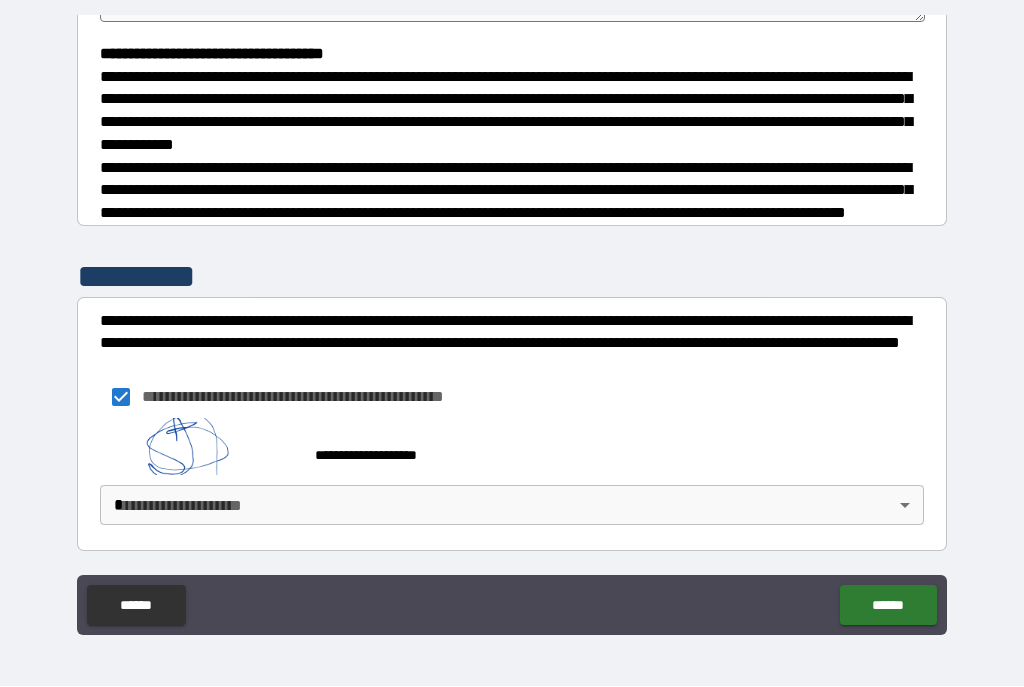 scroll, scrollTop: 540, scrollLeft: 0, axis: vertical 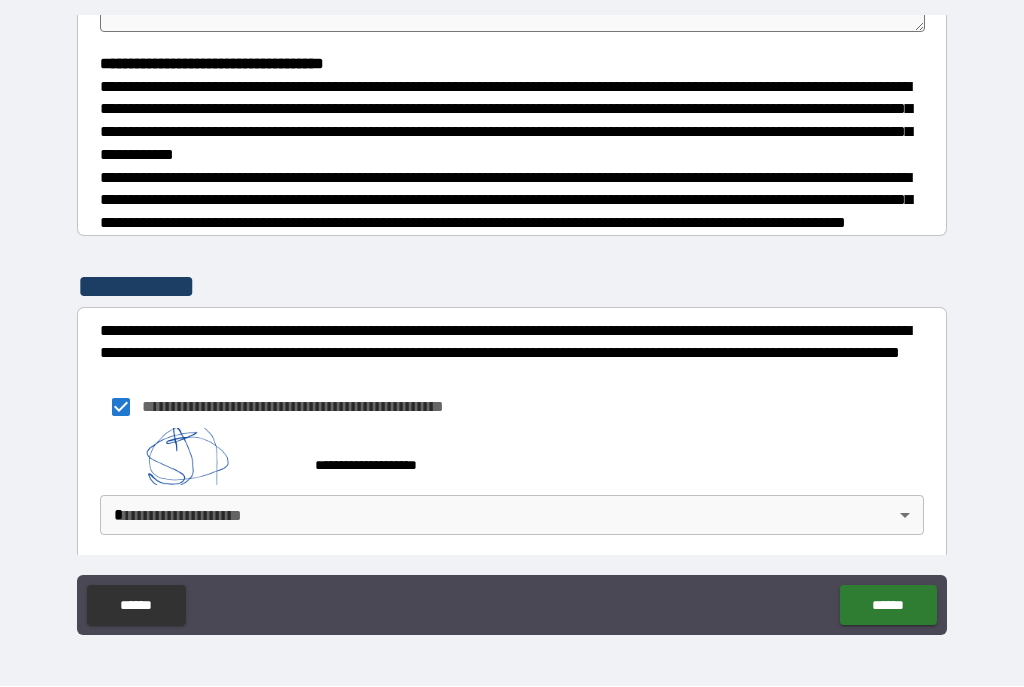 click on "**********" at bounding box center [512, 325] 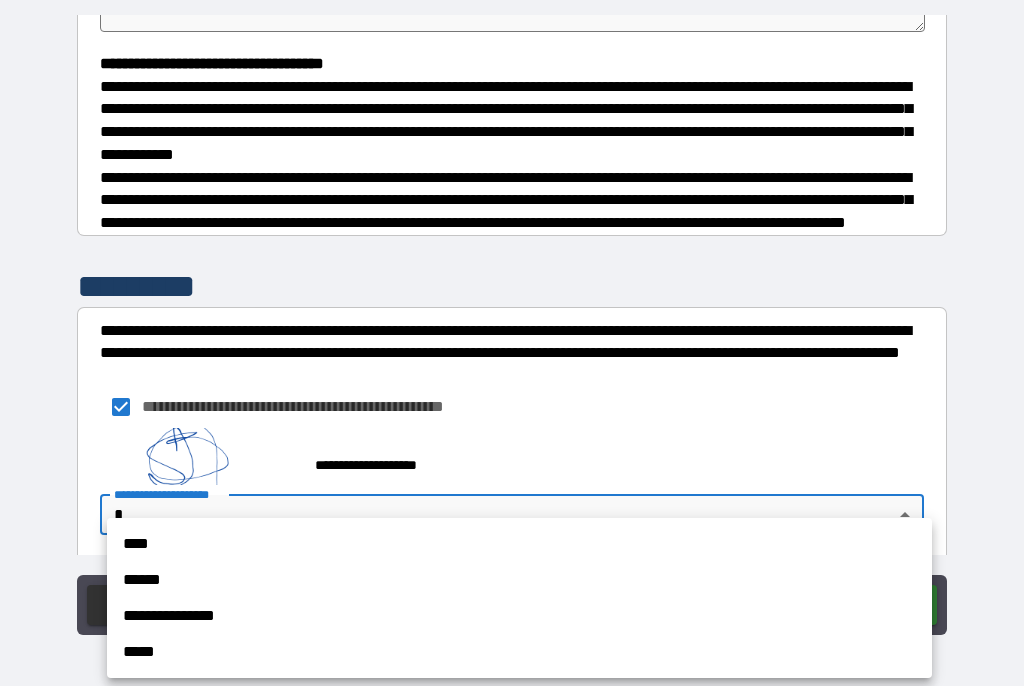 click on "**********" at bounding box center (519, 617) 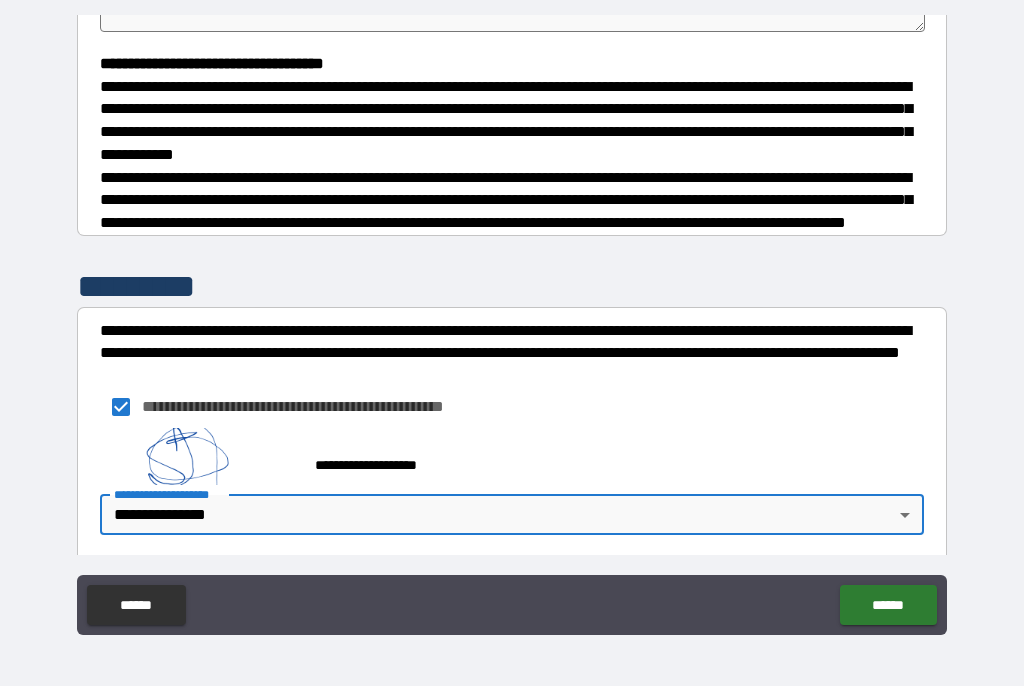 click on "******" at bounding box center (888, 606) 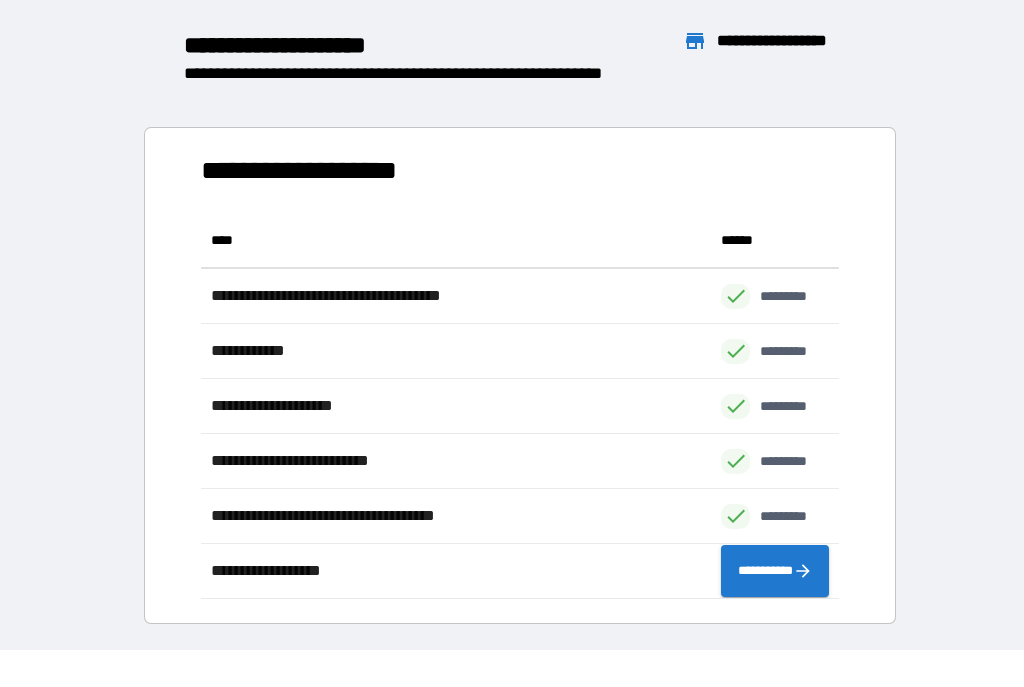 scroll, scrollTop: 1, scrollLeft: 1, axis: both 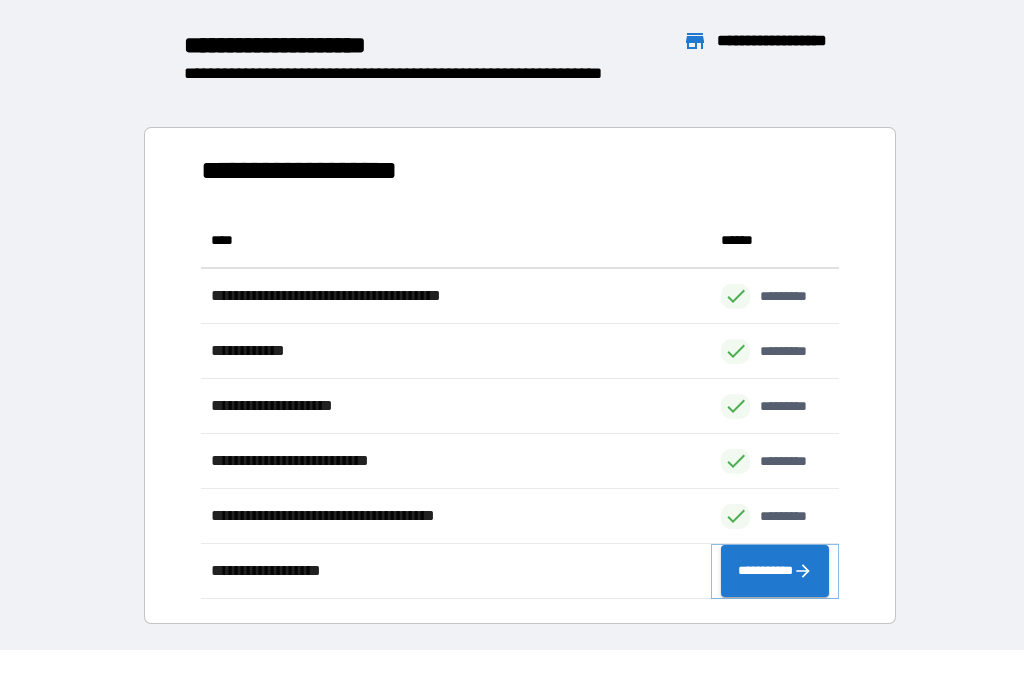 click 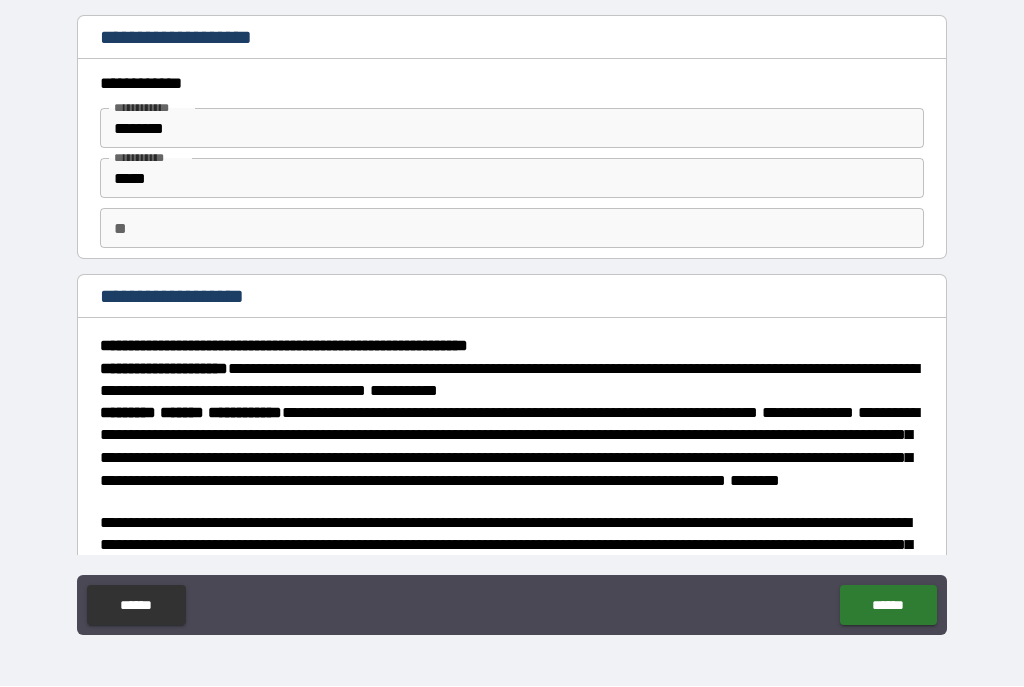 click on "**" at bounding box center [512, 229] 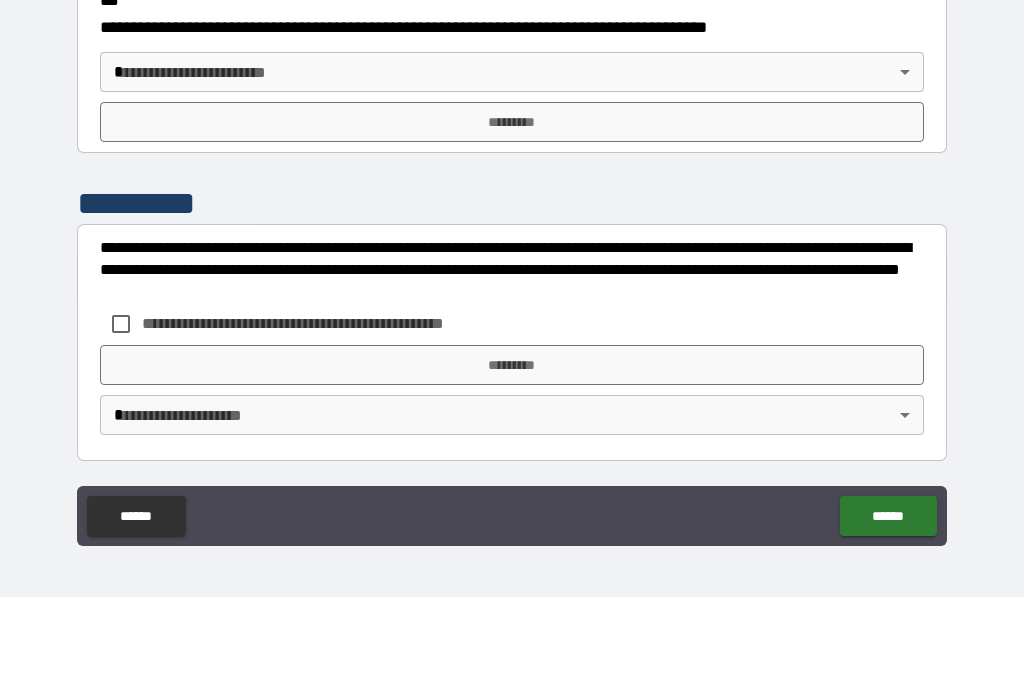 scroll, scrollTop: 2297, scrollLeft: 0, axis: vertical 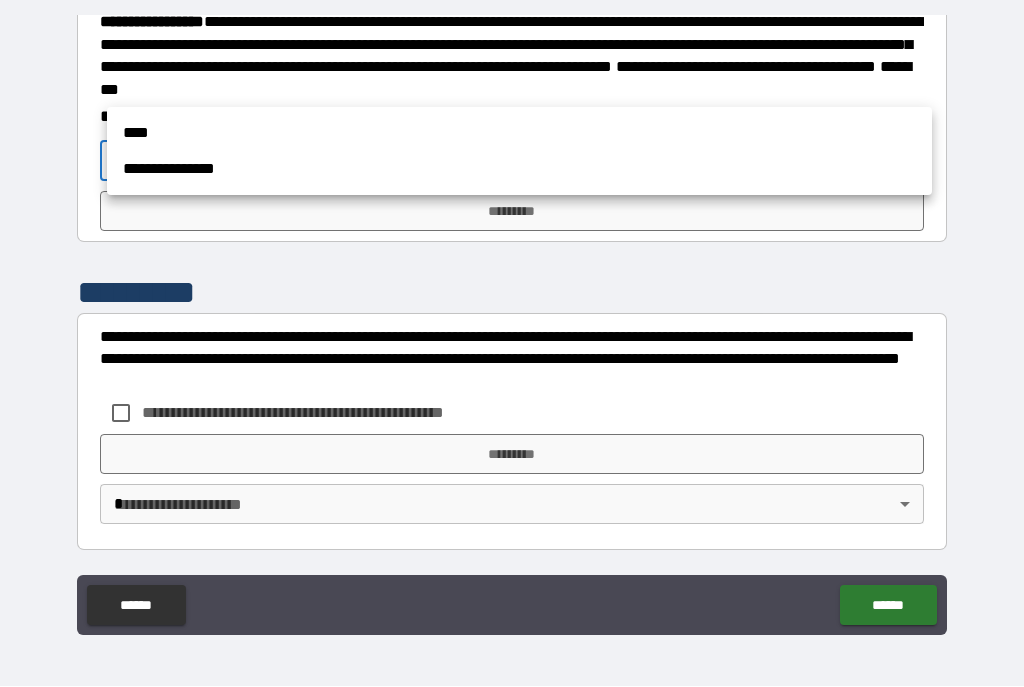 click on "**********" at bounding box center (519, 170) 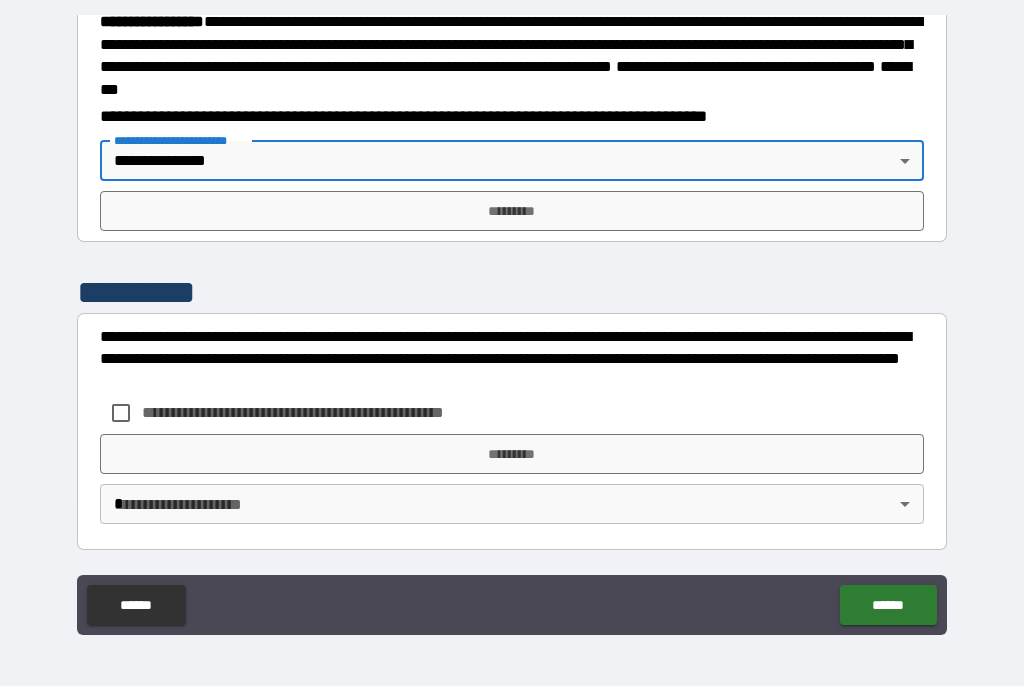 click on "*********" at bounding box center [512, 212] 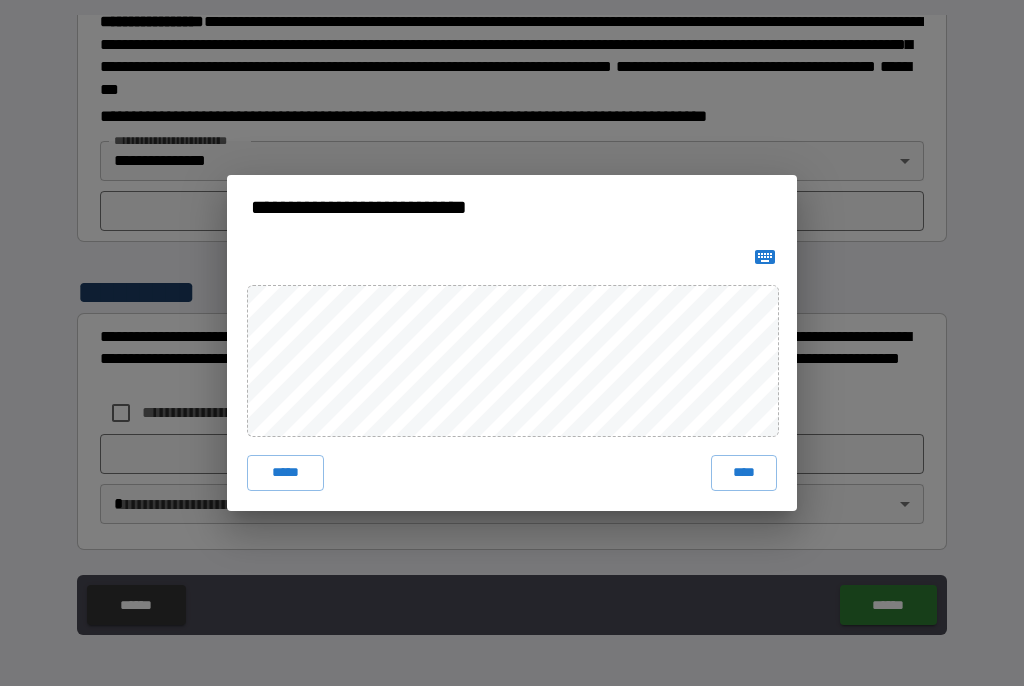 click on "****" at bounding box center [744, 474] 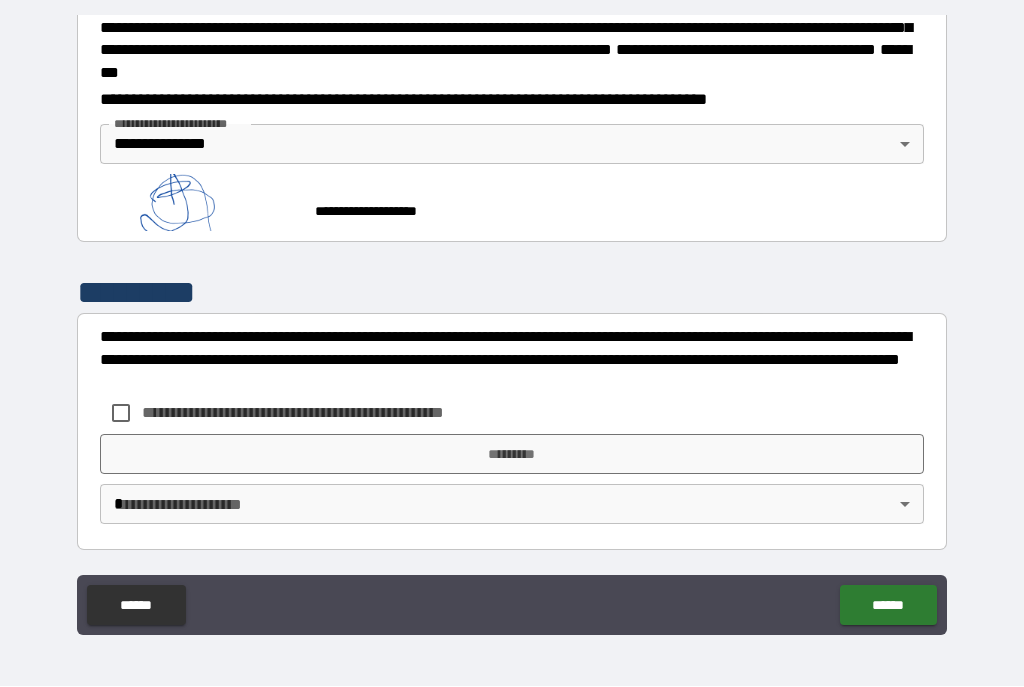 click on "**********" at bounding box center [305, 414] 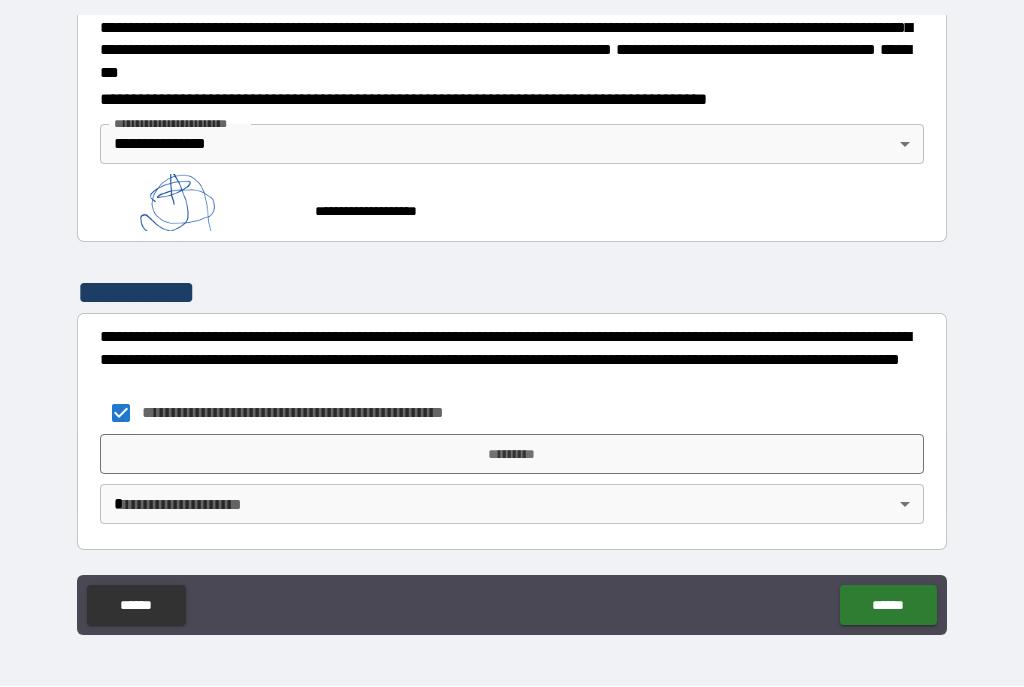 click on "*********" at bounding box center (512, 455) 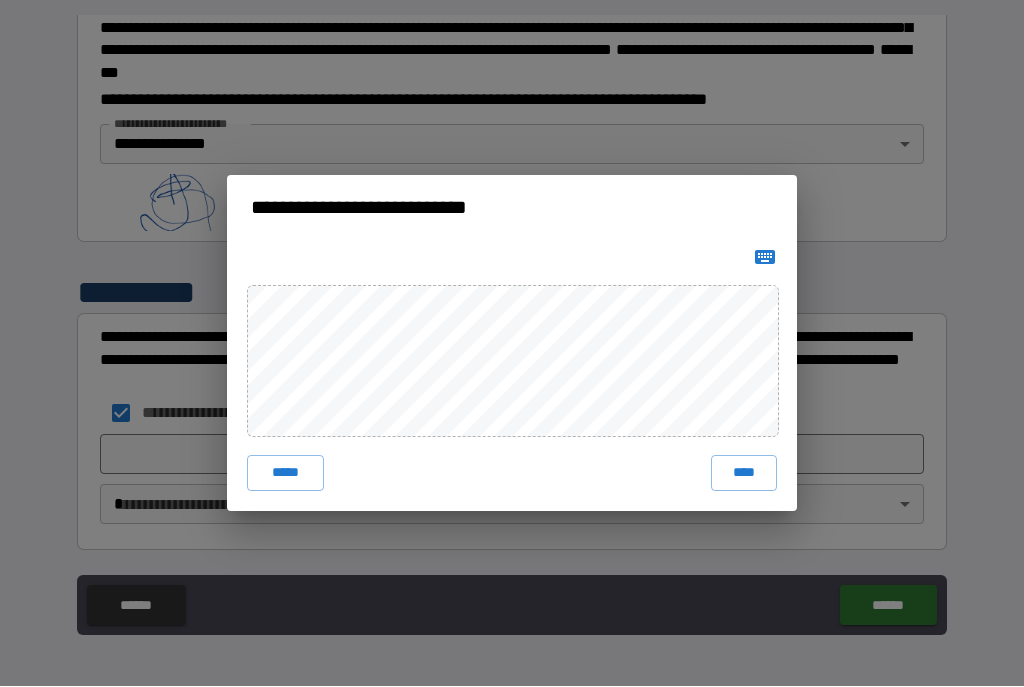 click on "****" at bounding box center (744, 474) 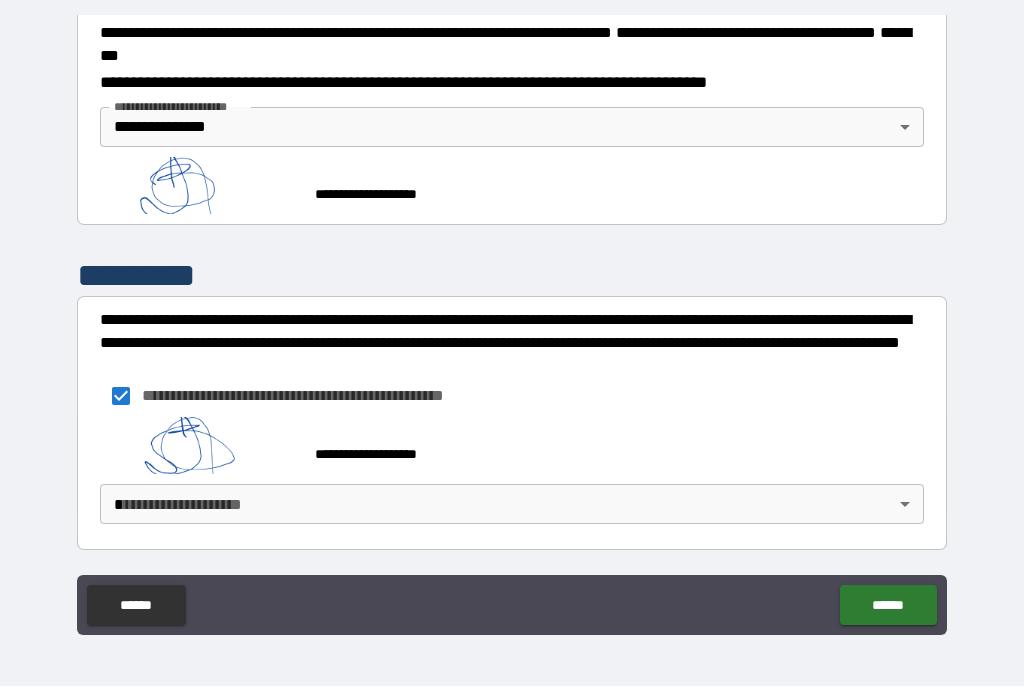 click on "**********" at bounding box center (512, 325) 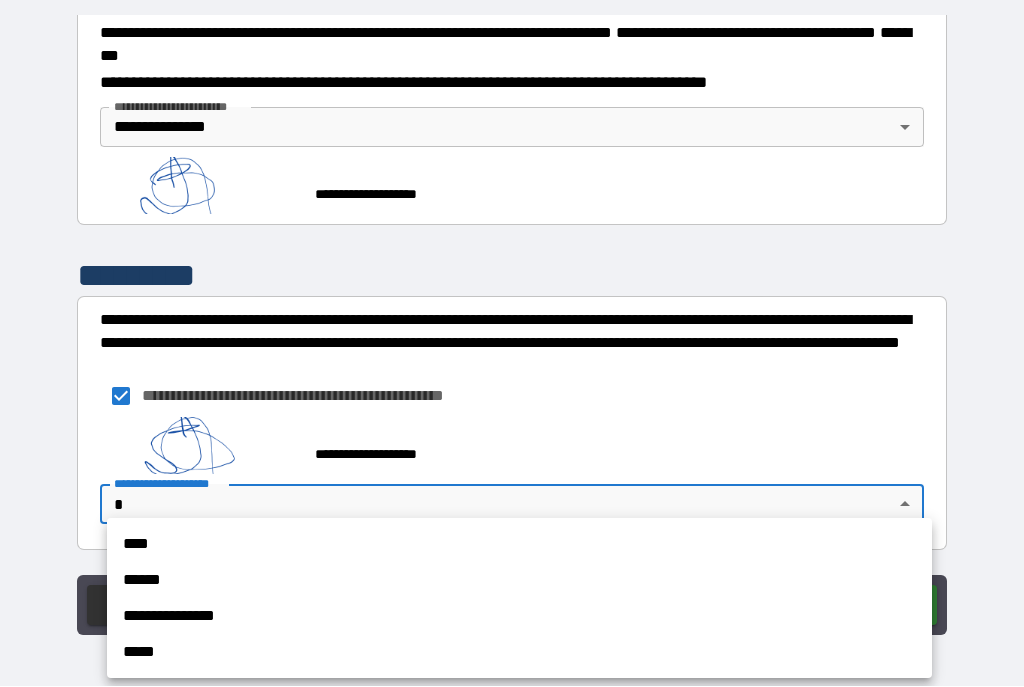 click on "**********" at bounding box center (519, 617) 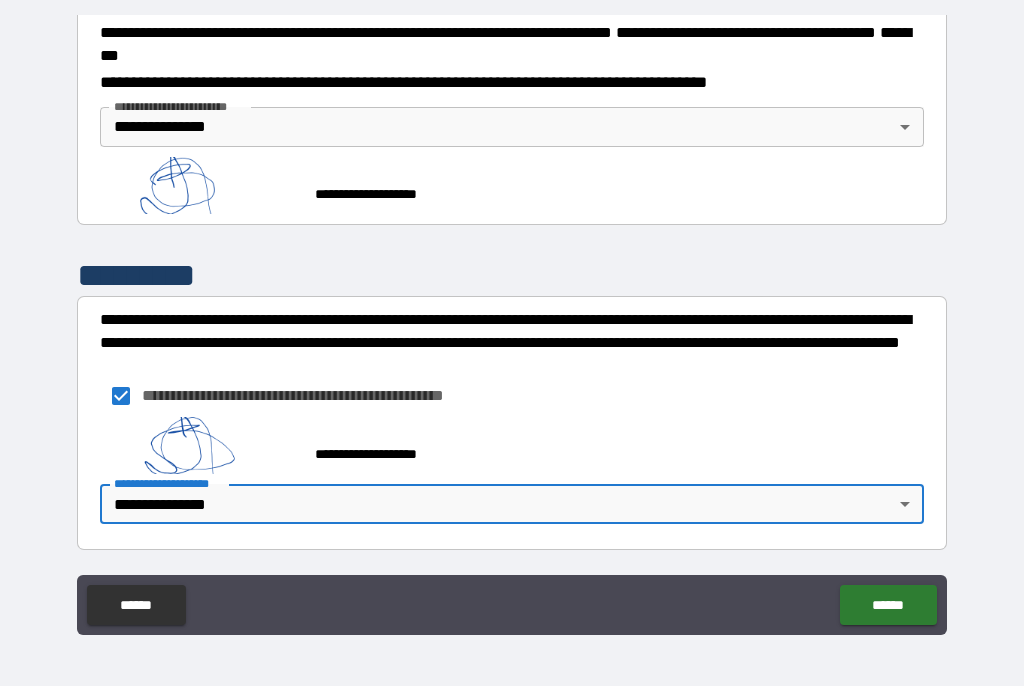 scroll, scrollTop: 2340, scrollLeft: 0, axis: vertical 